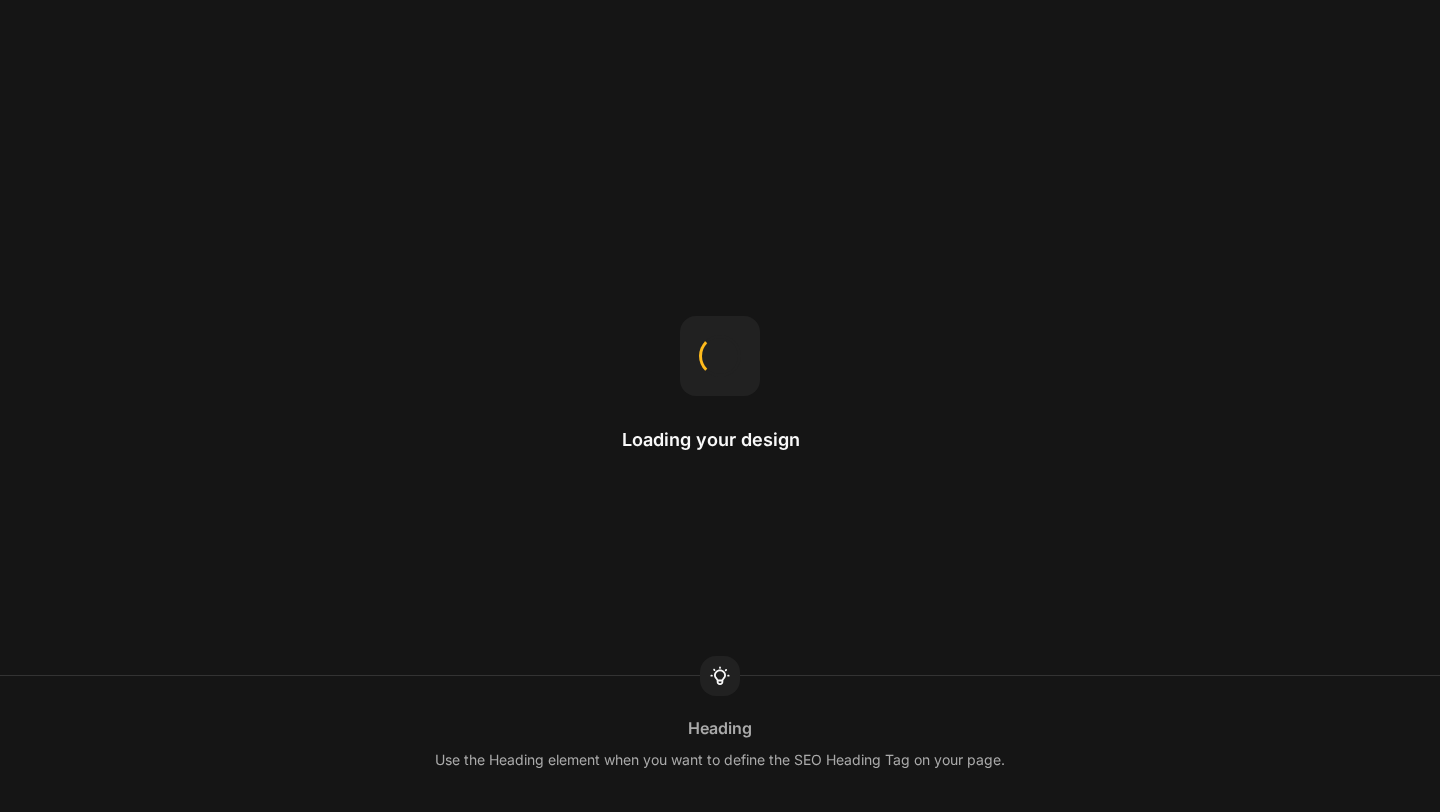 scroll, scrollTop: 0, scrollLeft: 0, axis: both 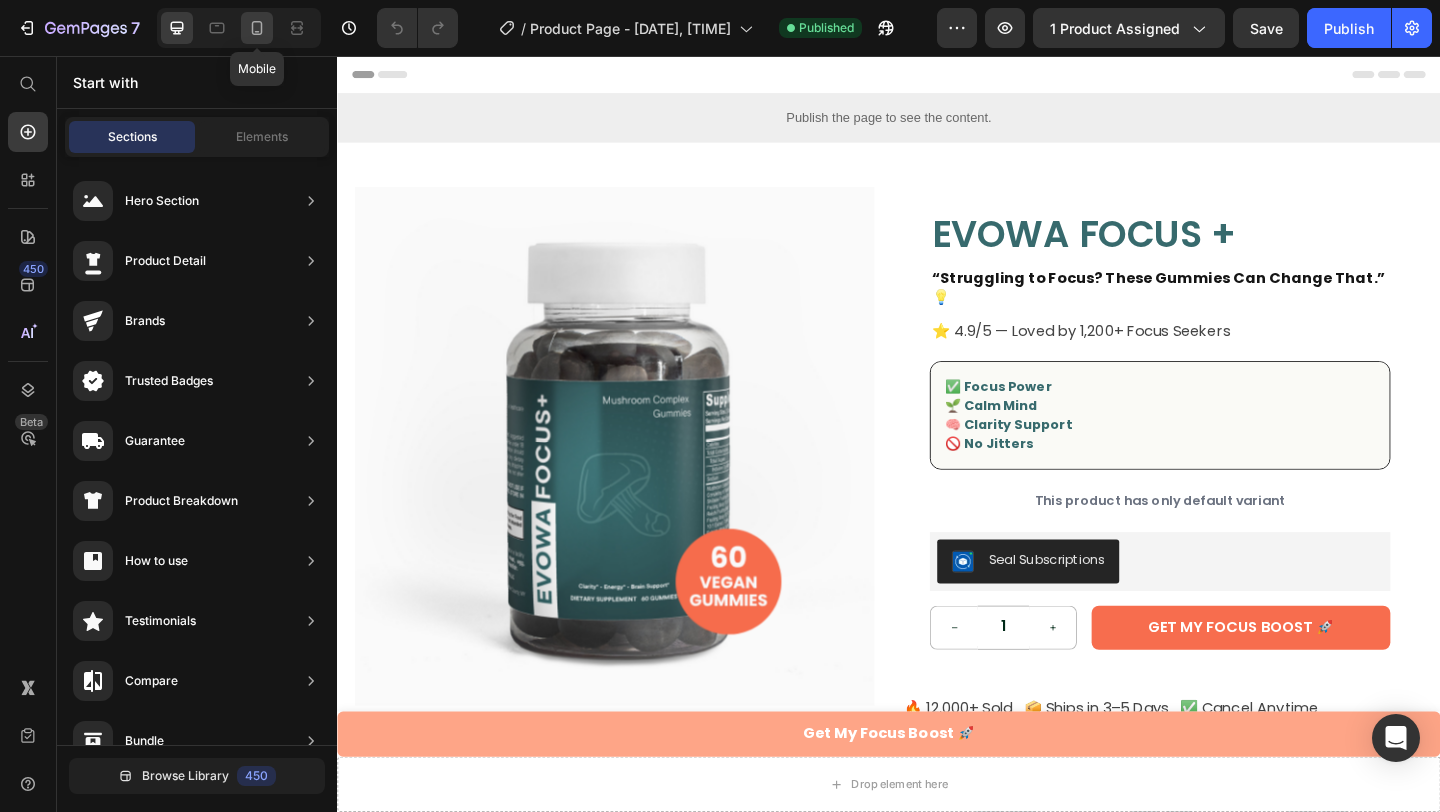 click 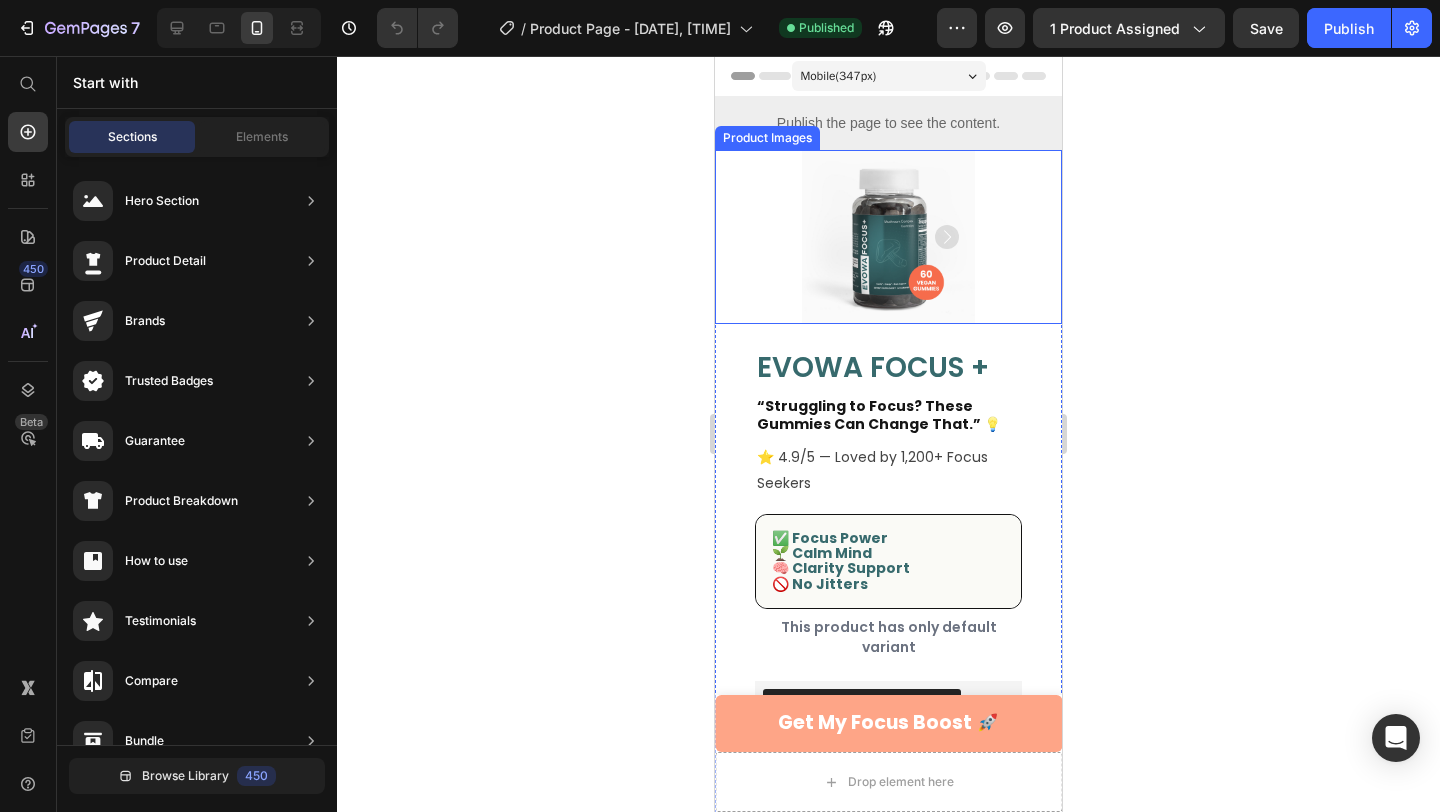 click at bounding box center (888, 237) 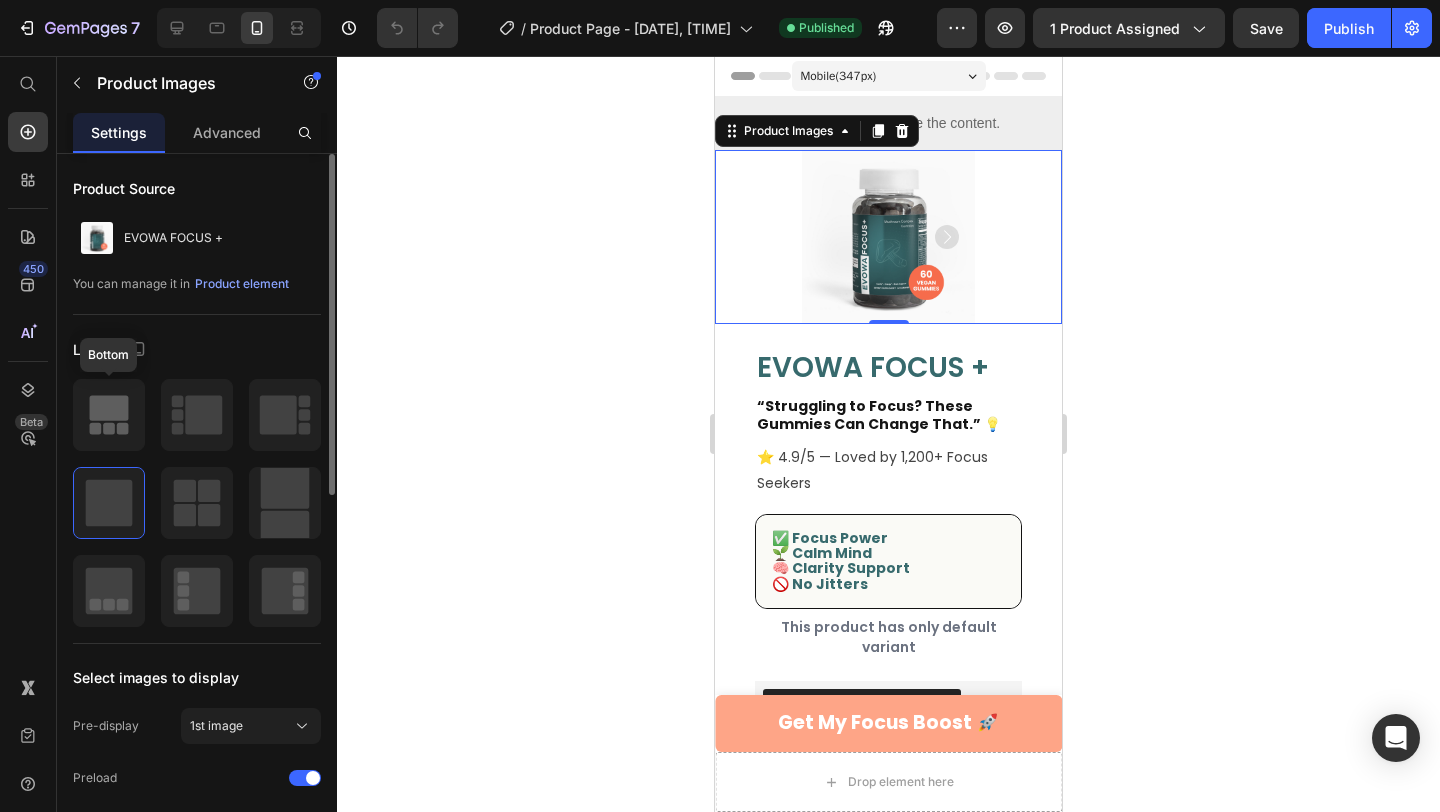 click 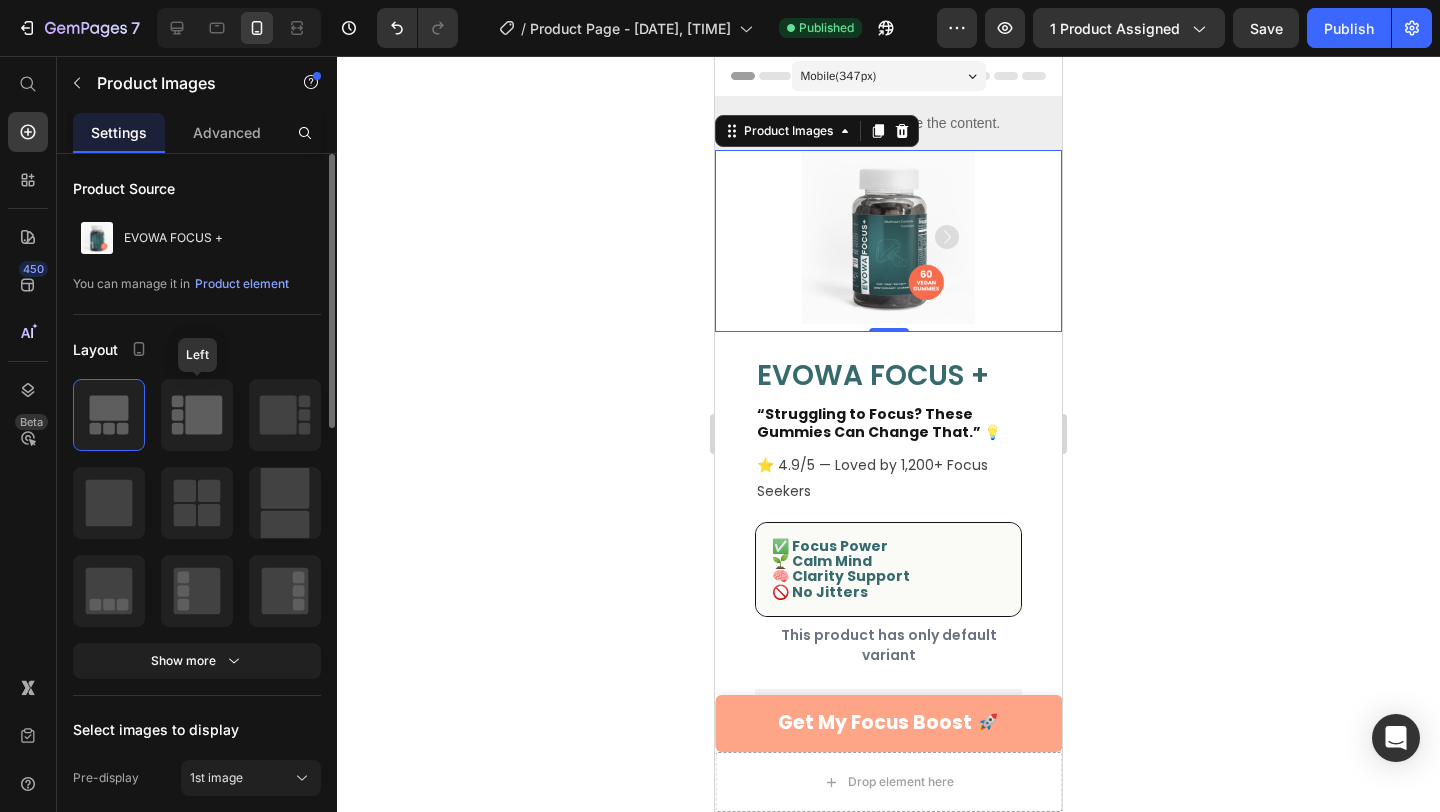 click 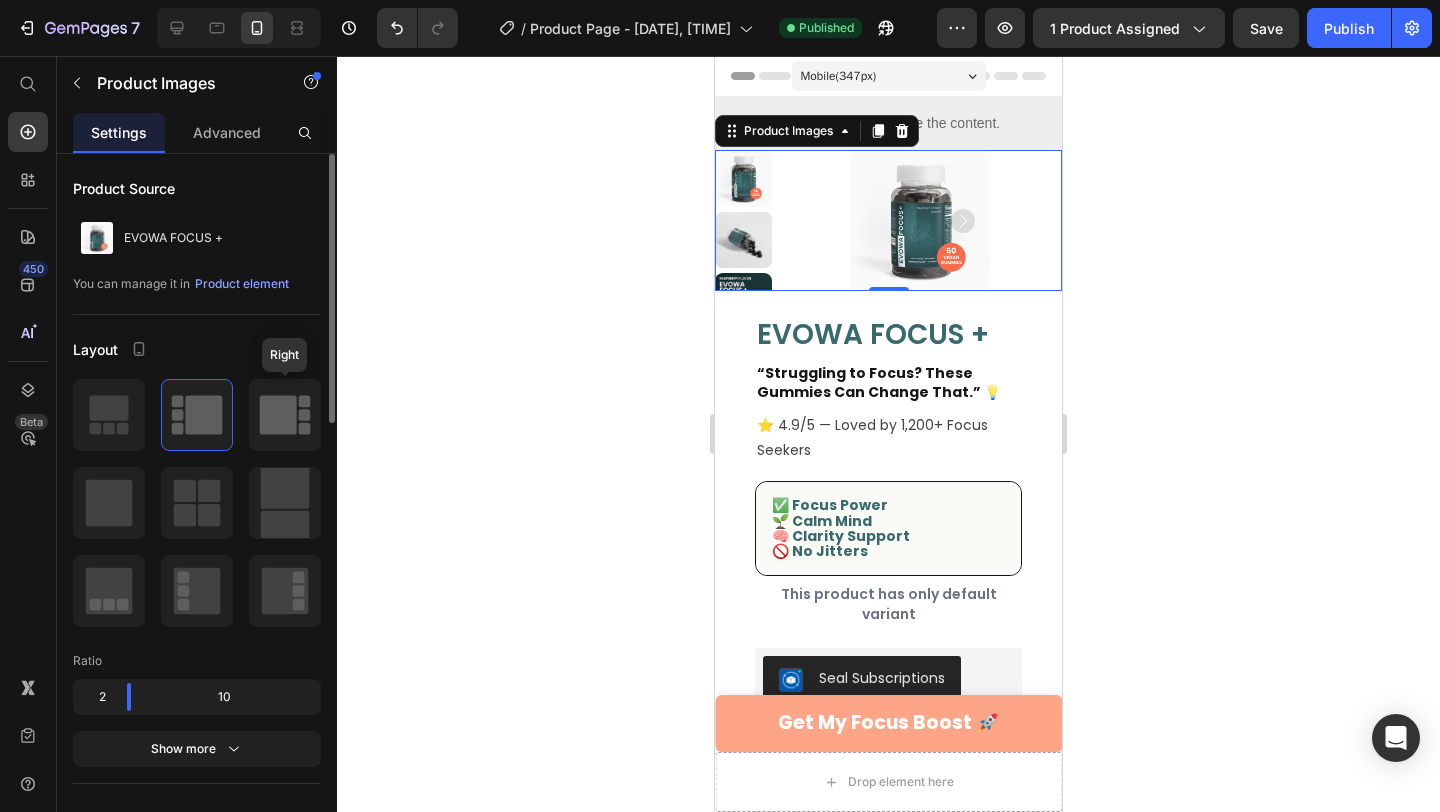 click 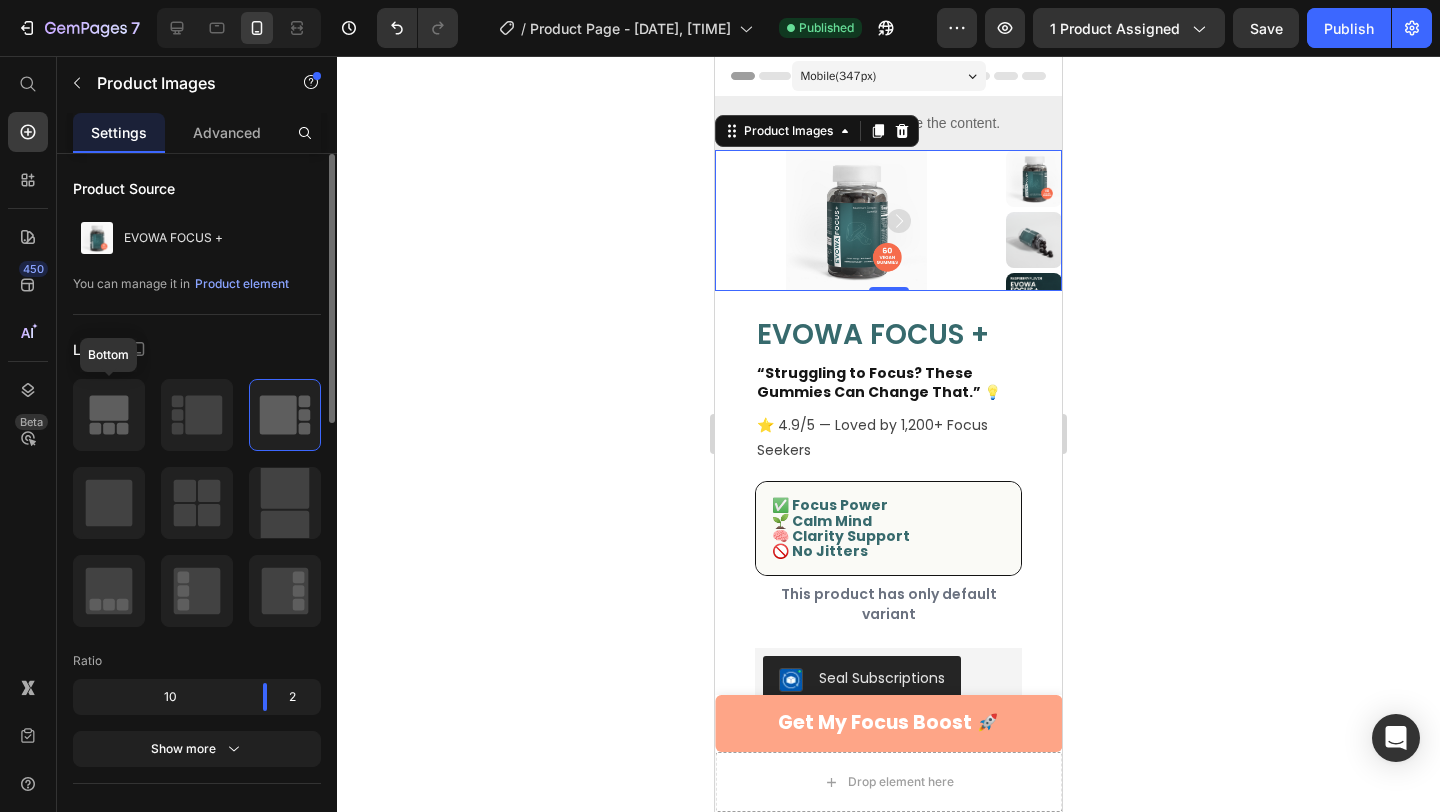 click 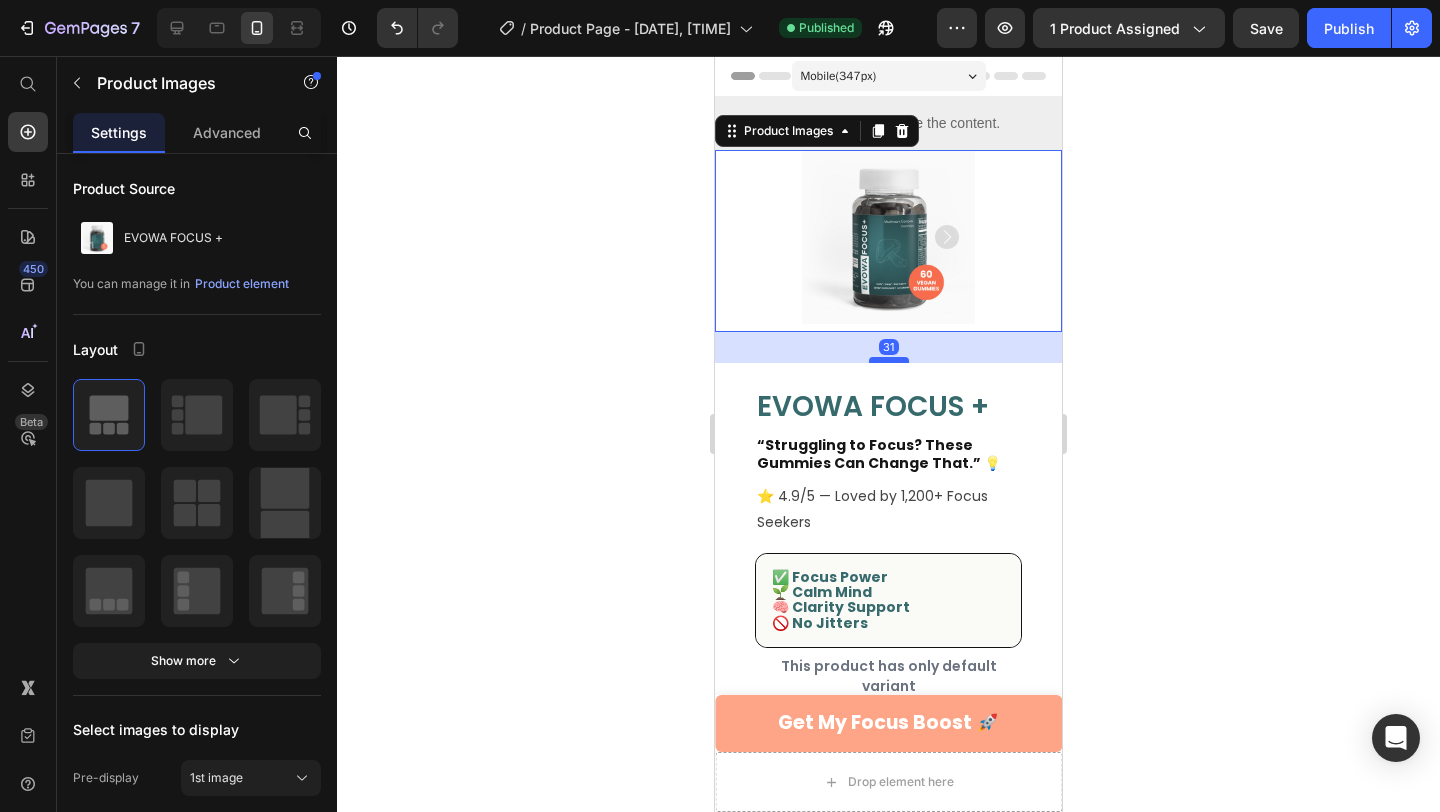 drag, startPoint x: 896, startPoint y: 327, endPoint x: 892, endPoint y: 378, distance: 51.156624 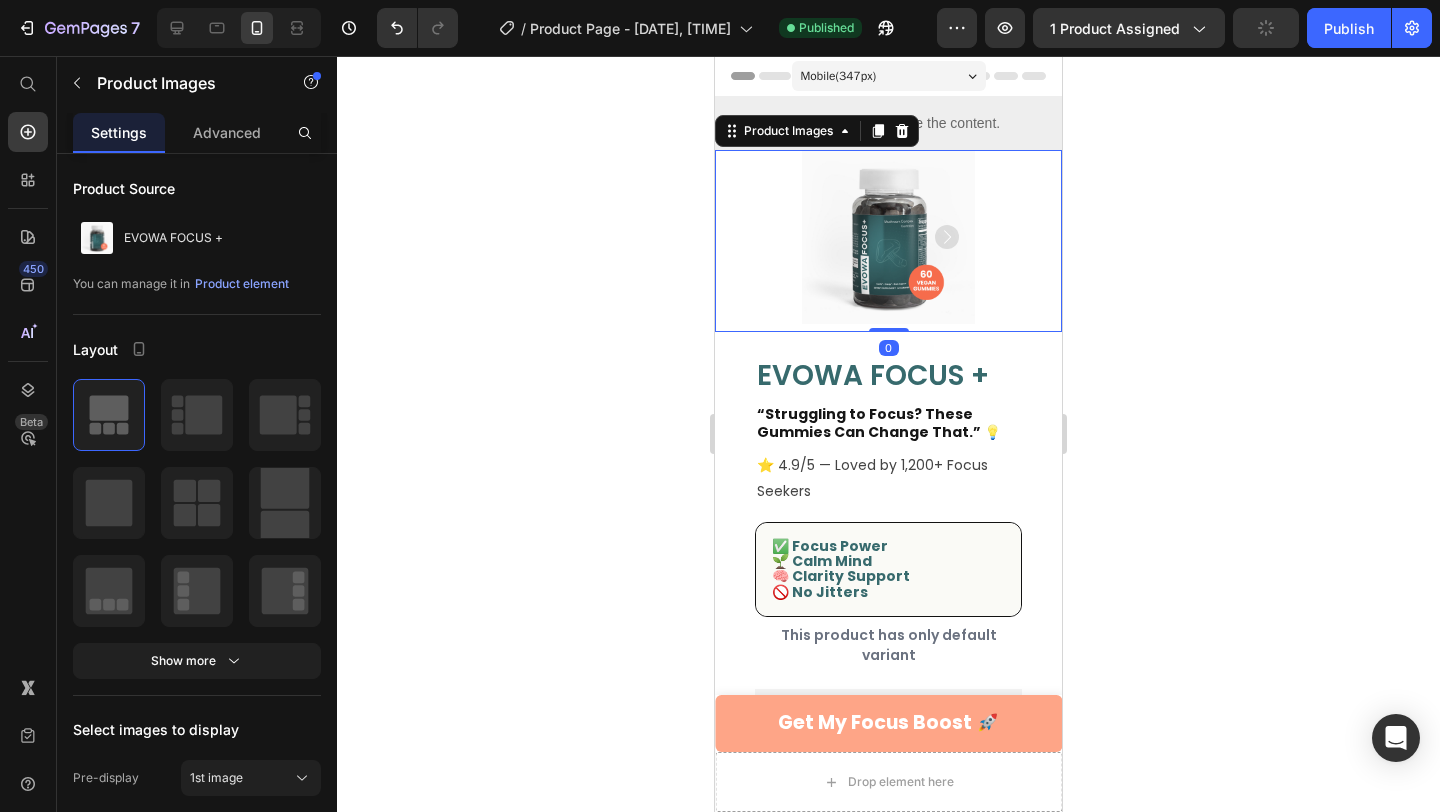 drag, startPoint x: 889, startPoint y: 378, endPoint x: 890, endPoint y: 323, distance: 55.00909 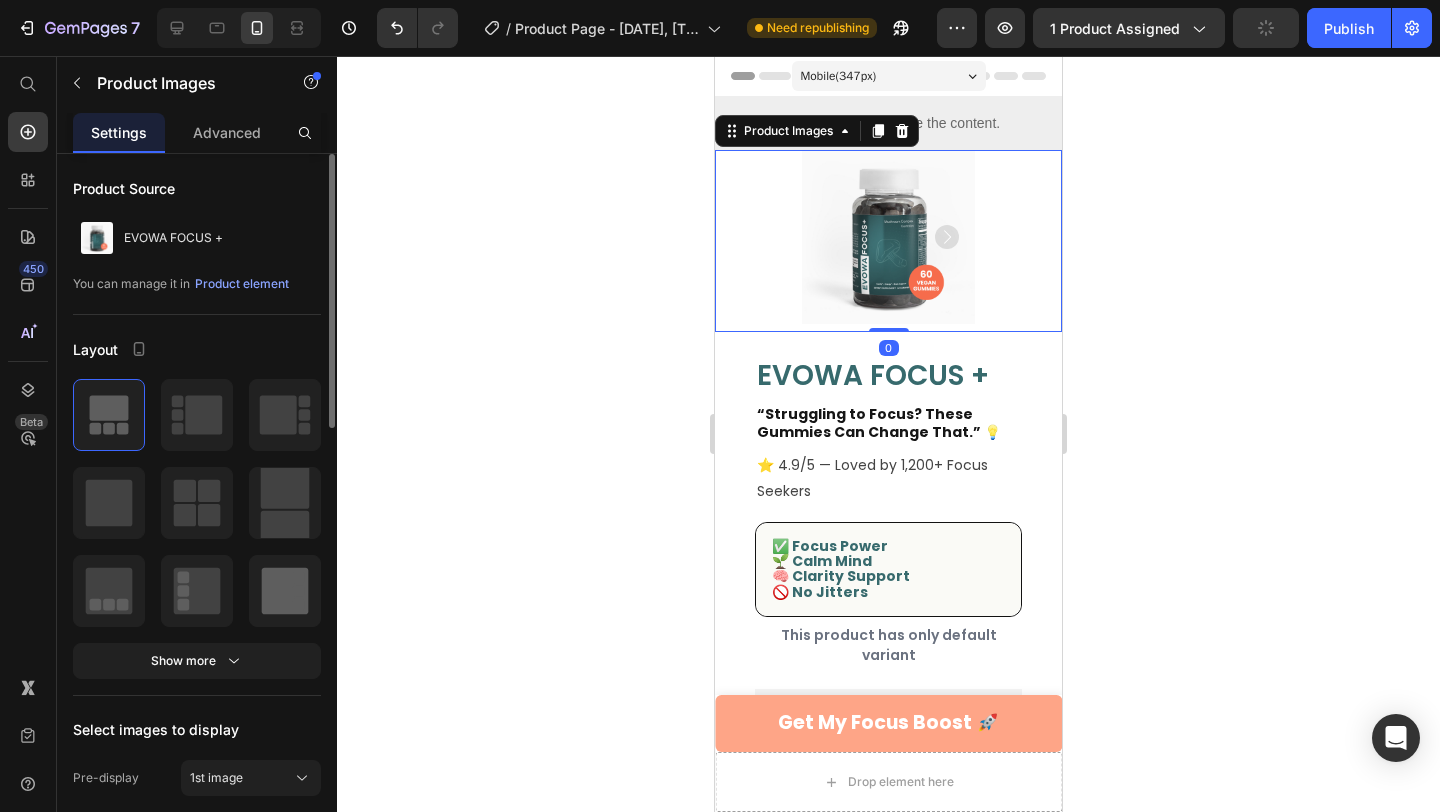 scroll, scrollTop: 46, scrollLeft: 0, axis: vertical 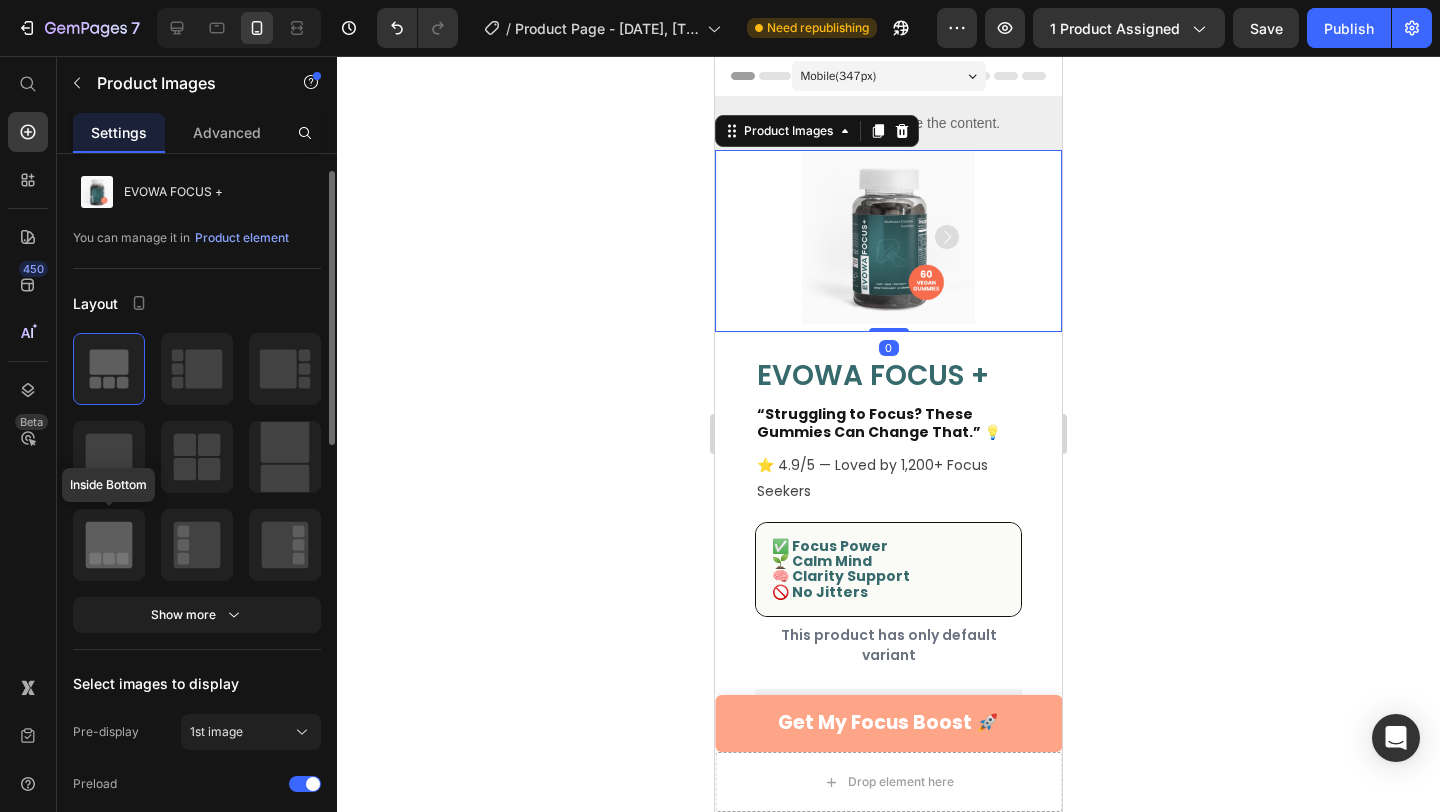 click 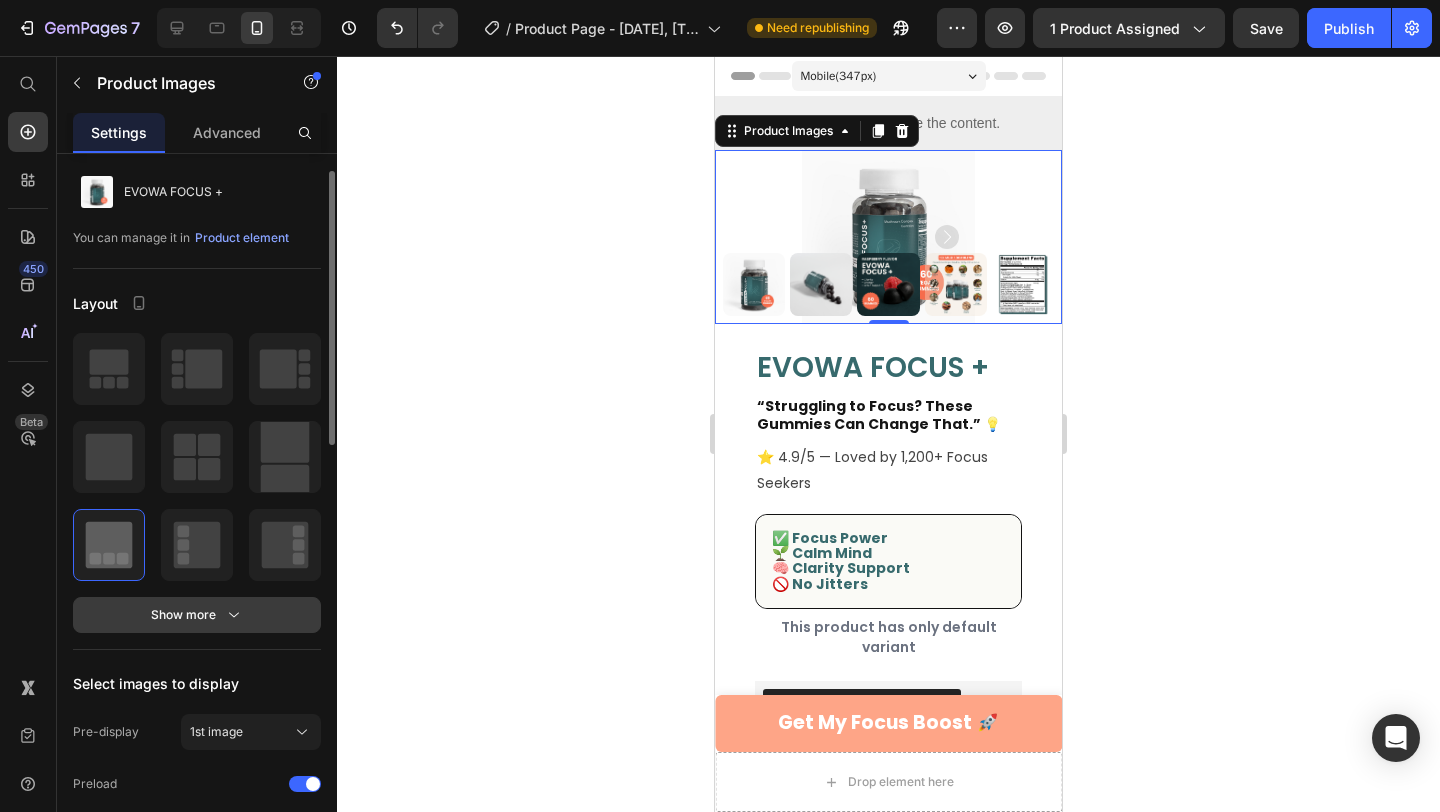 click on "Show more" at bounding box center (197, 615) 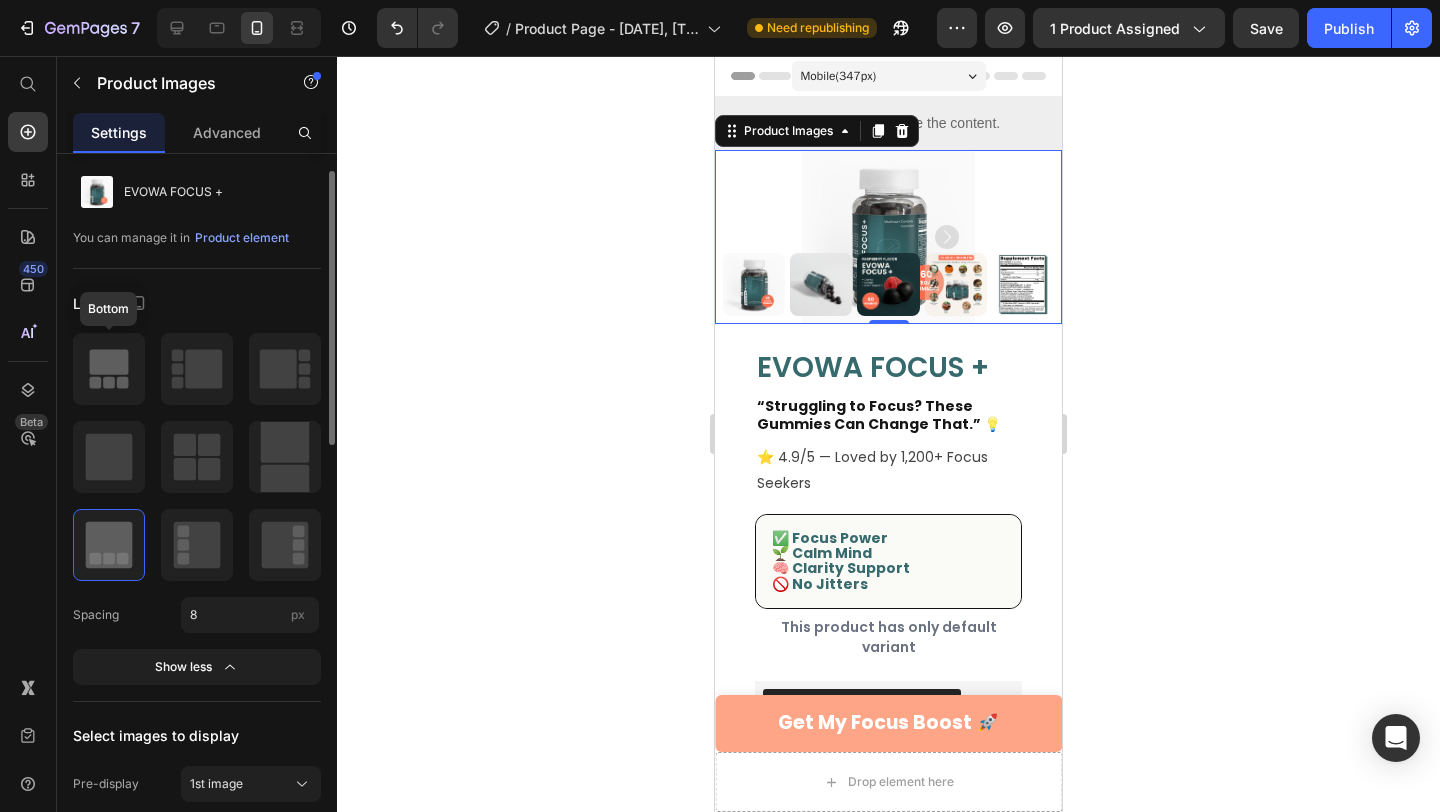 click 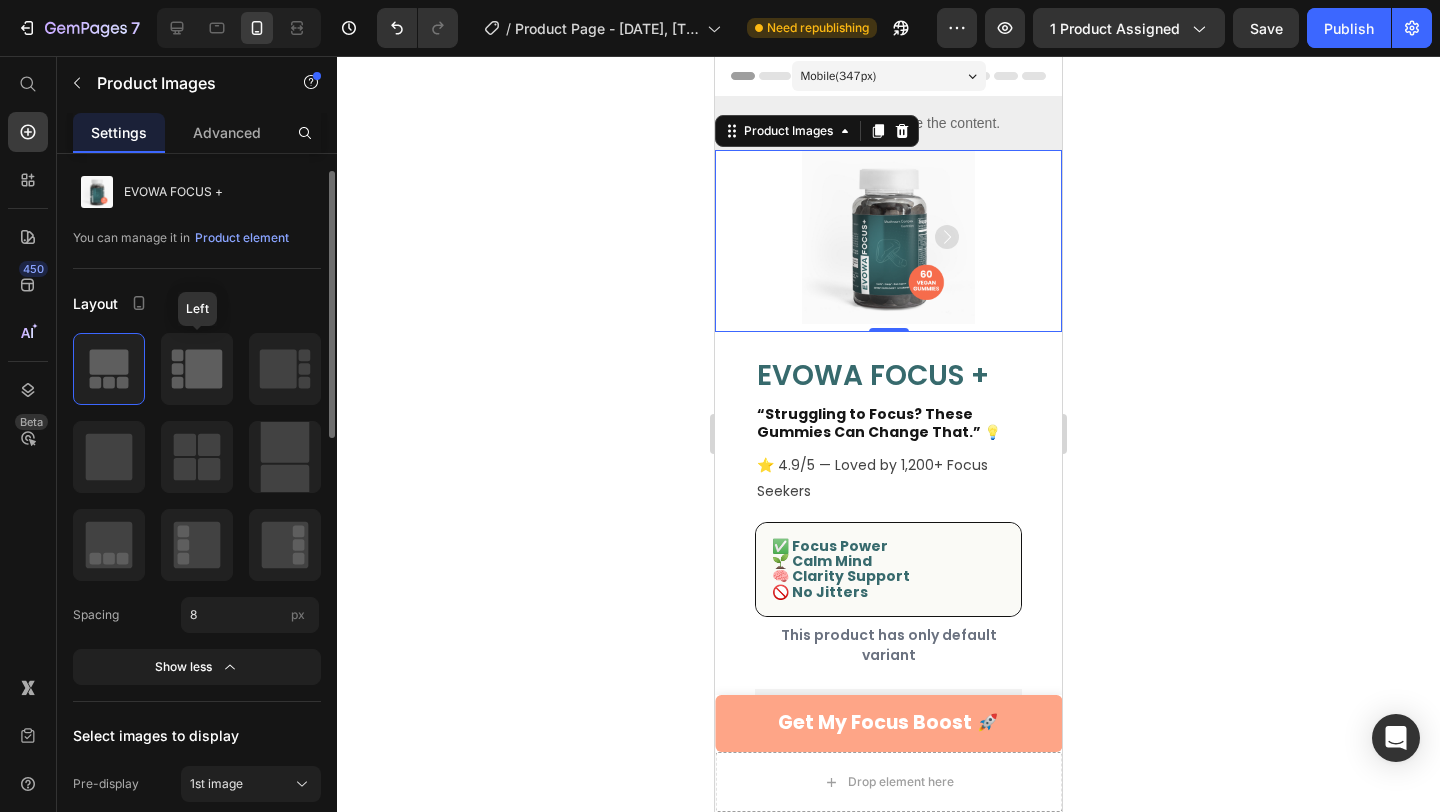 click 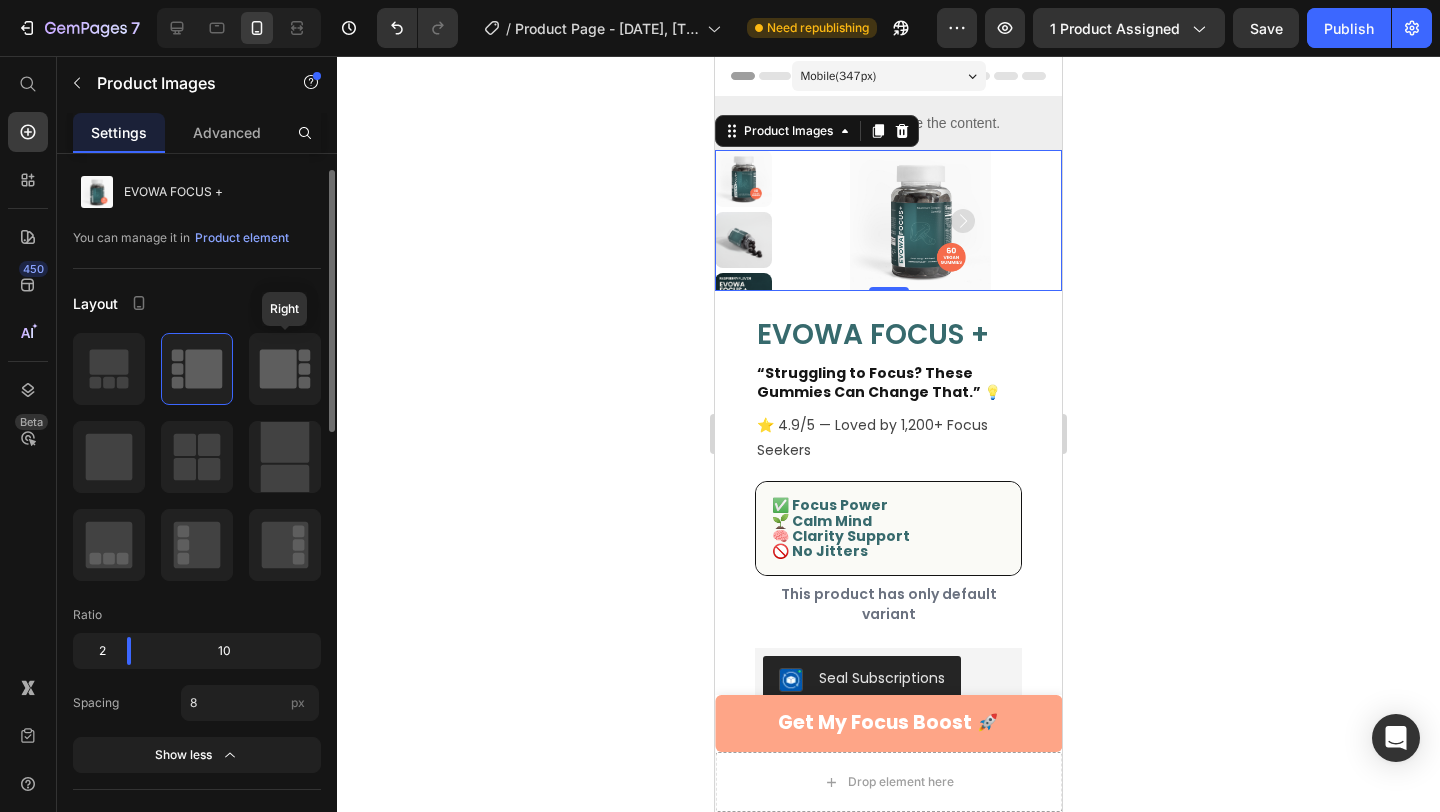 click 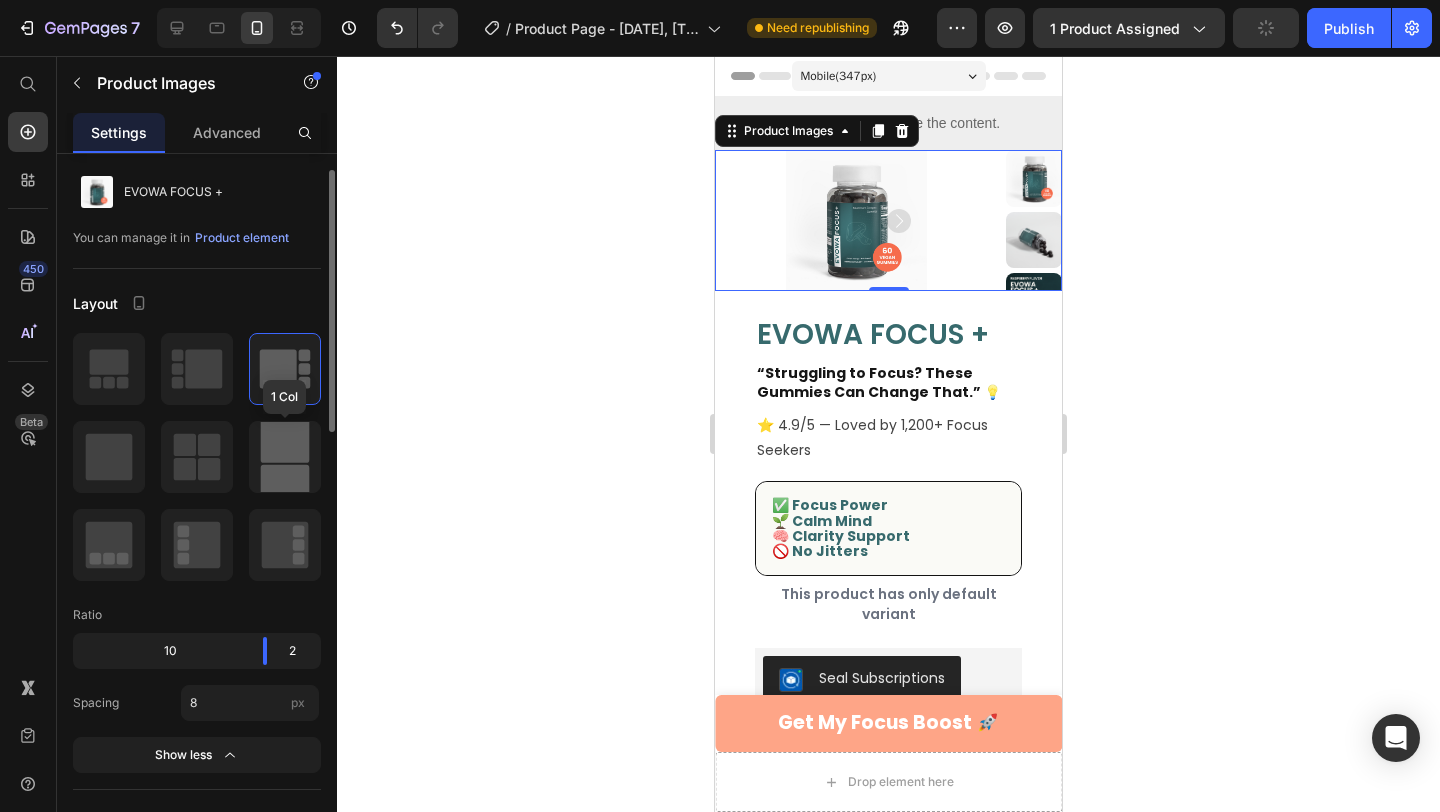 click 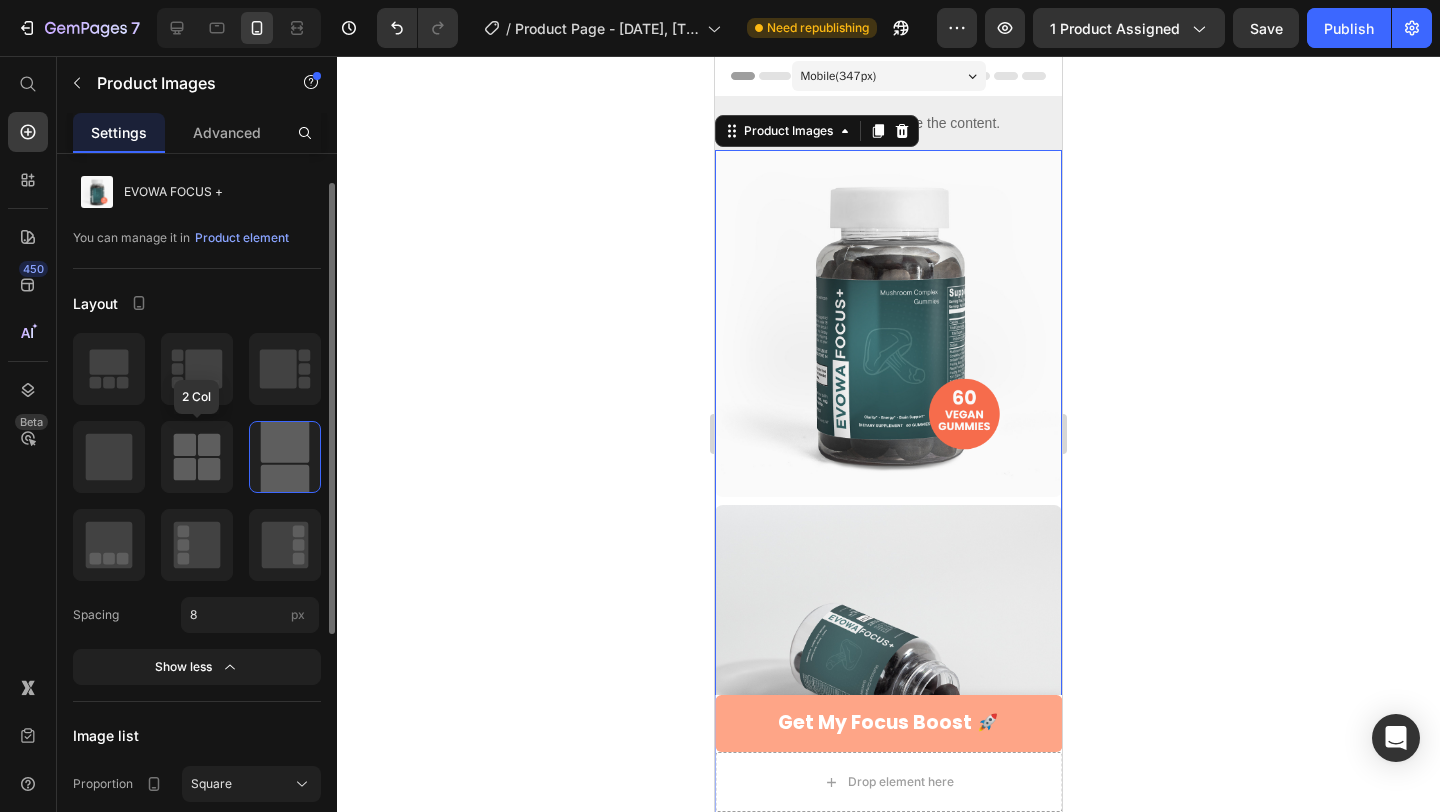 click 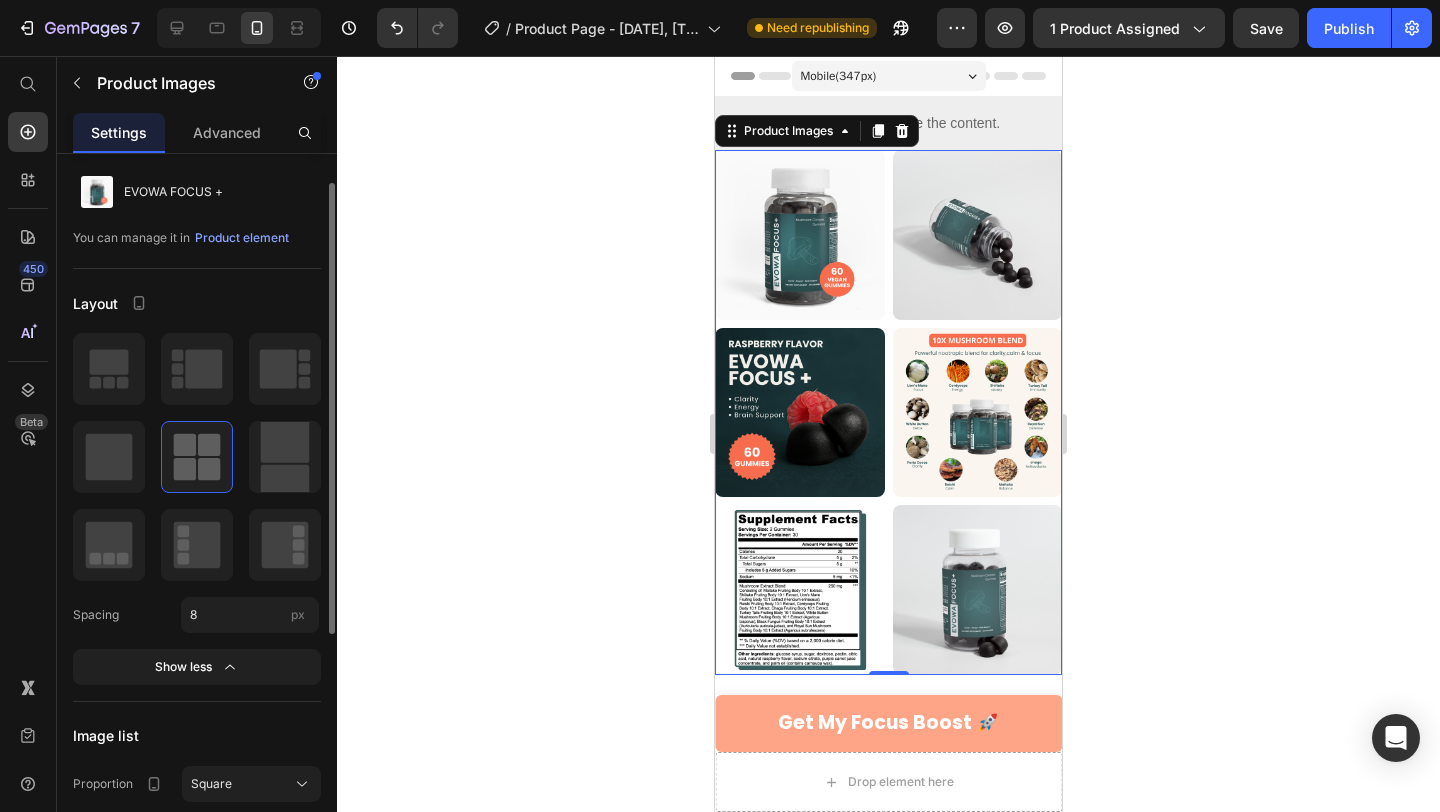 click 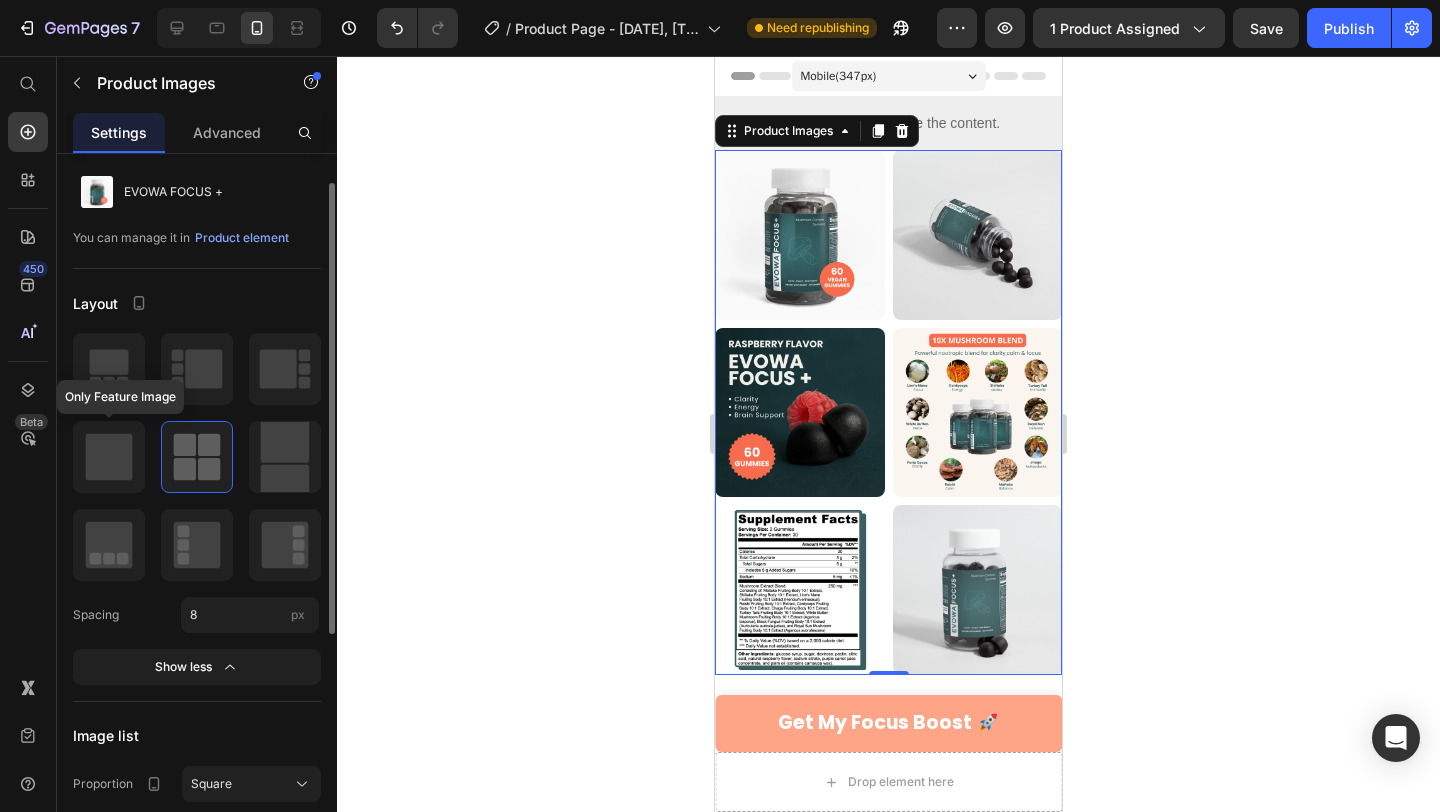 click 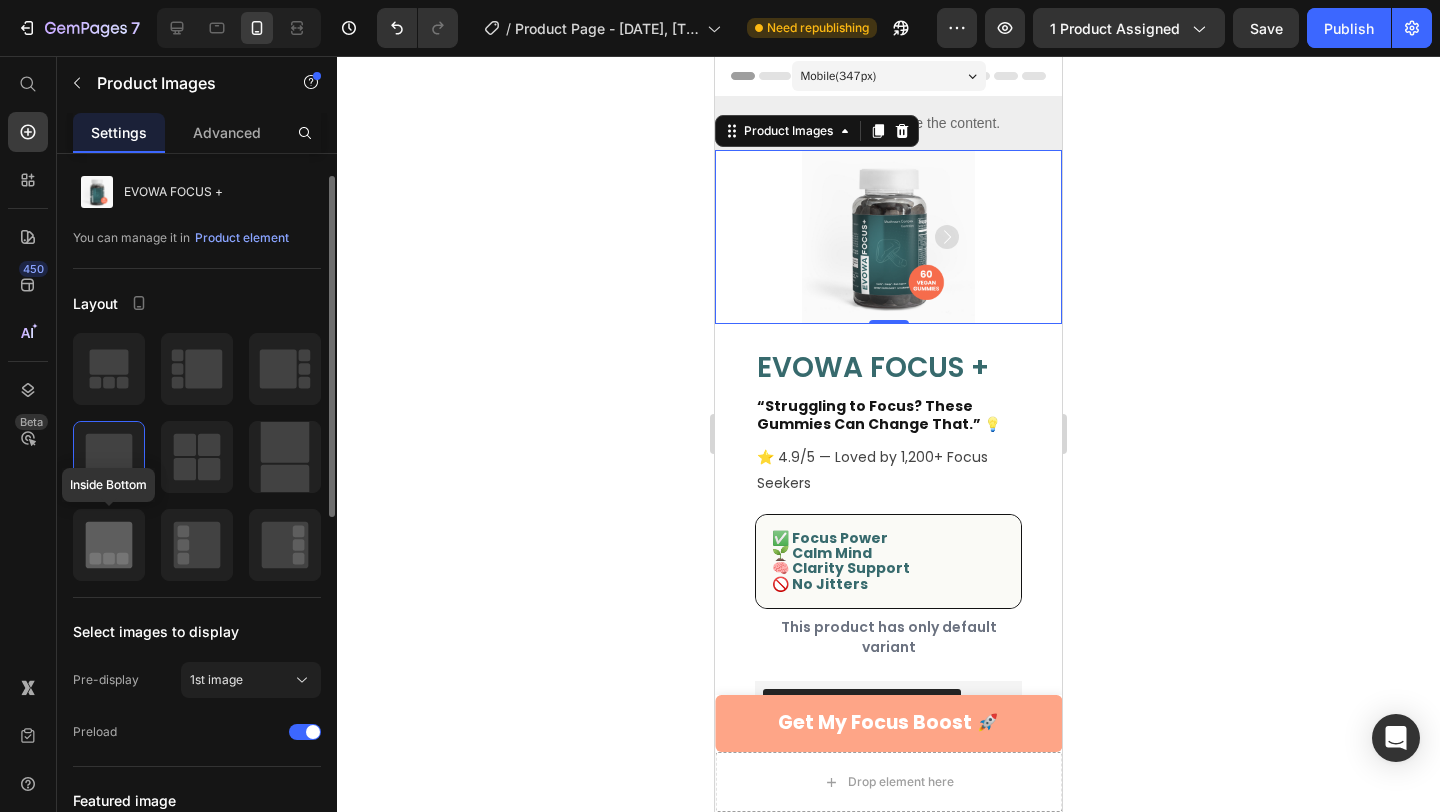 click 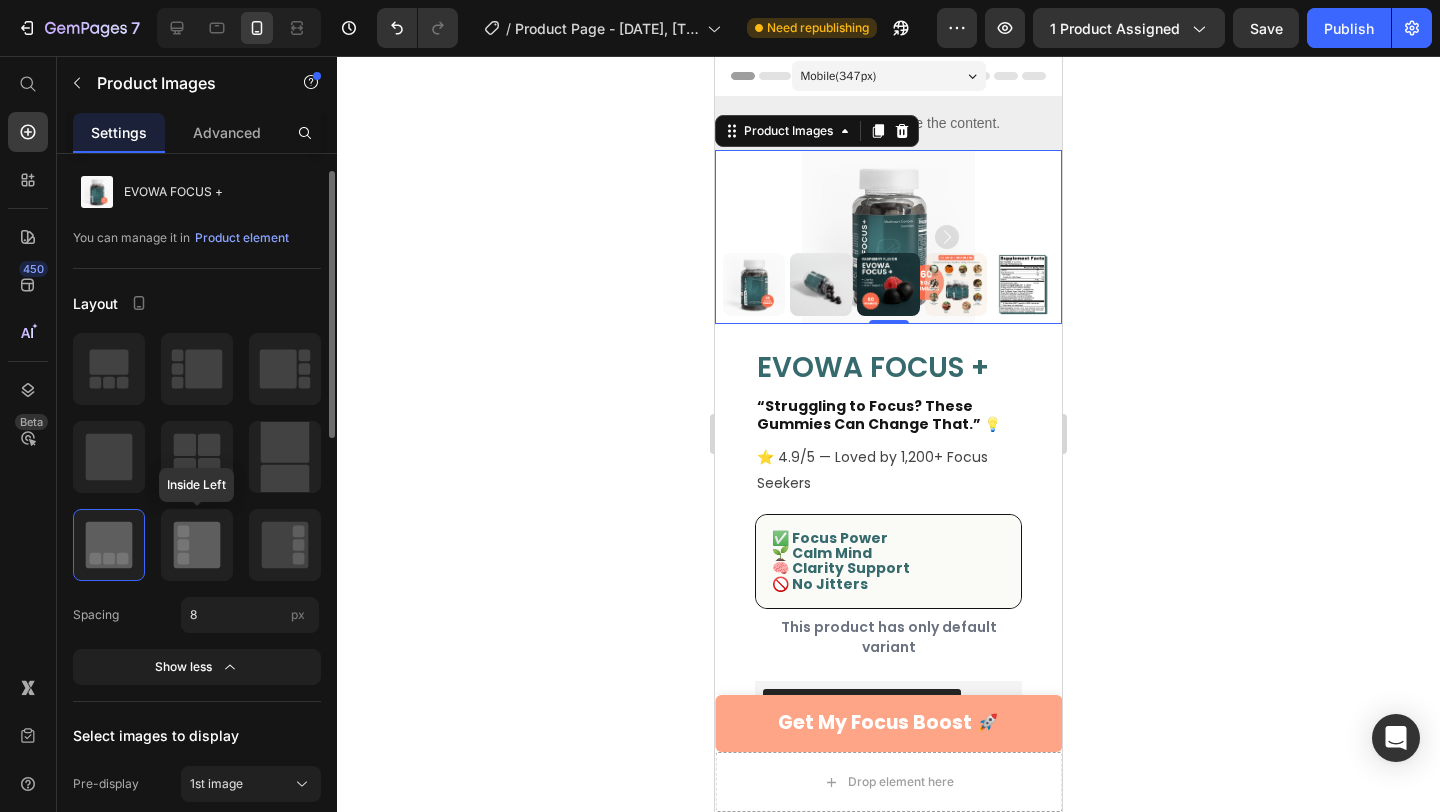 click 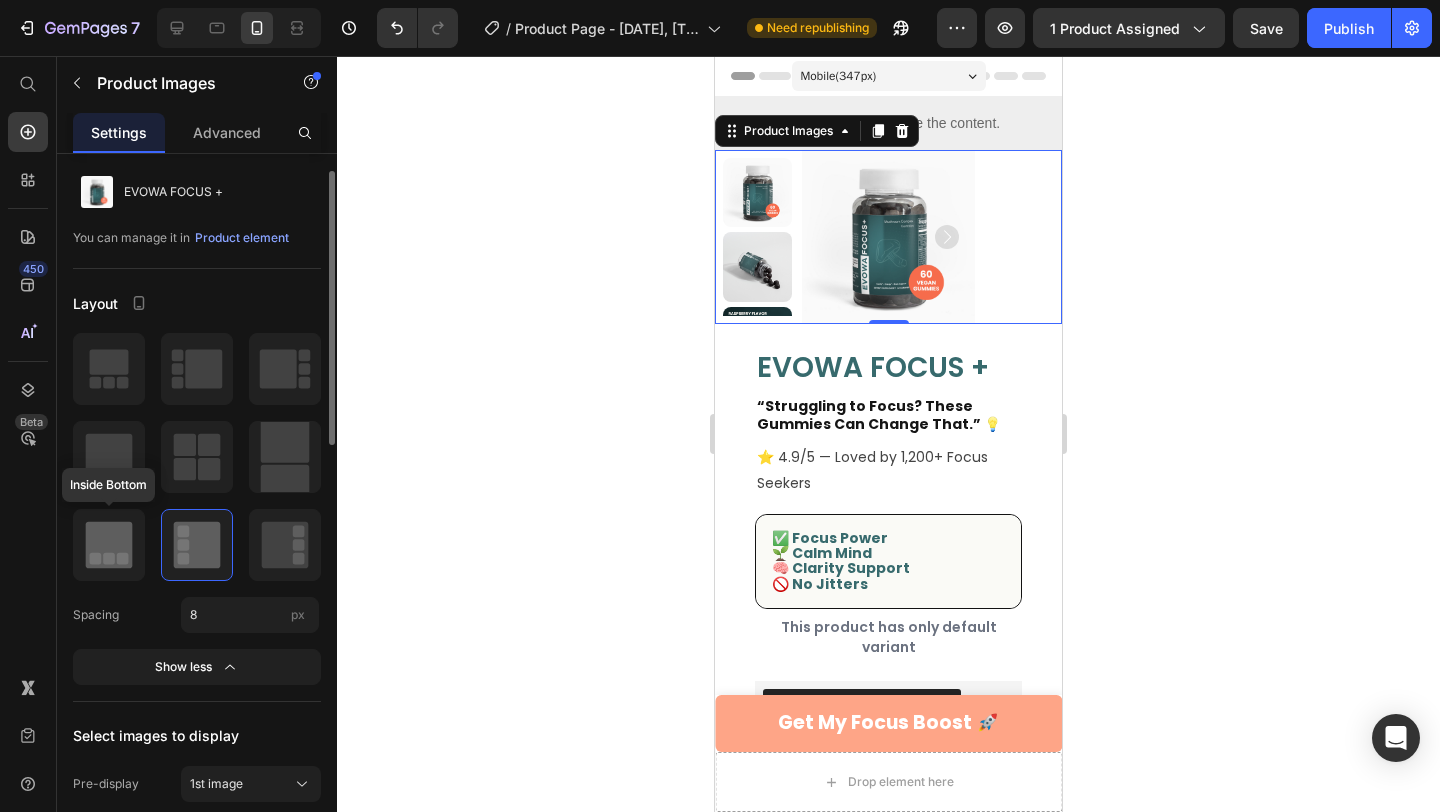 click 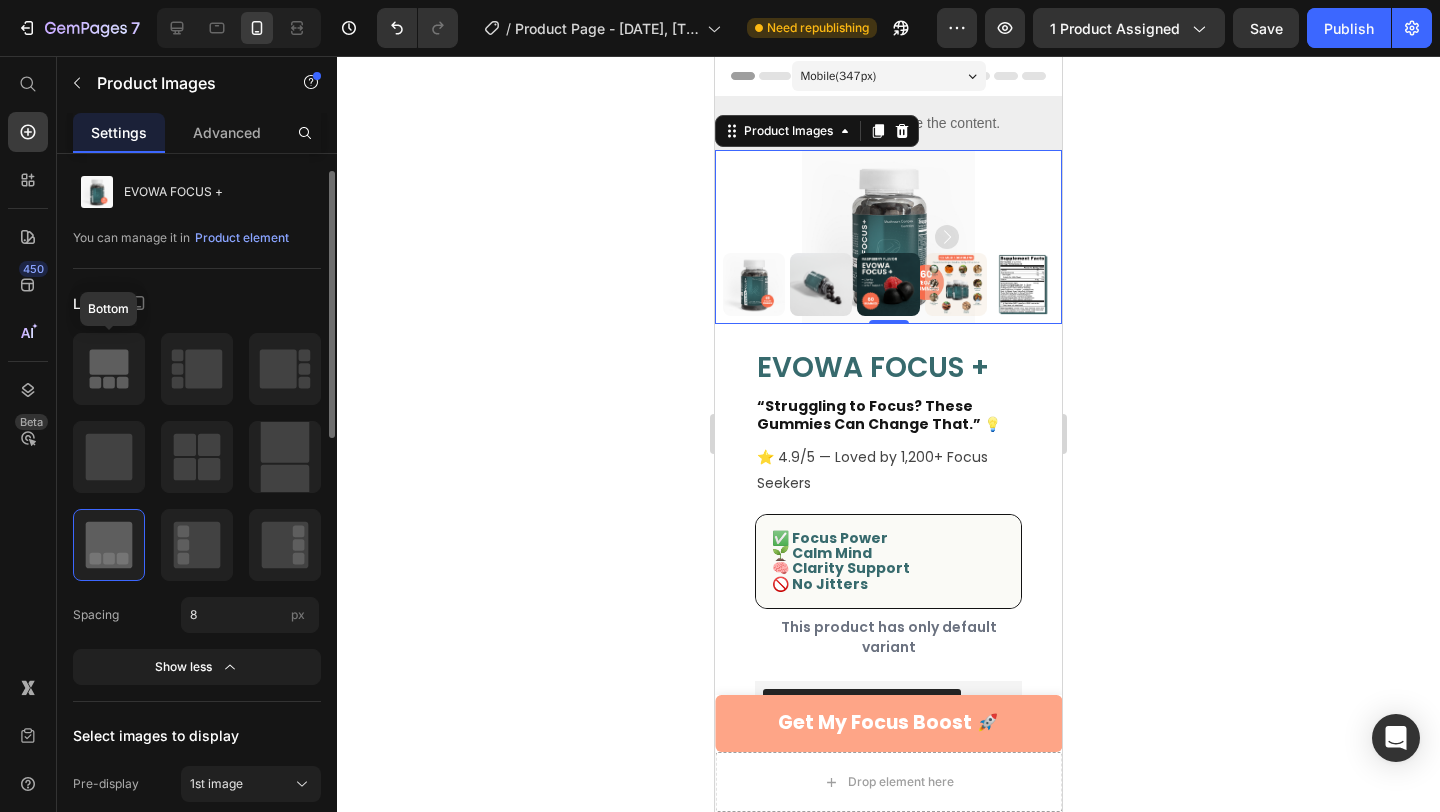 click 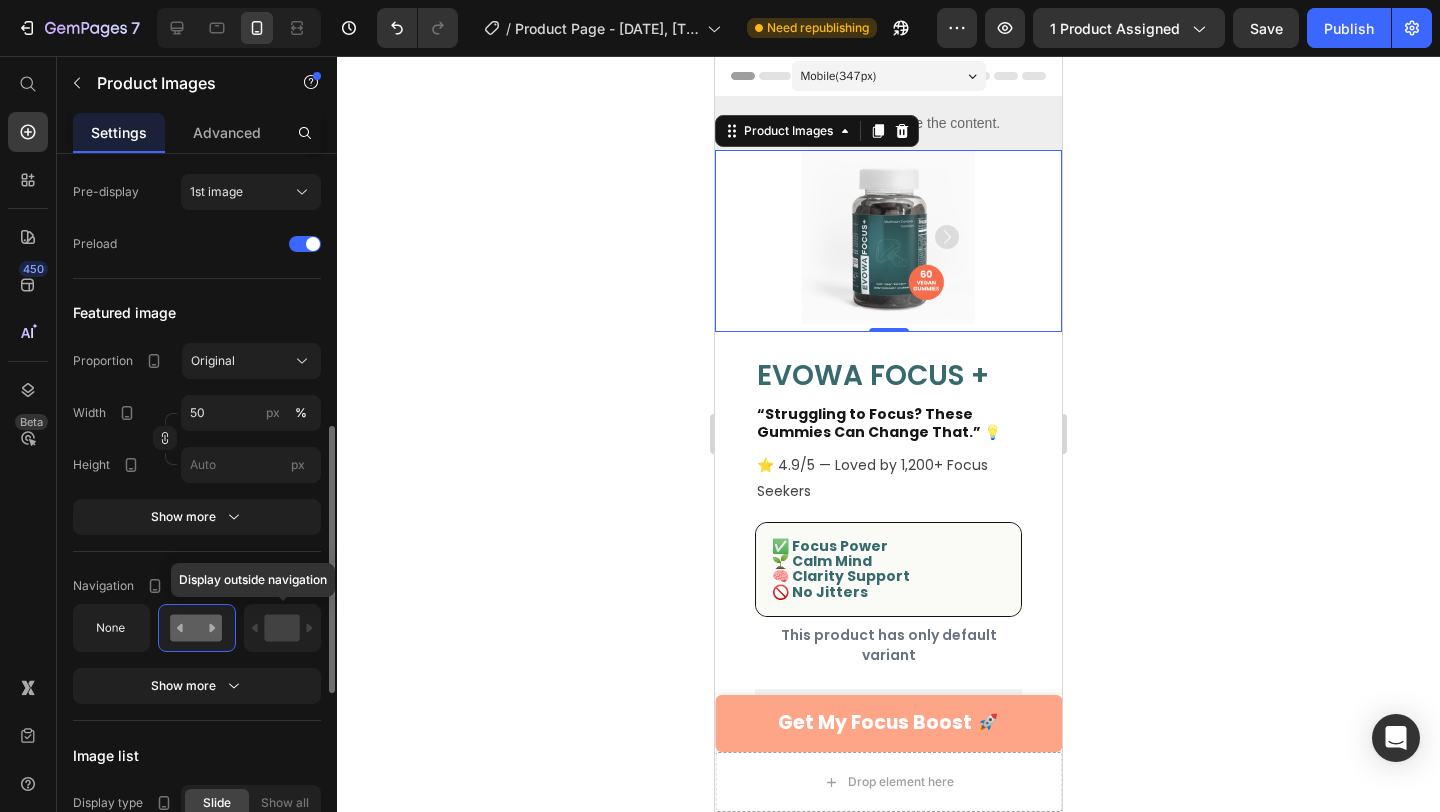 scroll, scrollTop: 664, scrollLeft: 0, axis: vertical 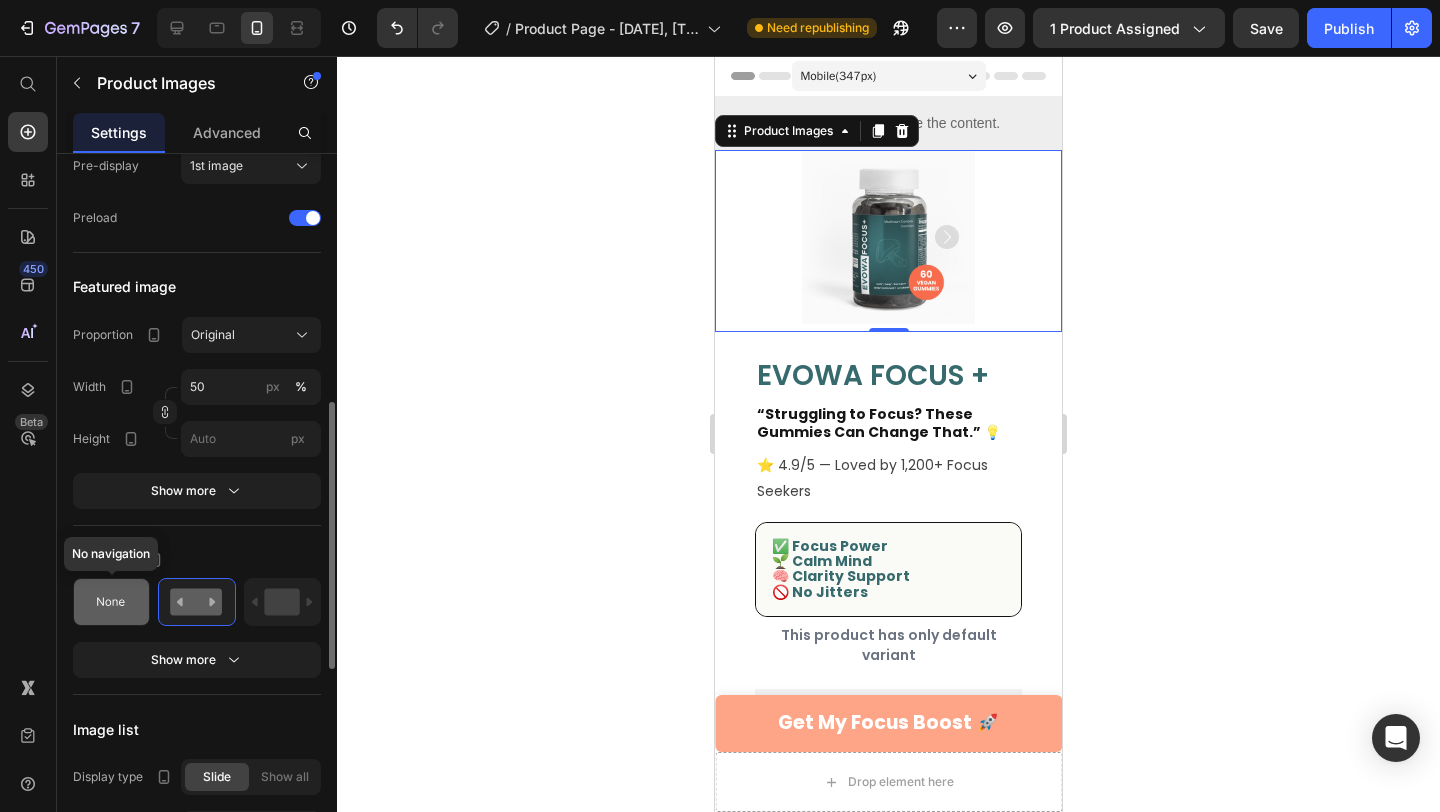 click 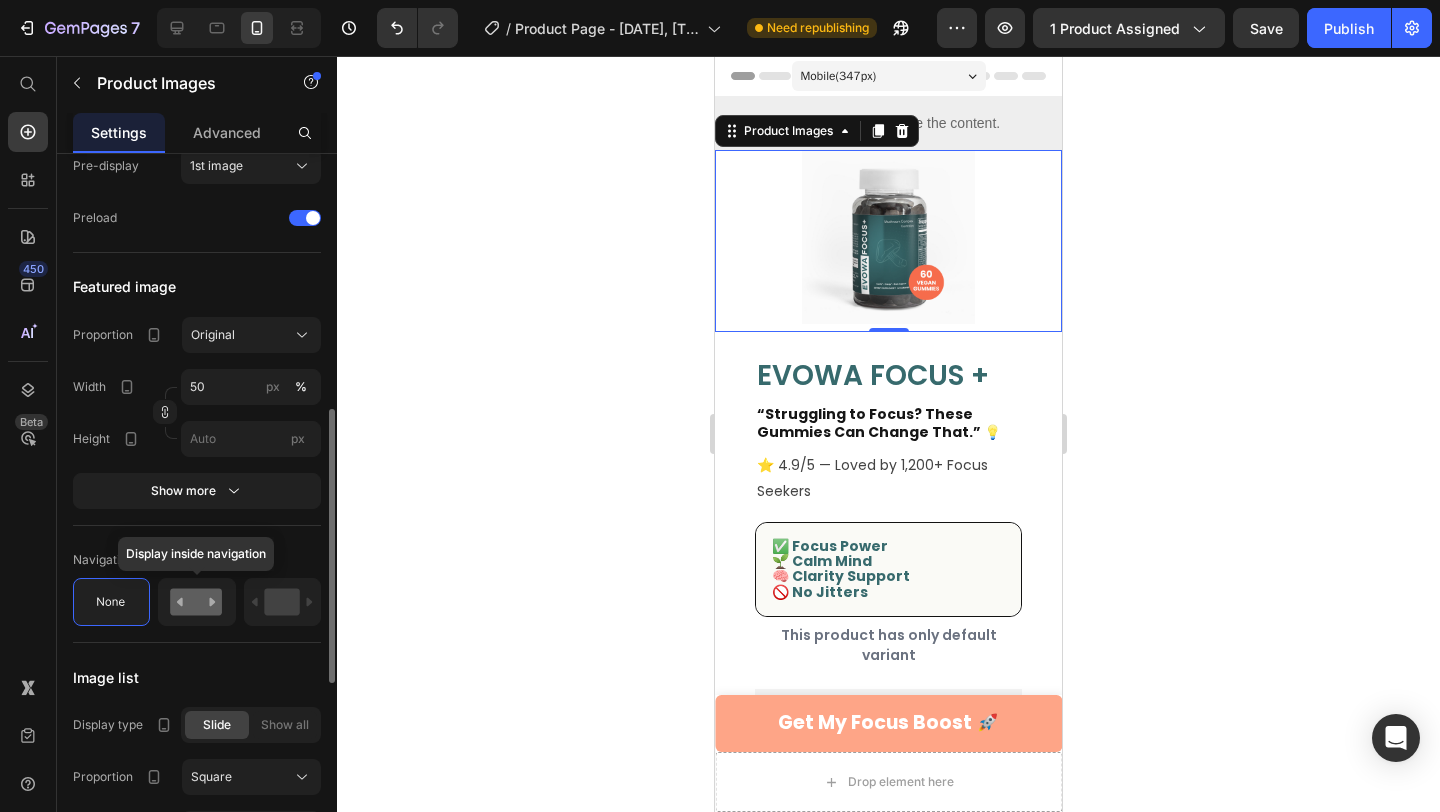 click 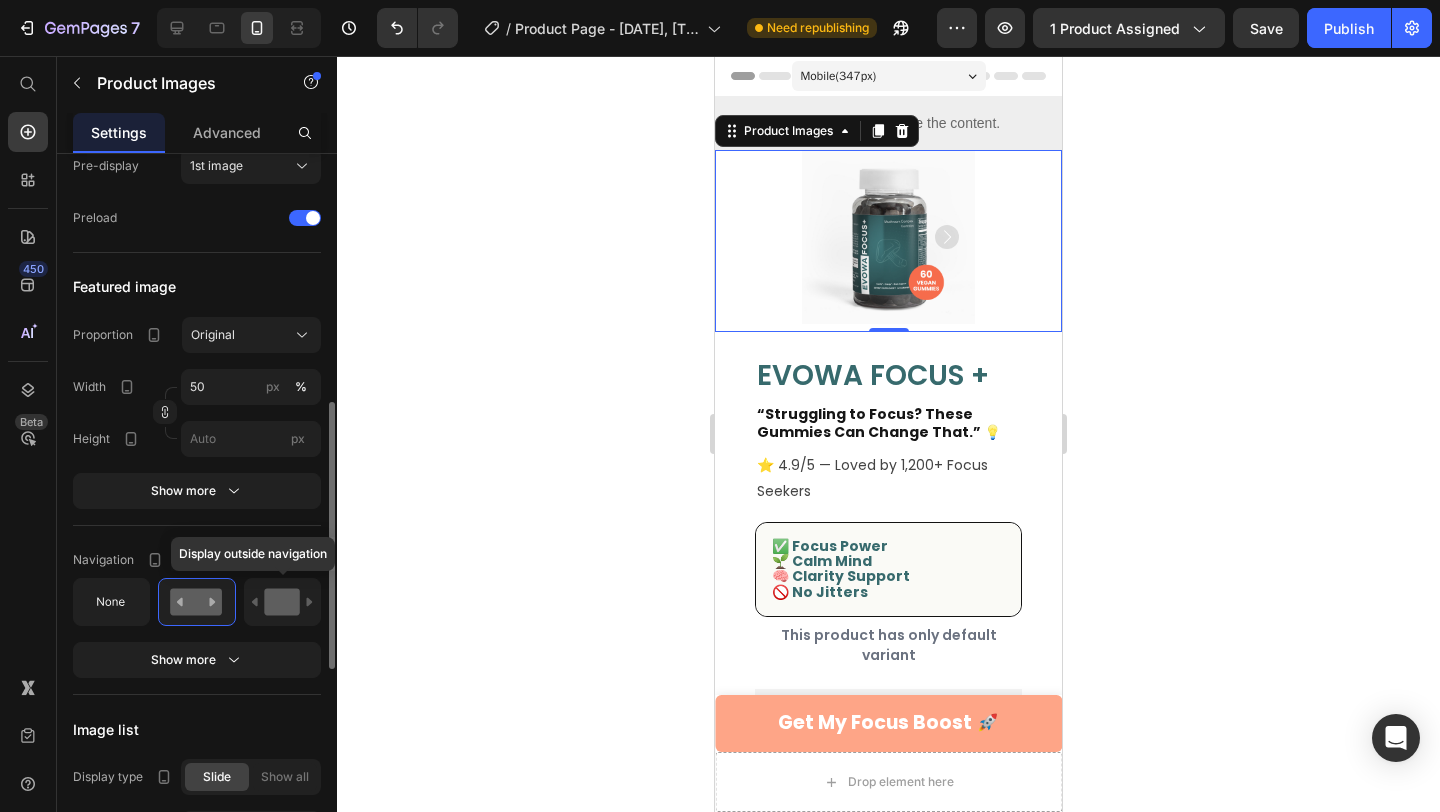 click 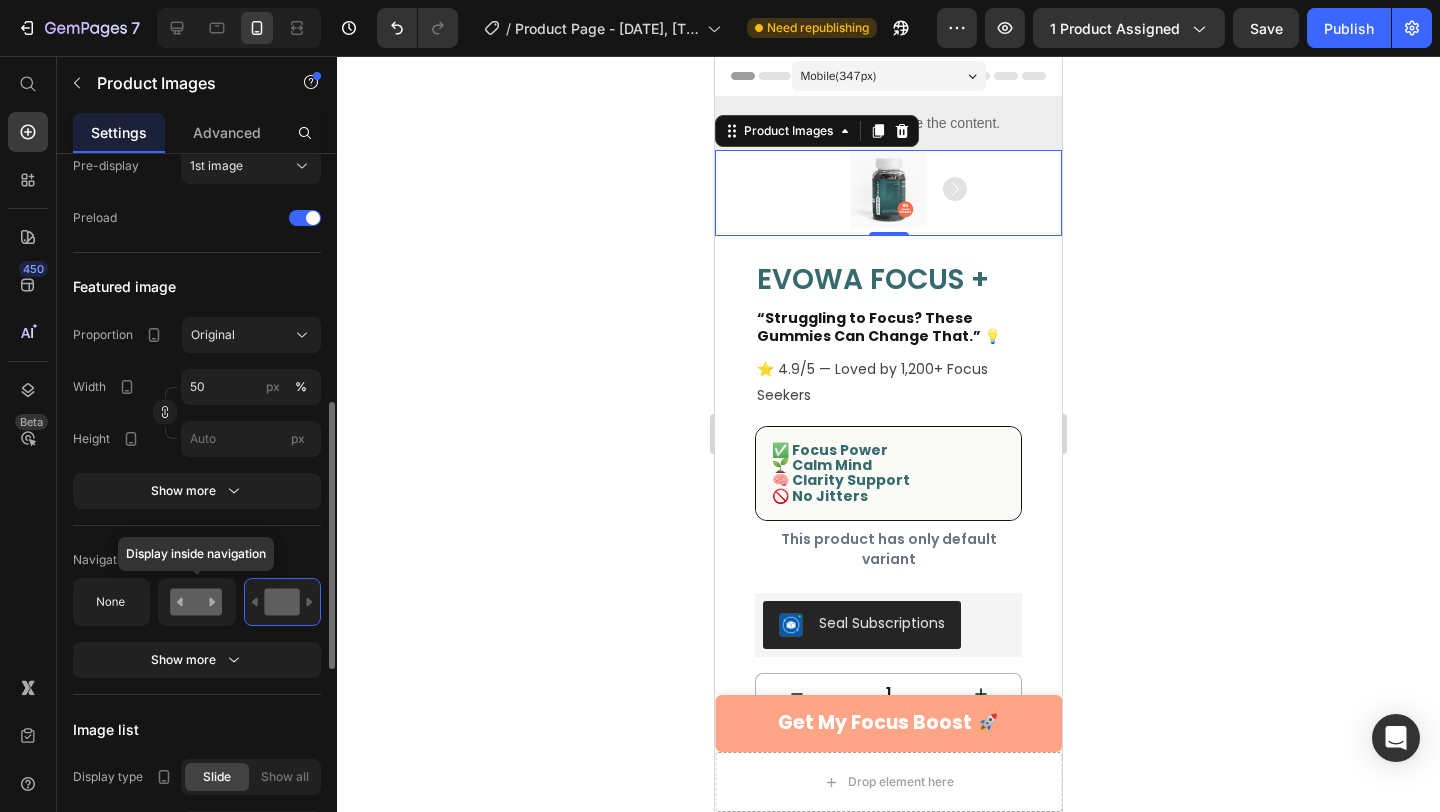 click 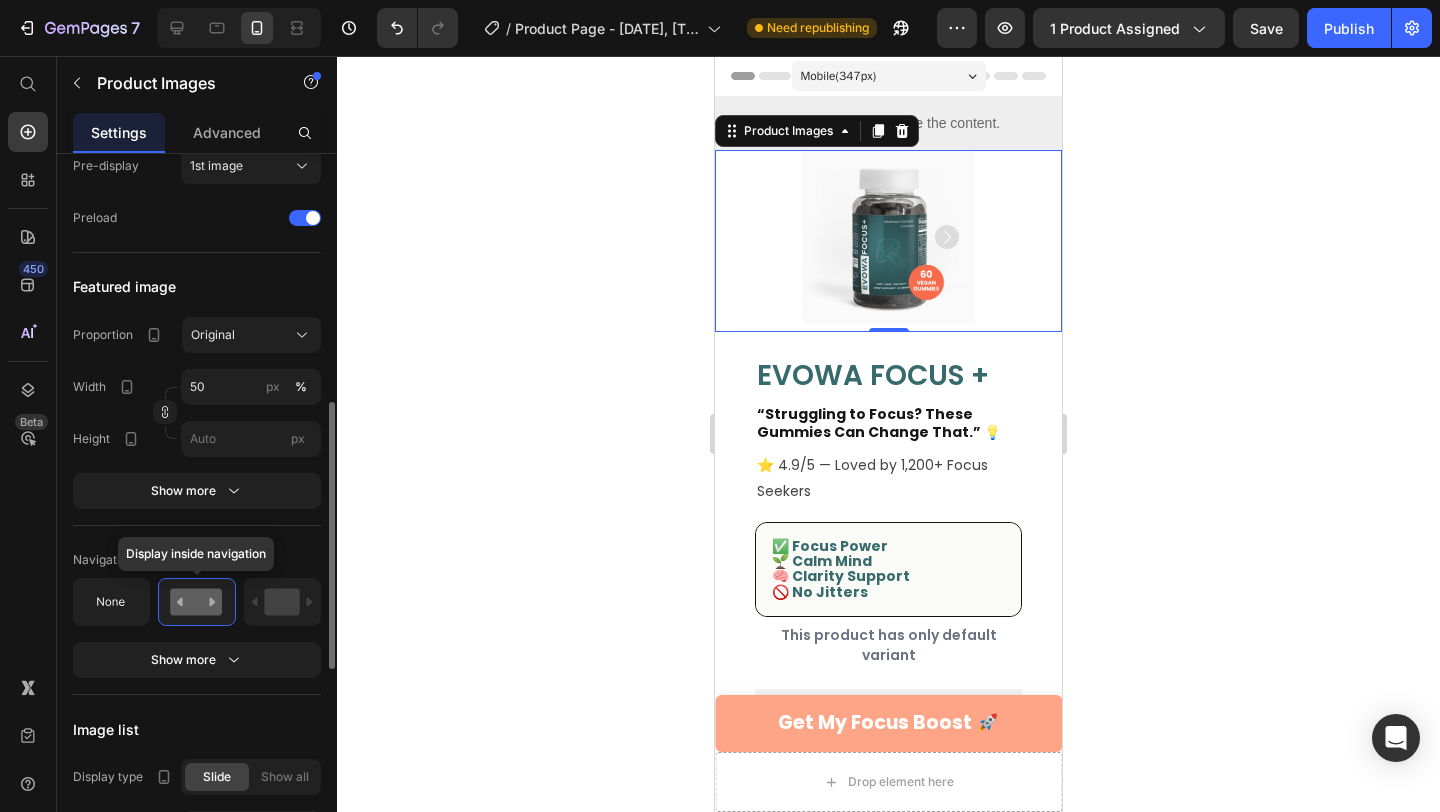 scroll, scrollTop: 667, scrollLeft: 0, axis: vertical 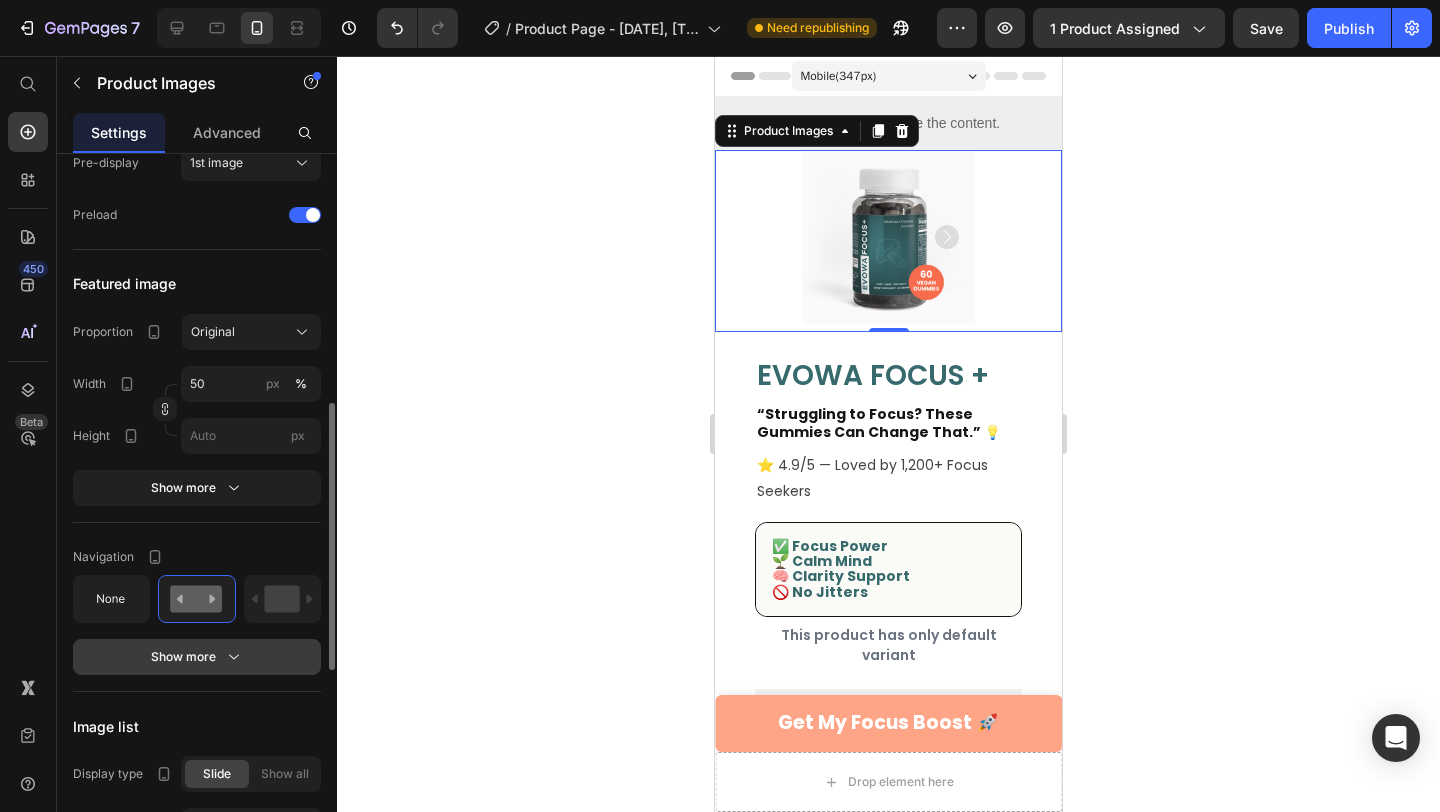 click on "Show more" at bounding box center [197, 657] 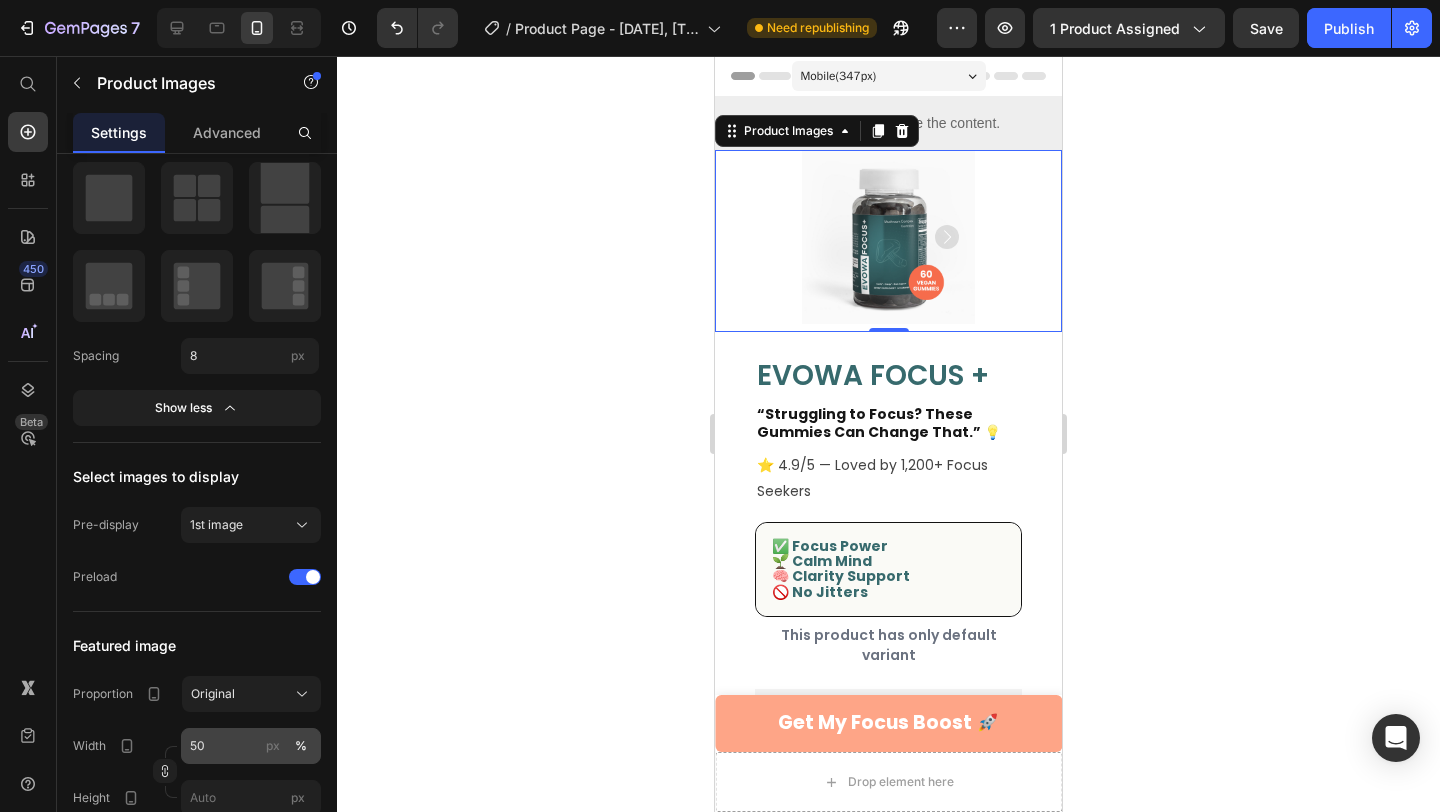 scroll, scrollTop: 0, scrollLeft: 0, axis: both 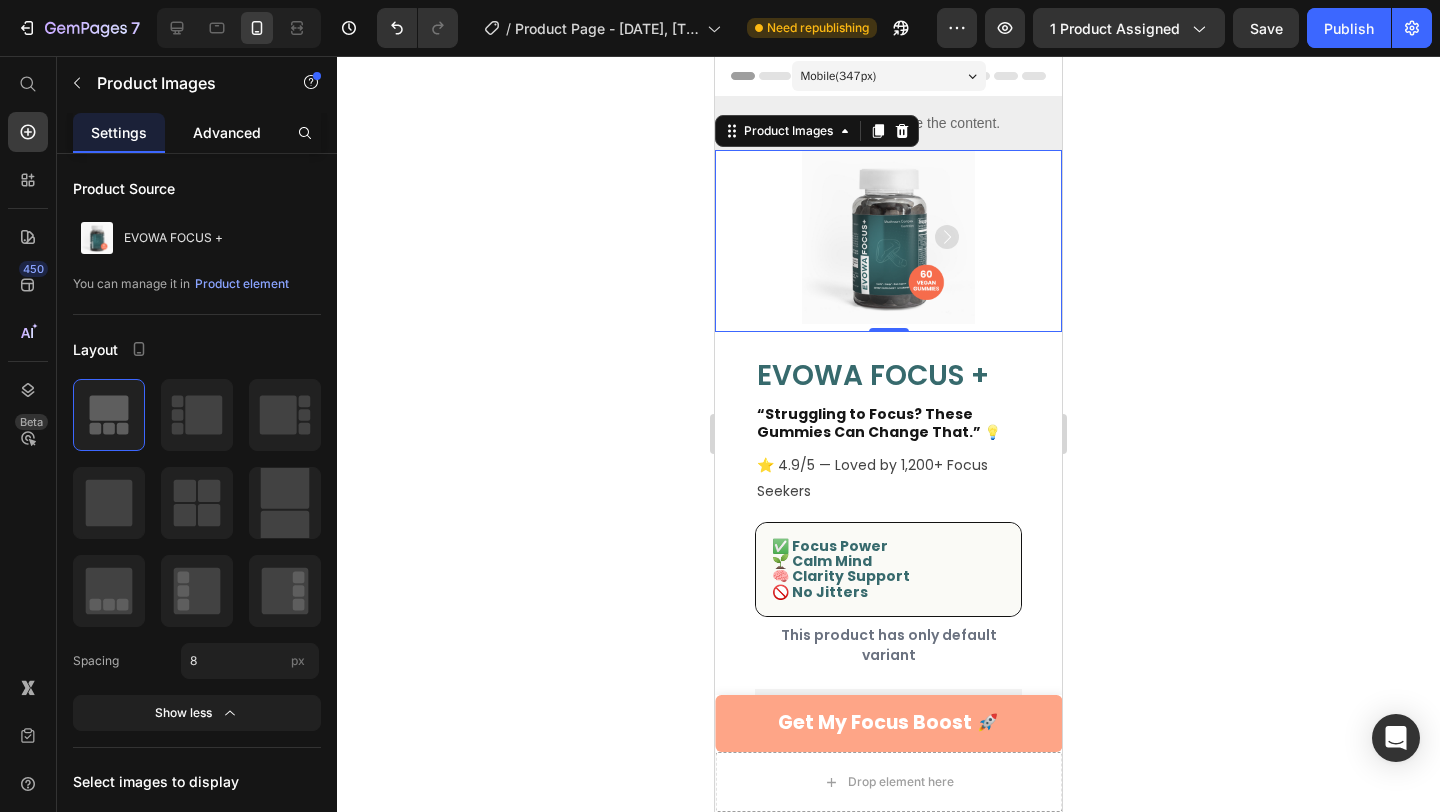 click on "Advanced" 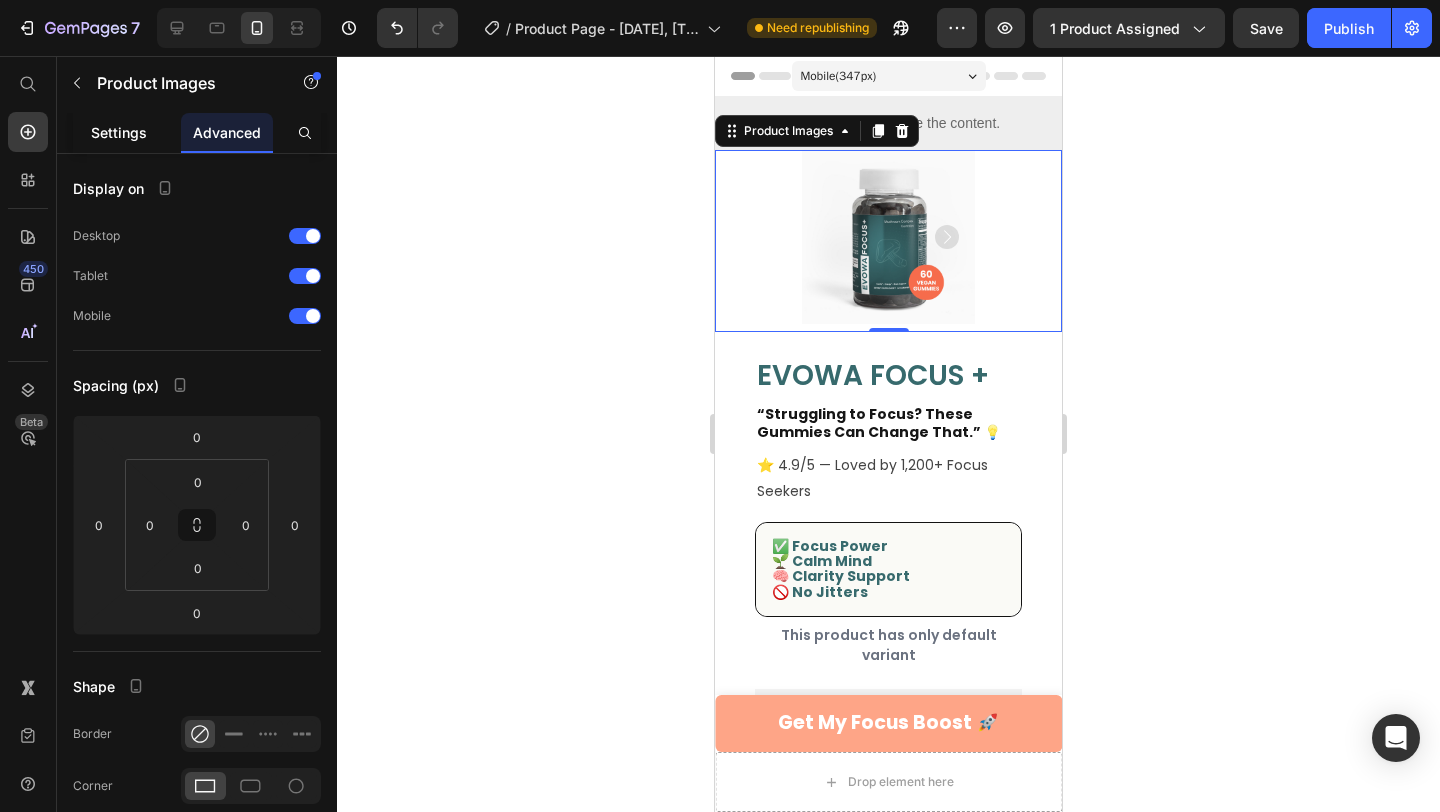 click on "Settings" 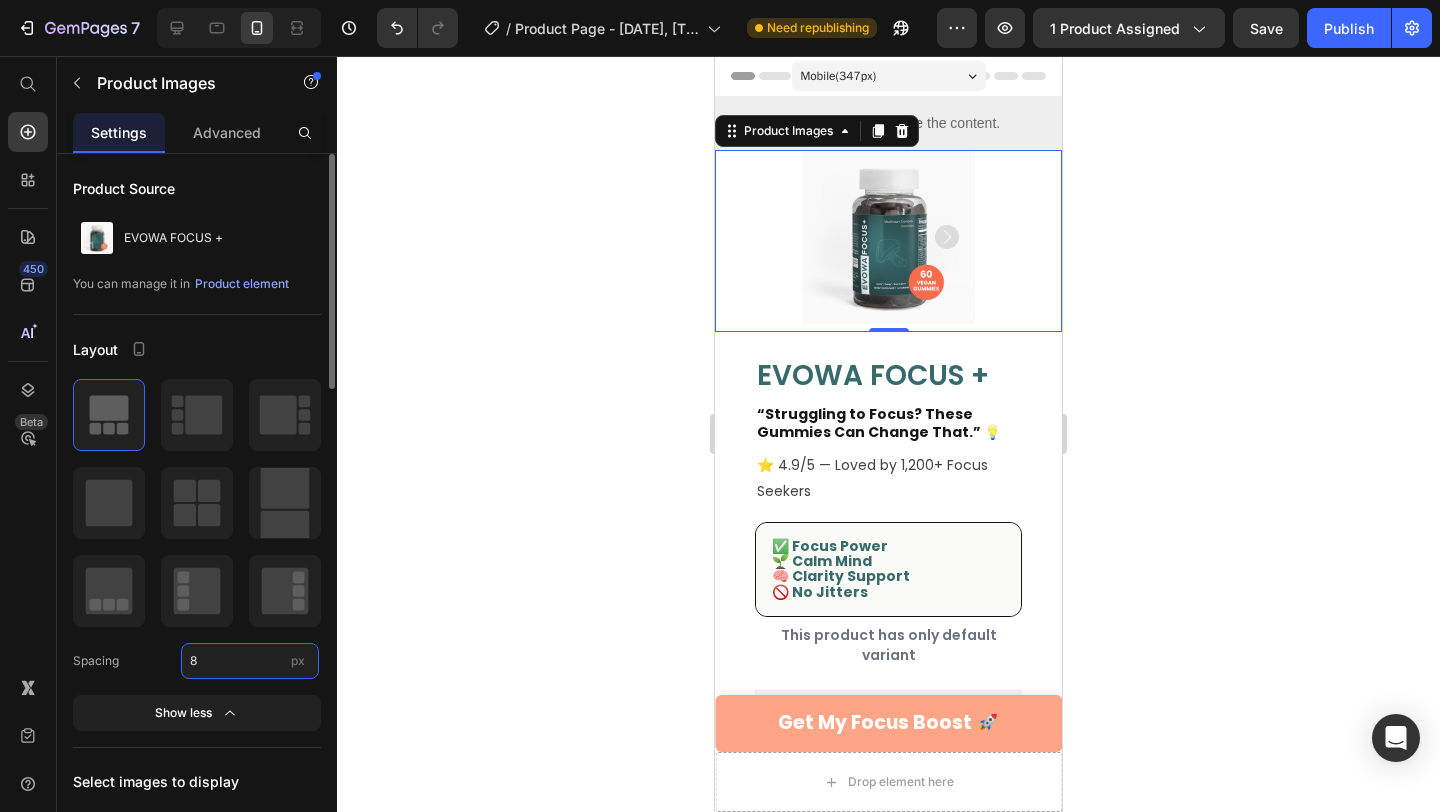 click on "8" at bounding box center (250, 661) 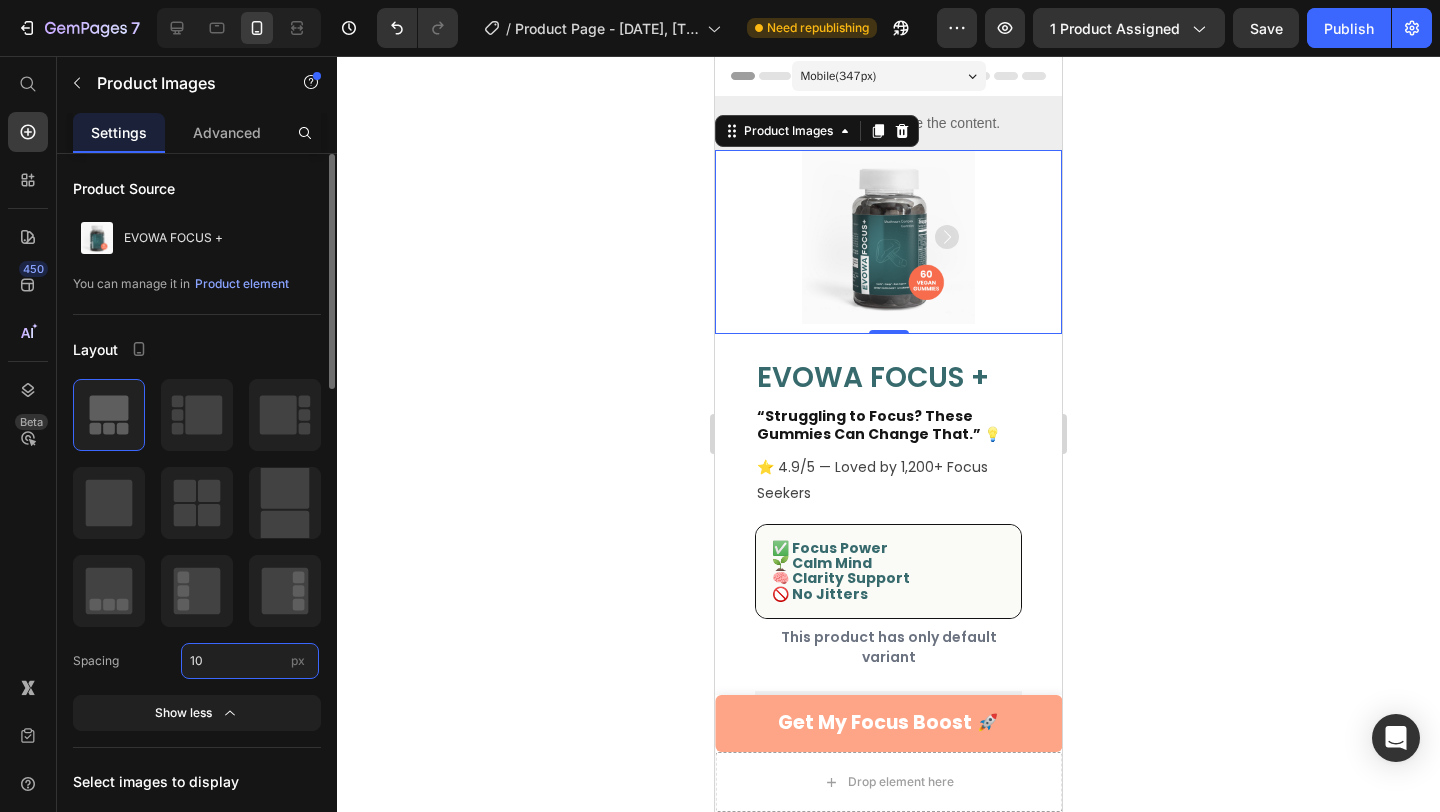 type on "1" 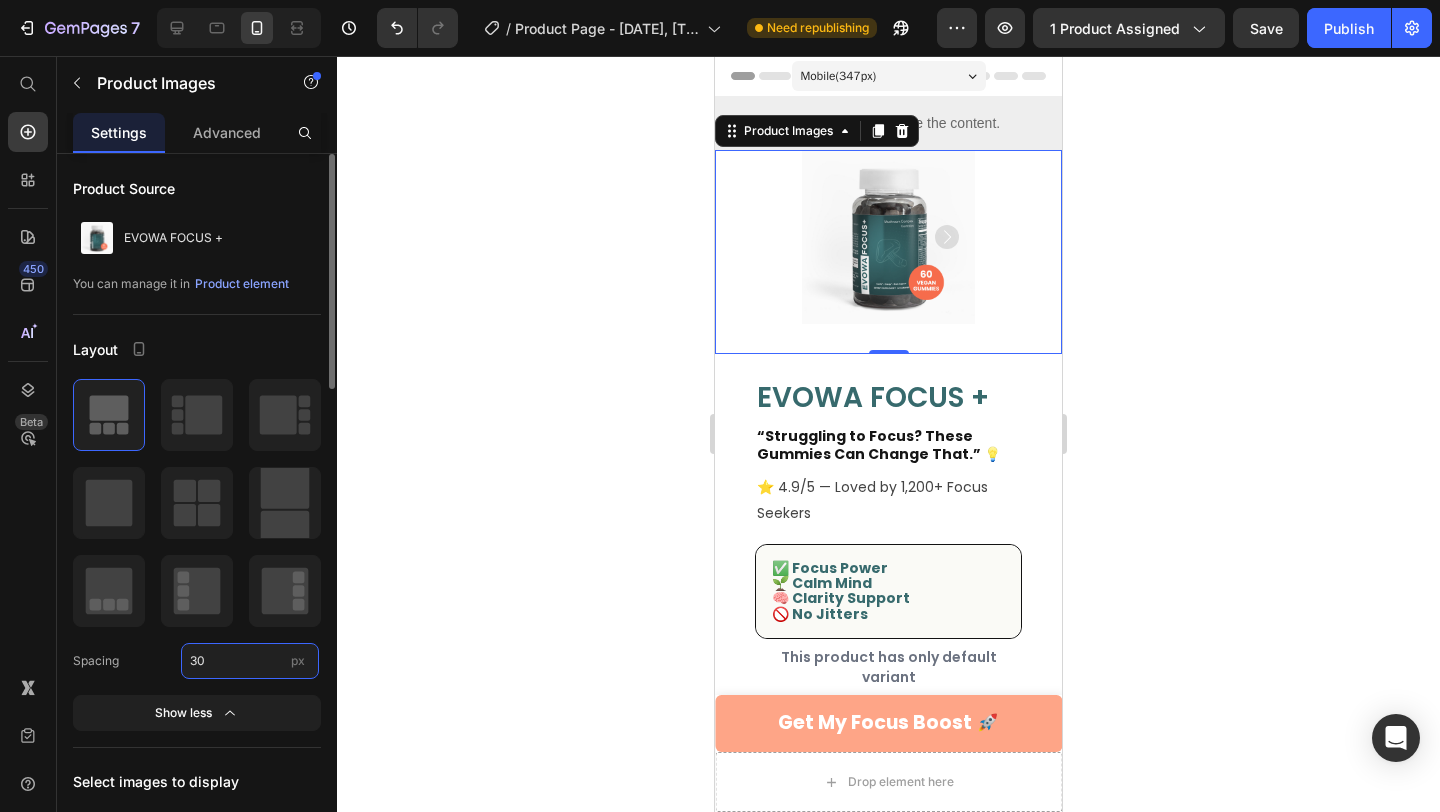type on "3" 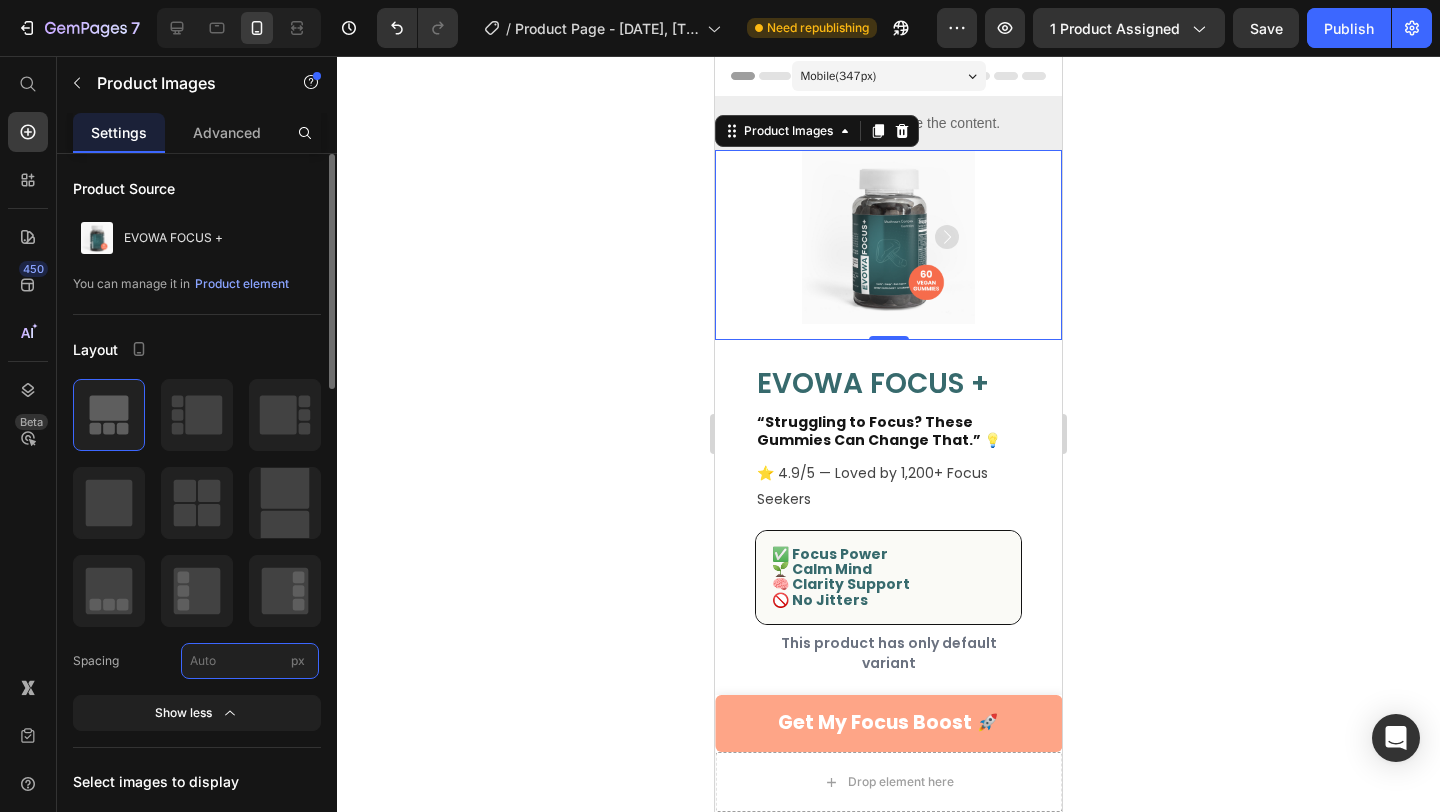 type on "8" 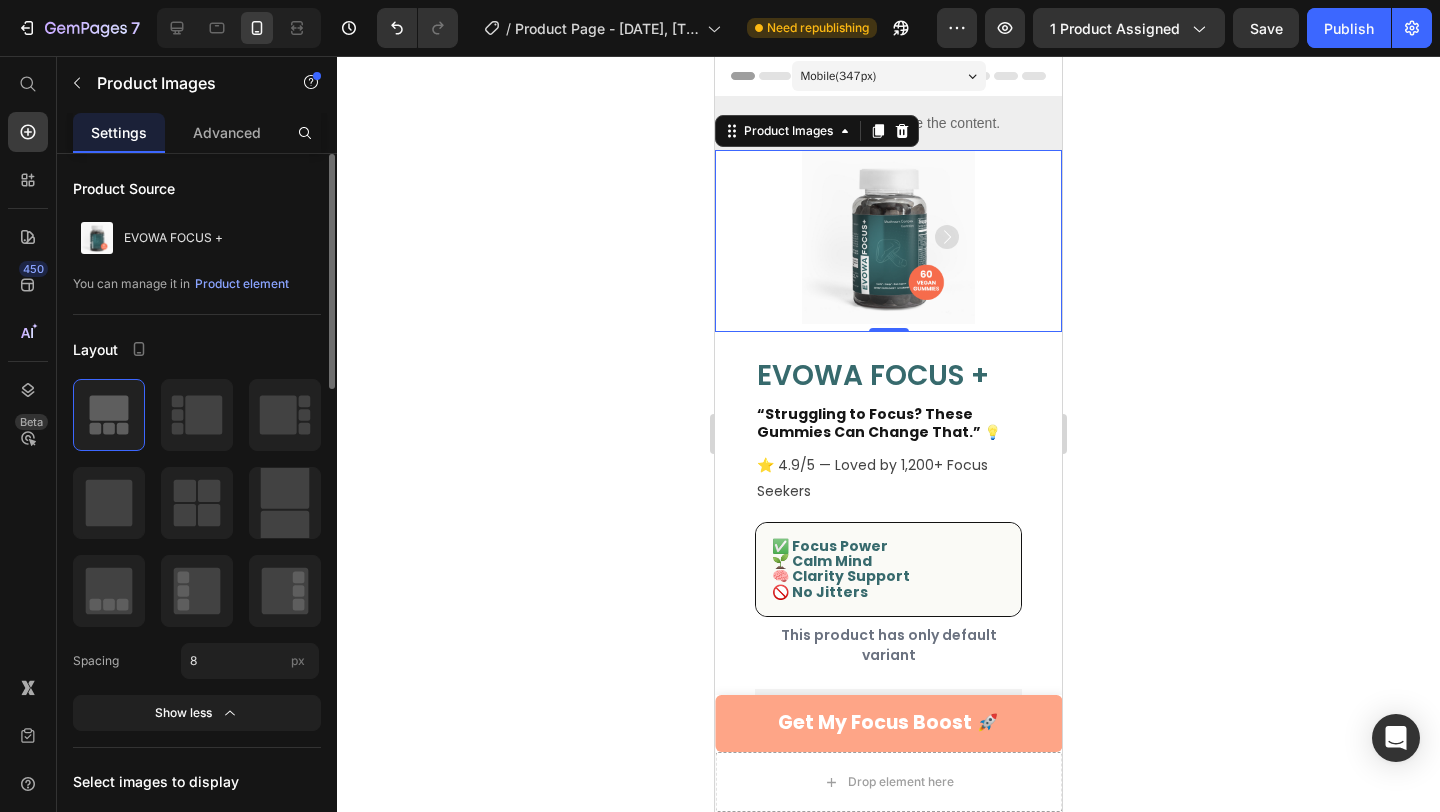 click on "Layout" at bounding box center (197, 349) 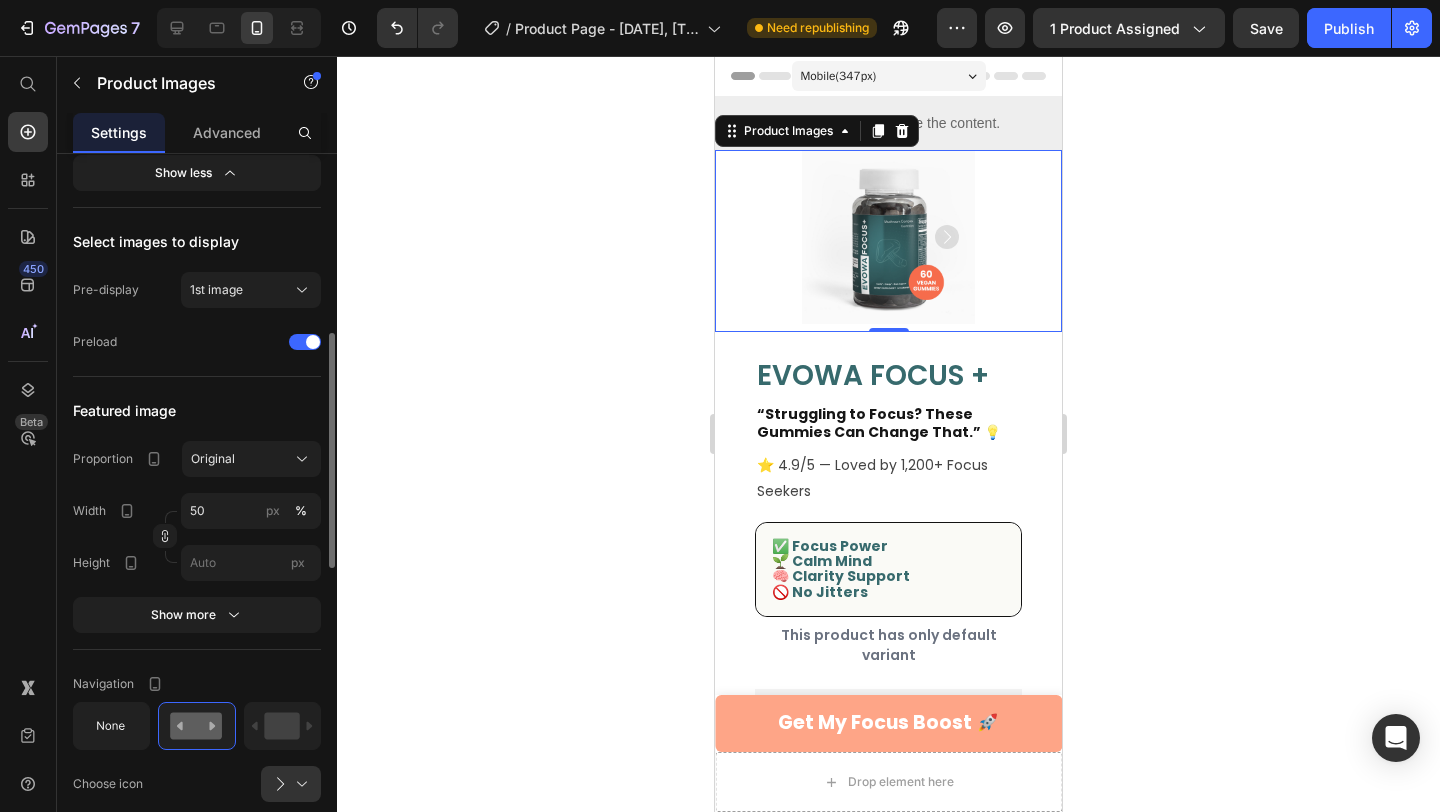 scroll, scrollTop: 541, scrollLeft: 0, axis: vertical 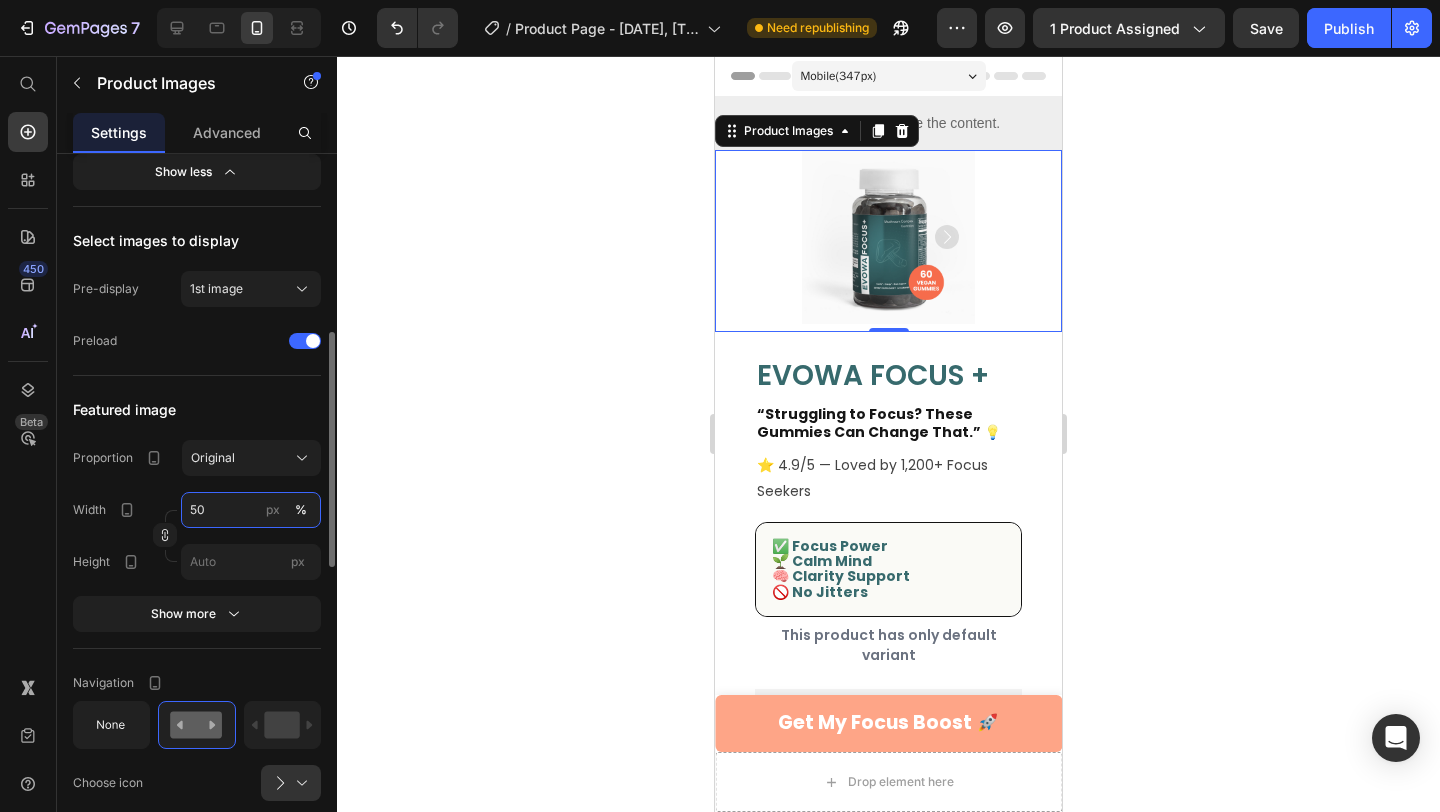 click on "50" at bounding box center (251, 510) 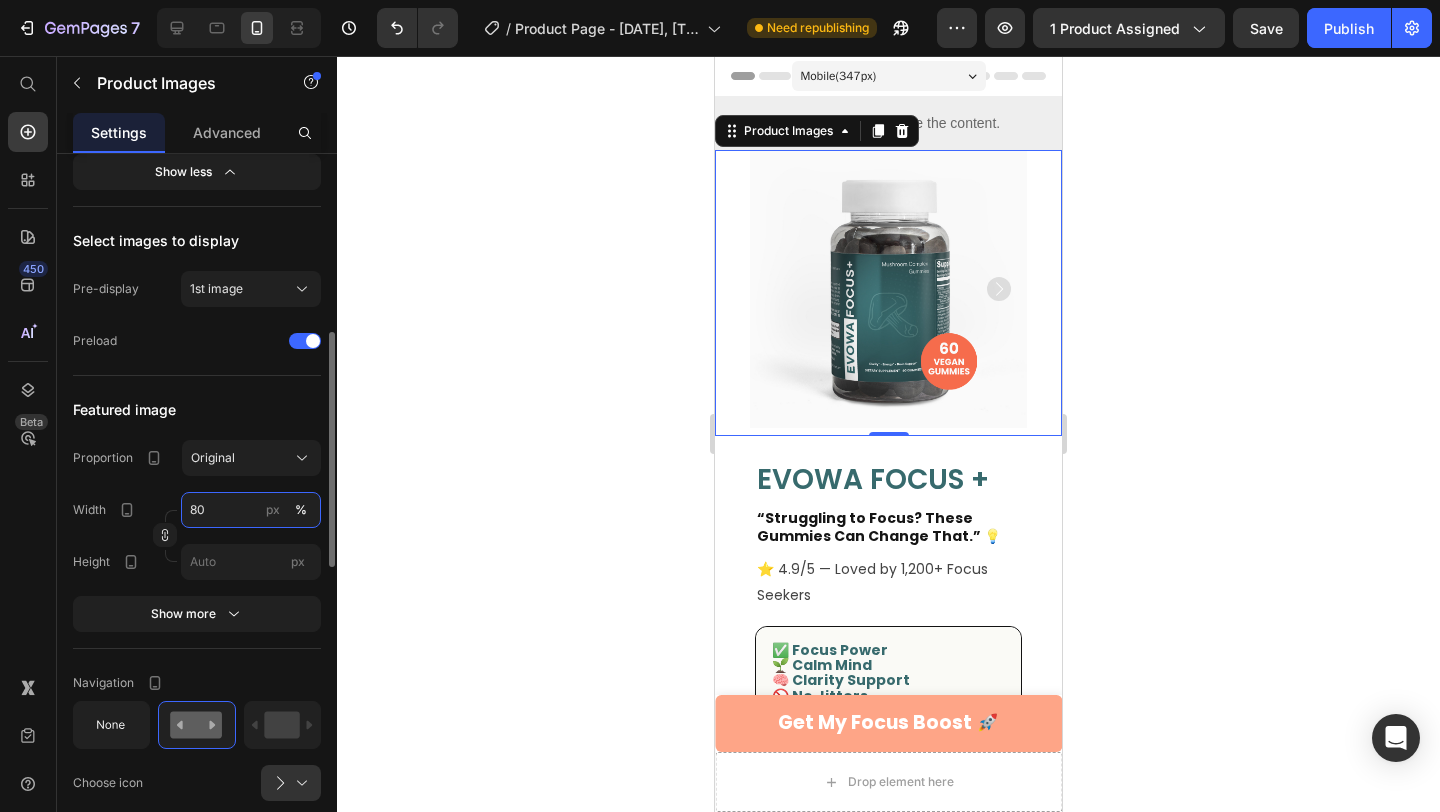 type on "8" 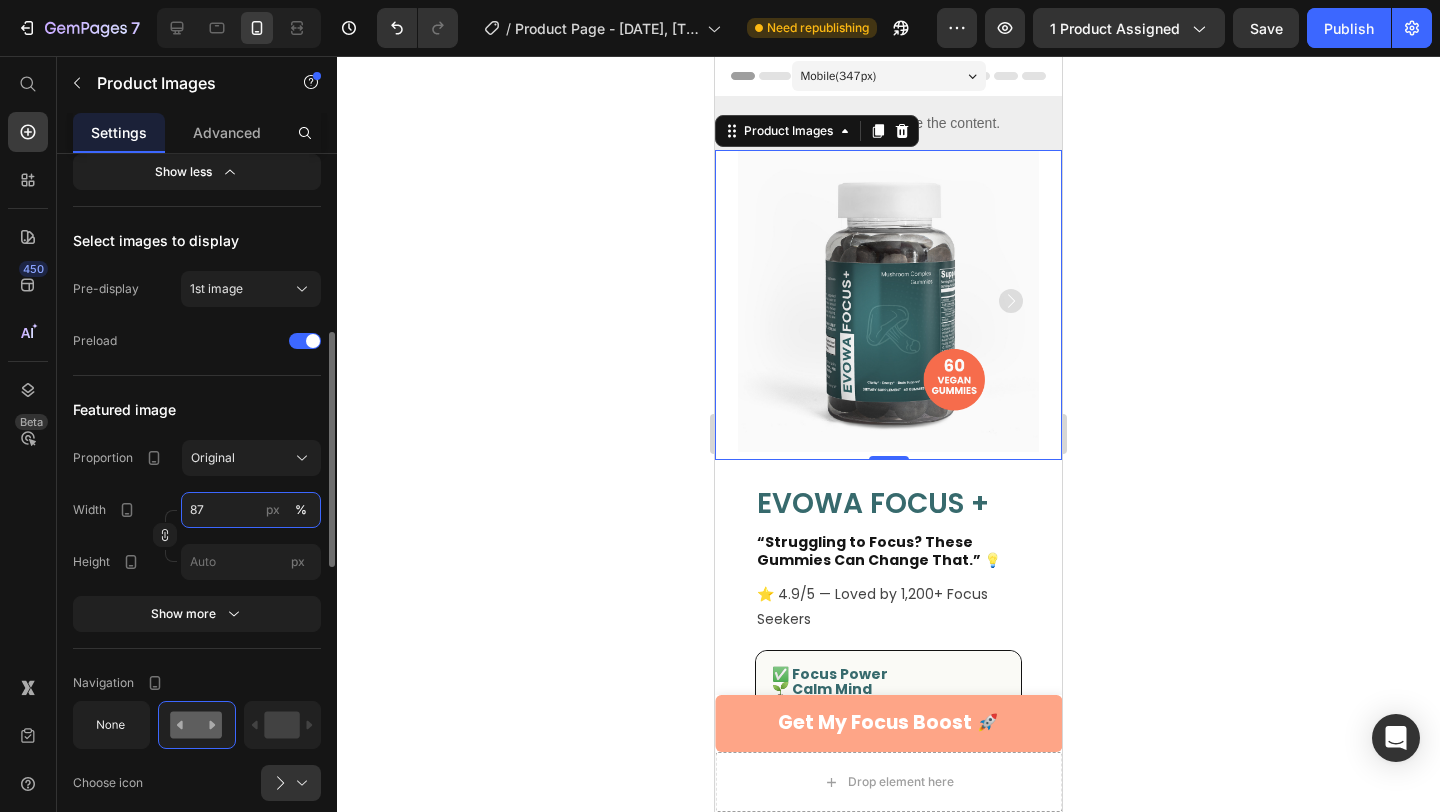 type on "8" 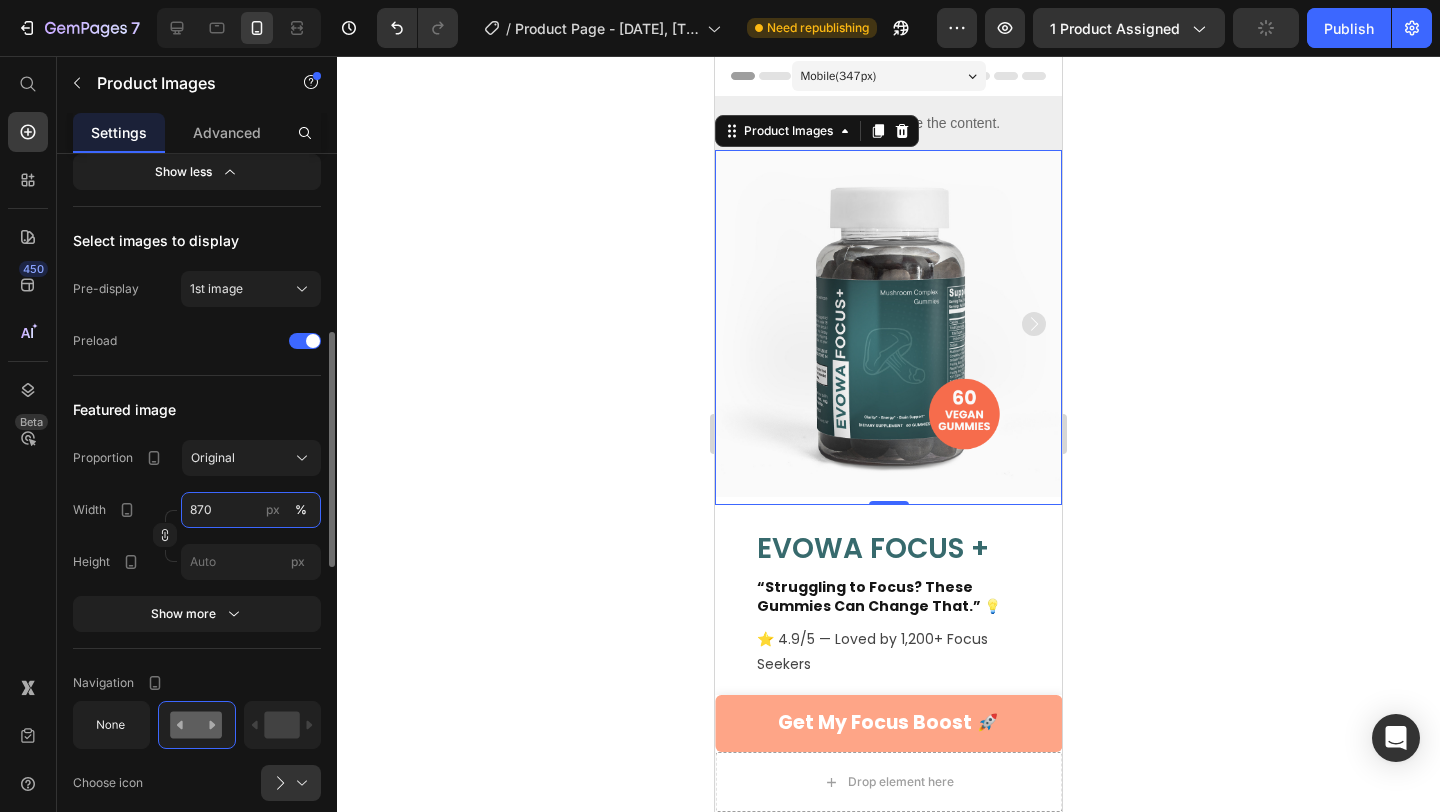 type on "8" 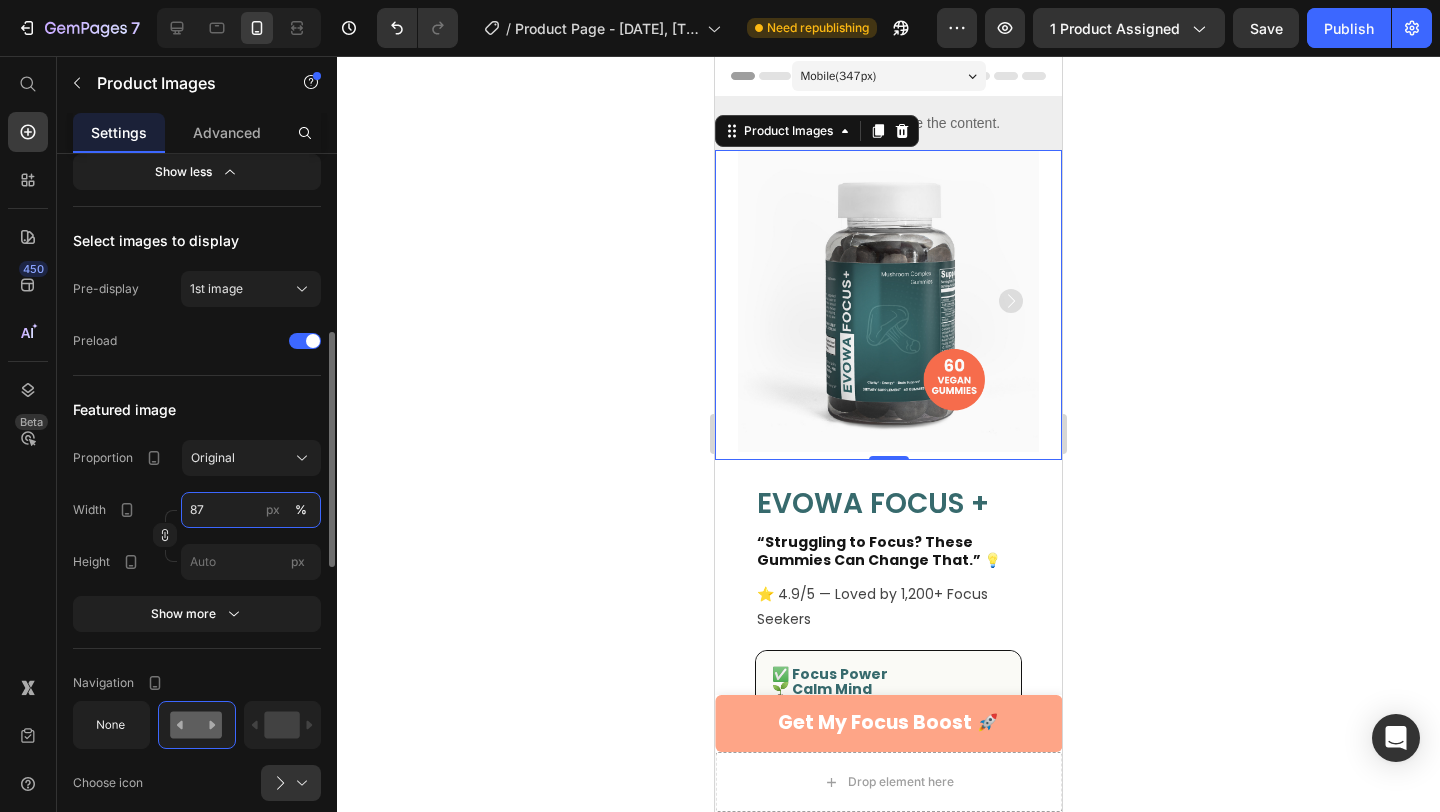 type on "8" 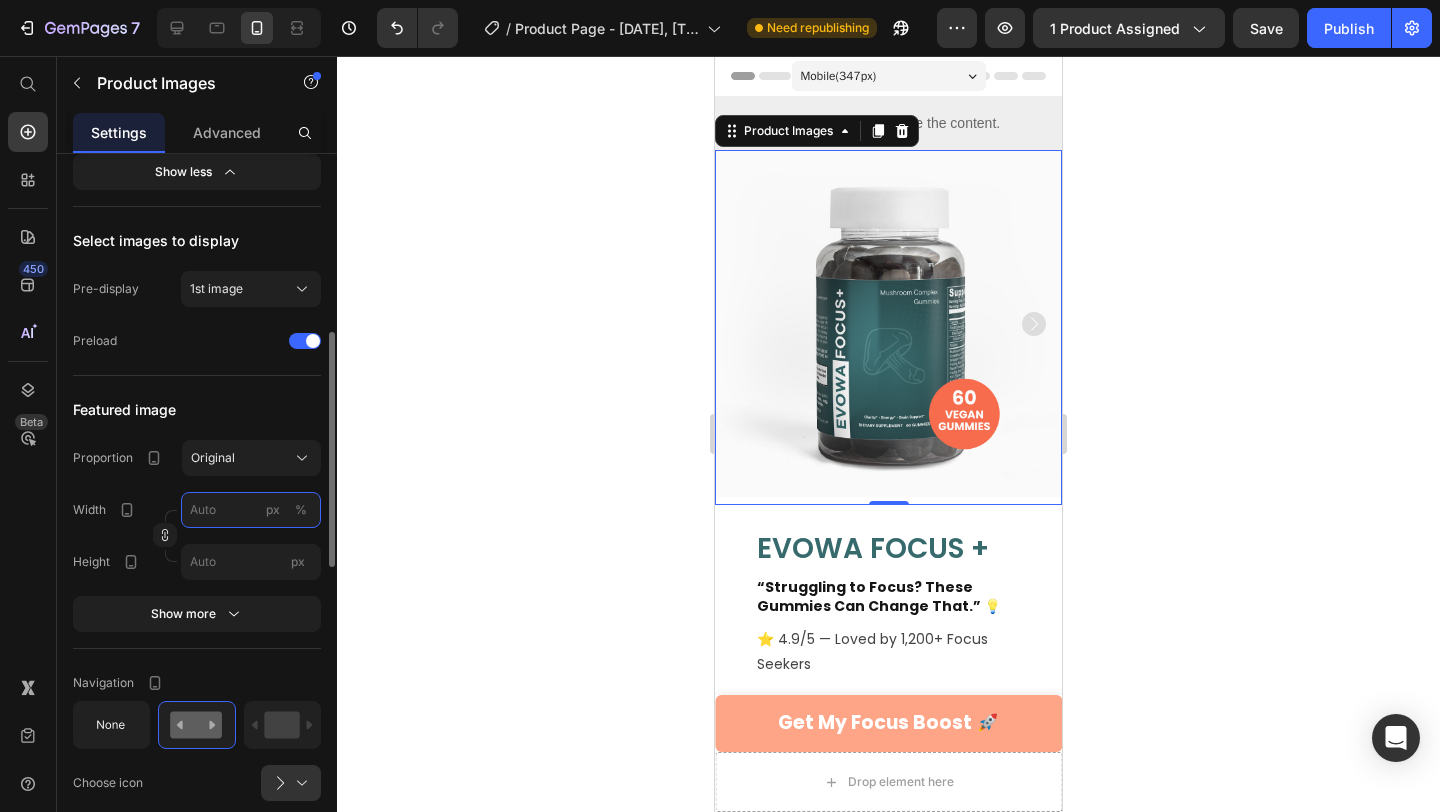type on "8" 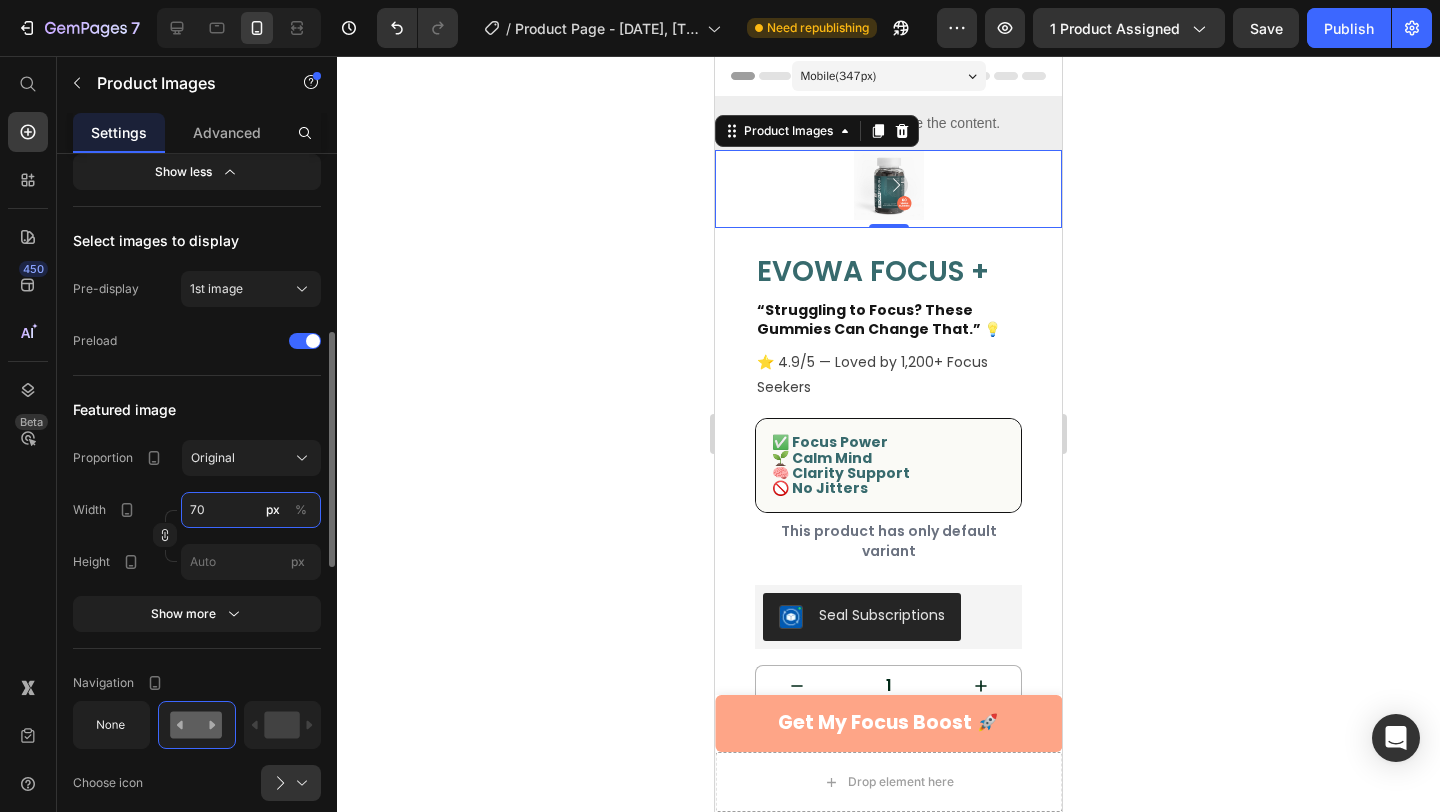 type on "7" 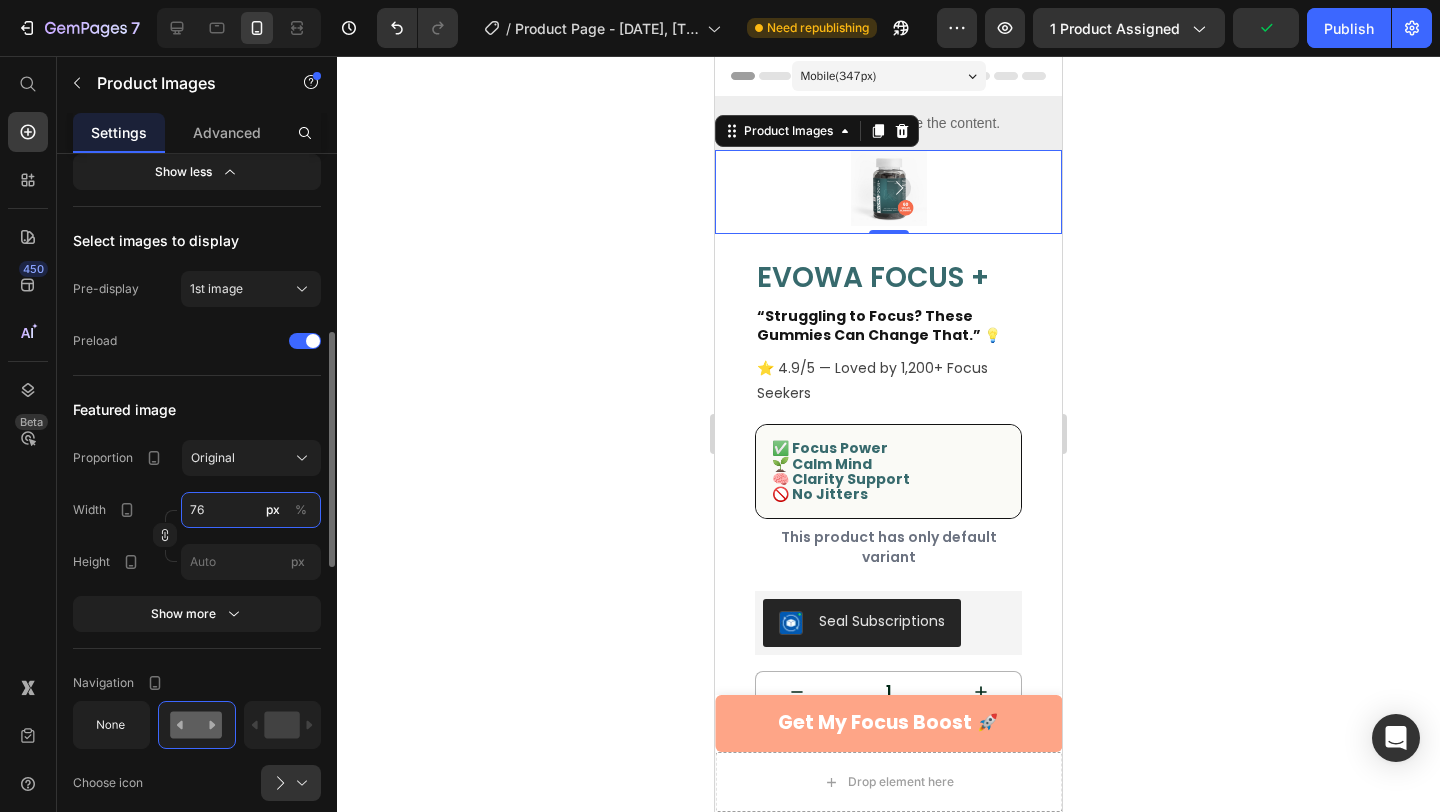 type on "7" 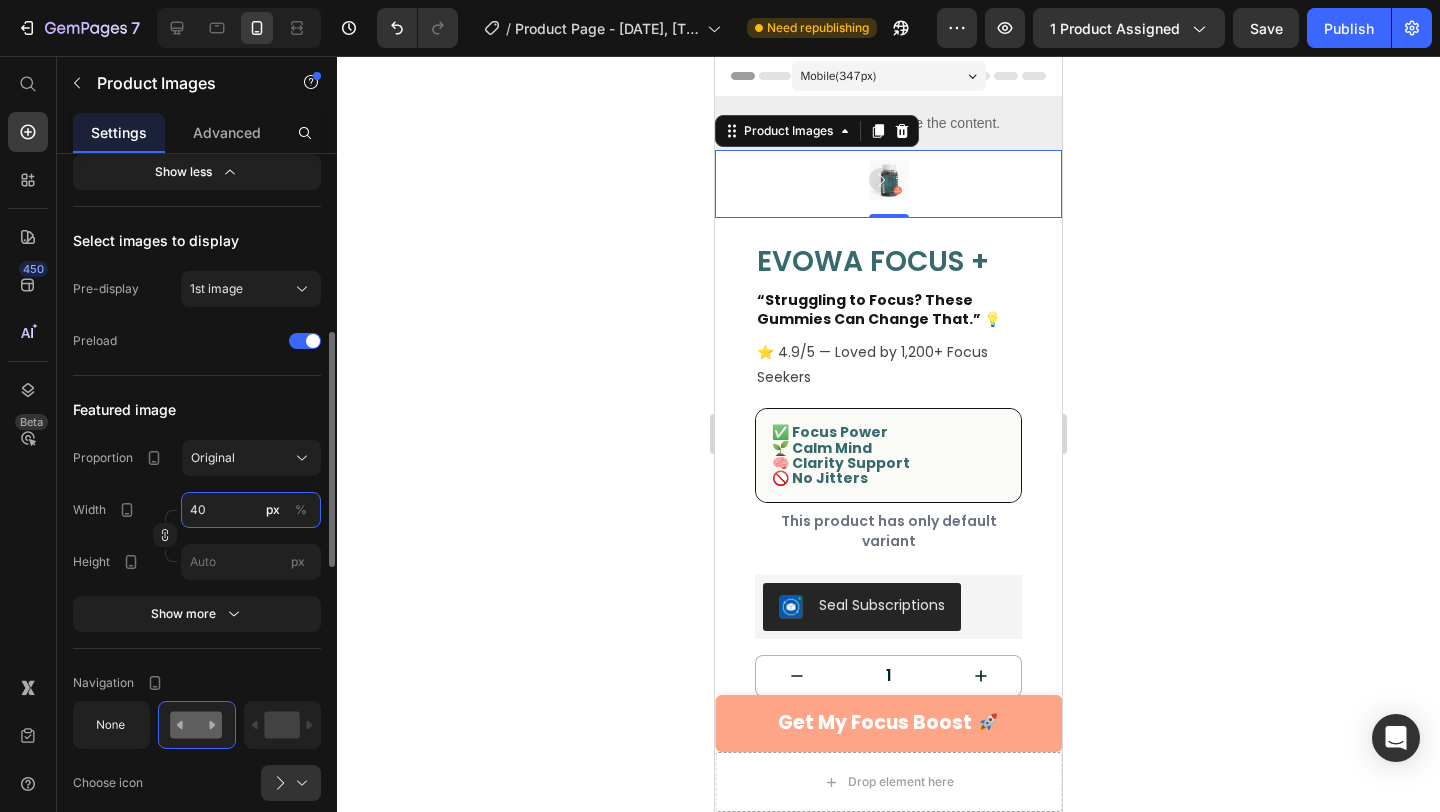 type on "4" 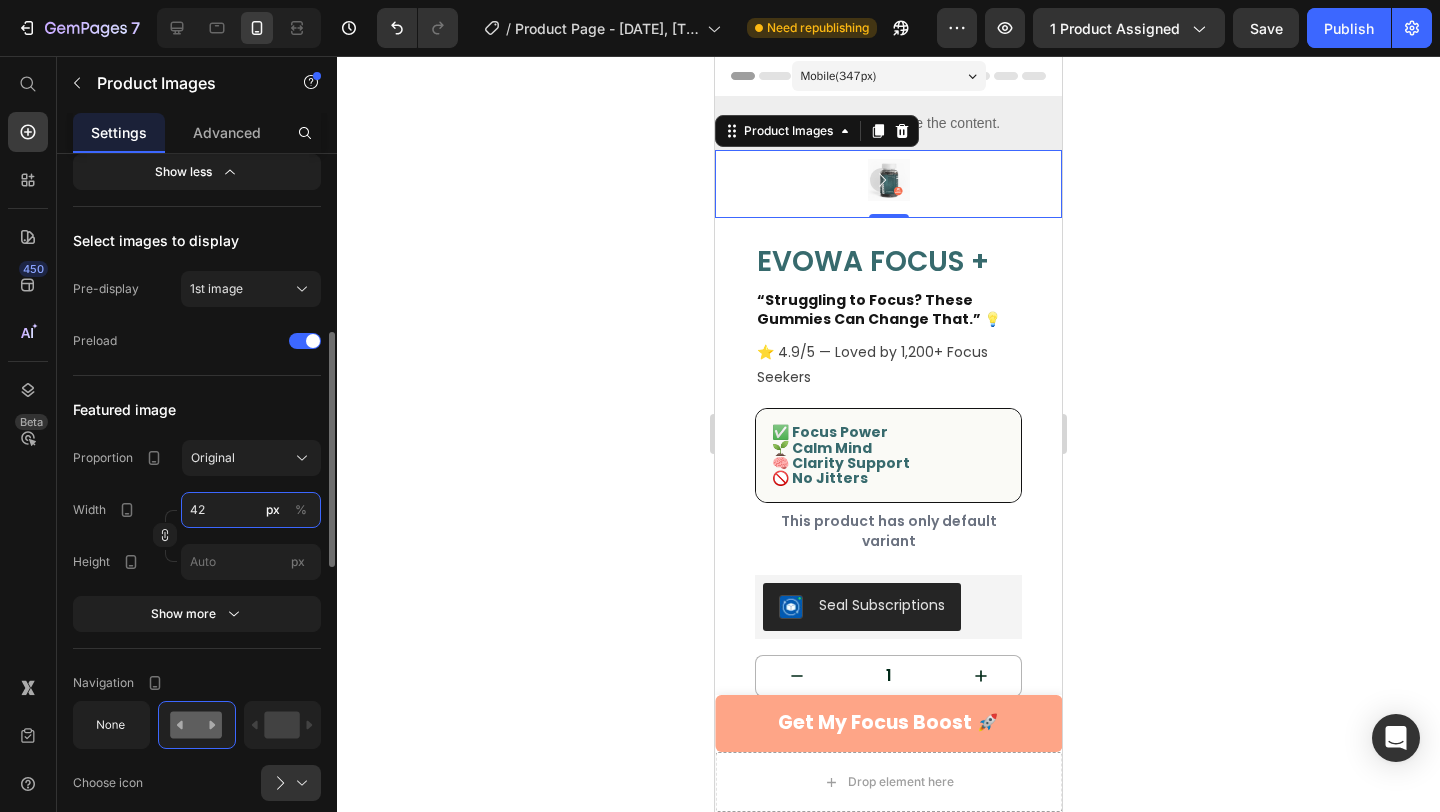 type on "4" 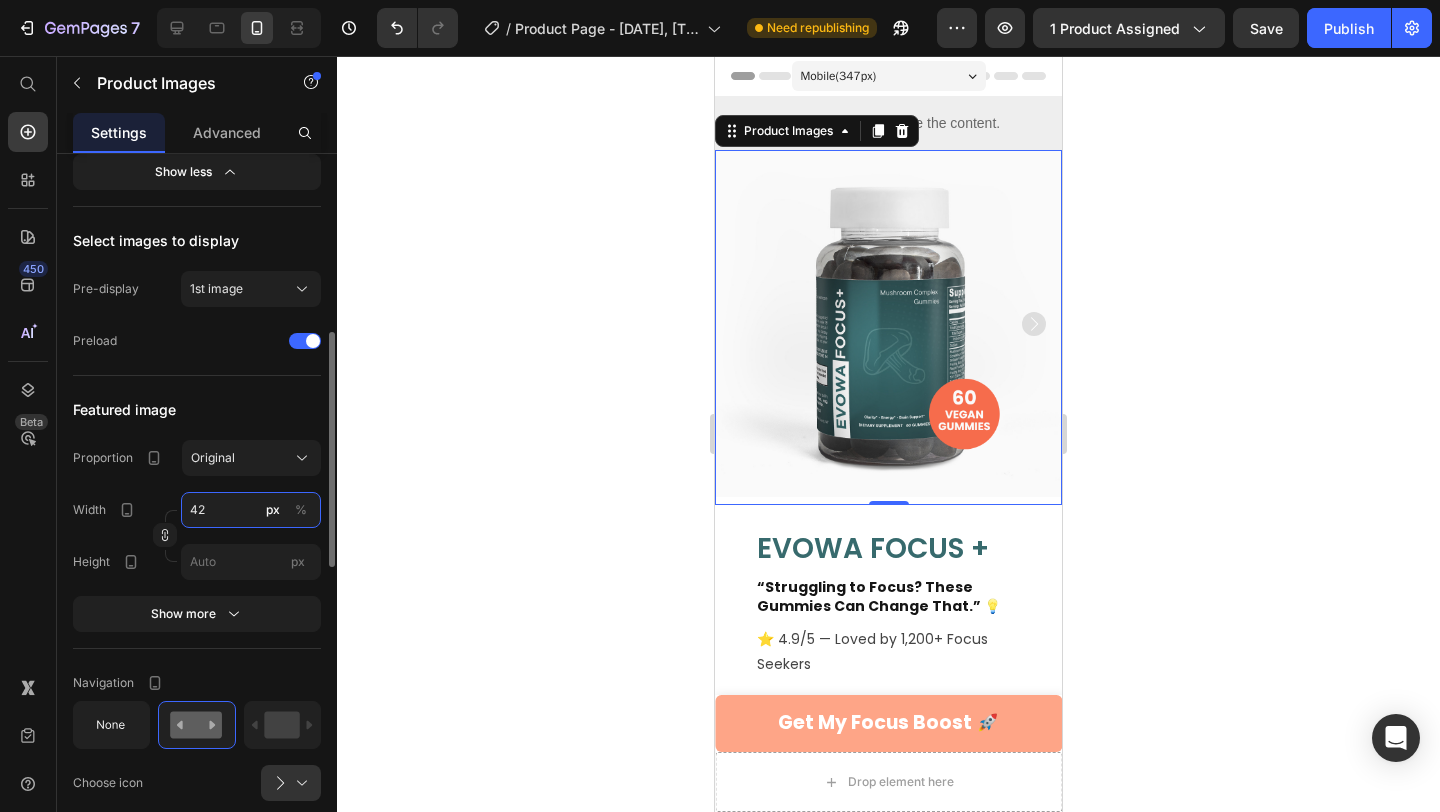 type on "4" 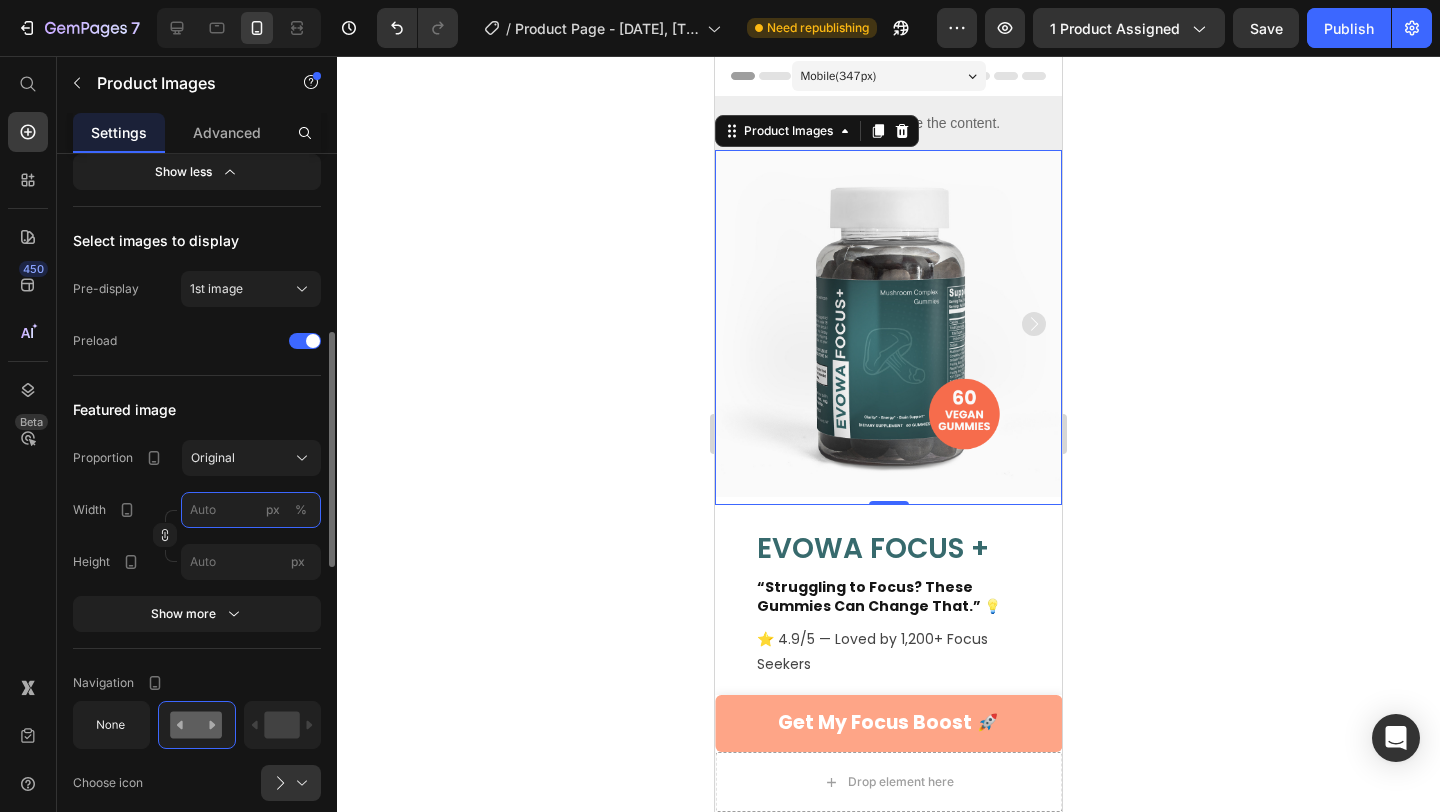type on "4" 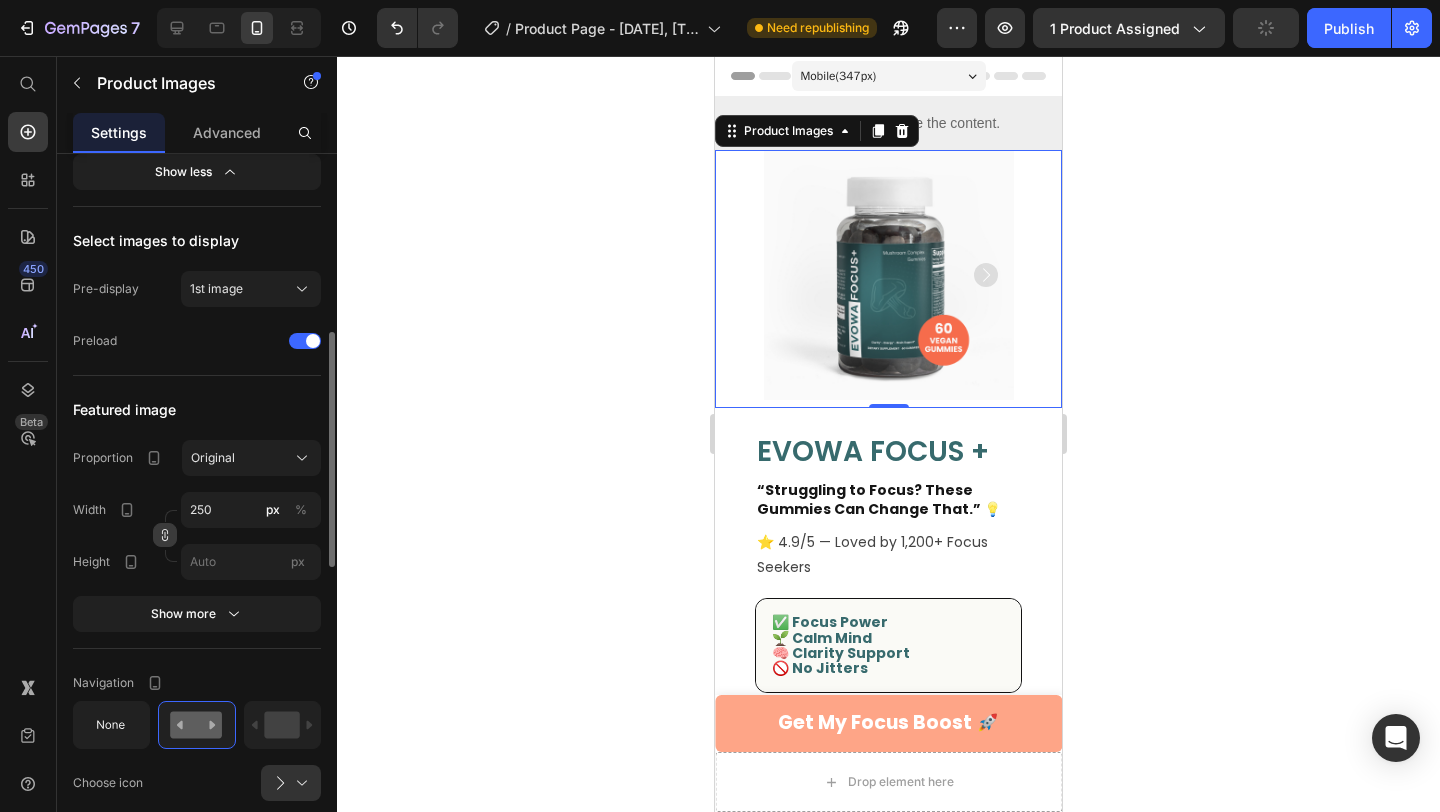 click 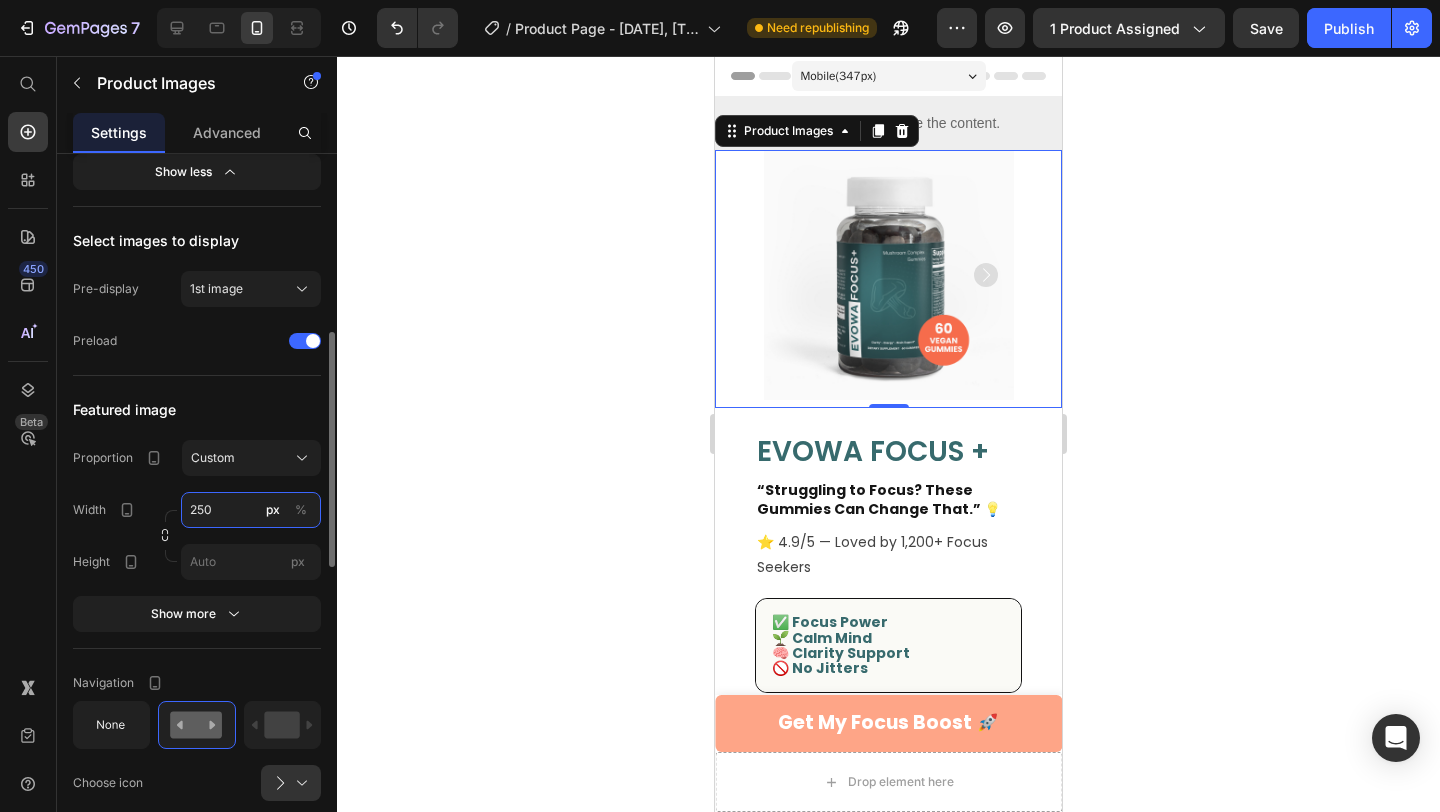 click on "250" at bounding box center (251, 510) 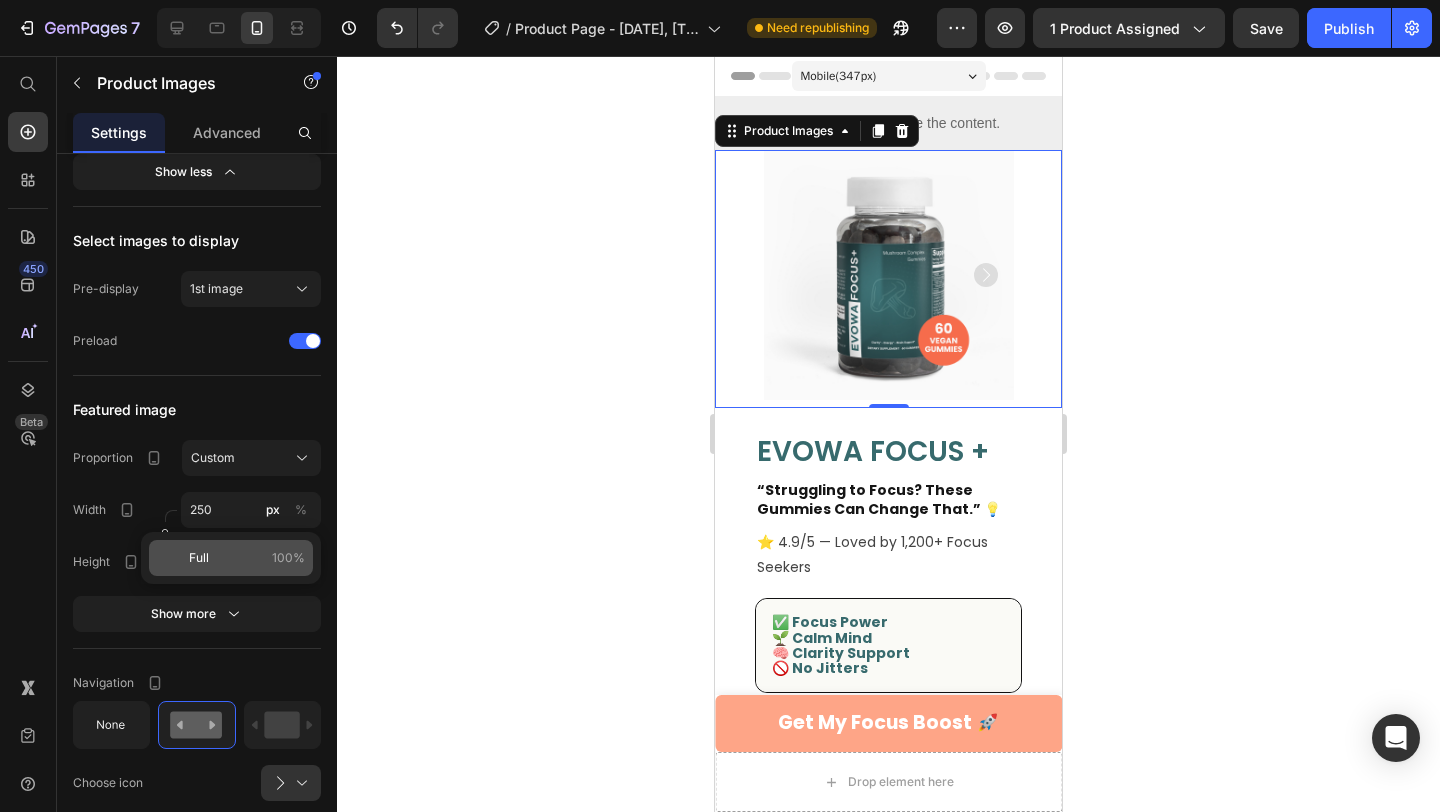click on "Full 100%" at bounding box center [247, 558] 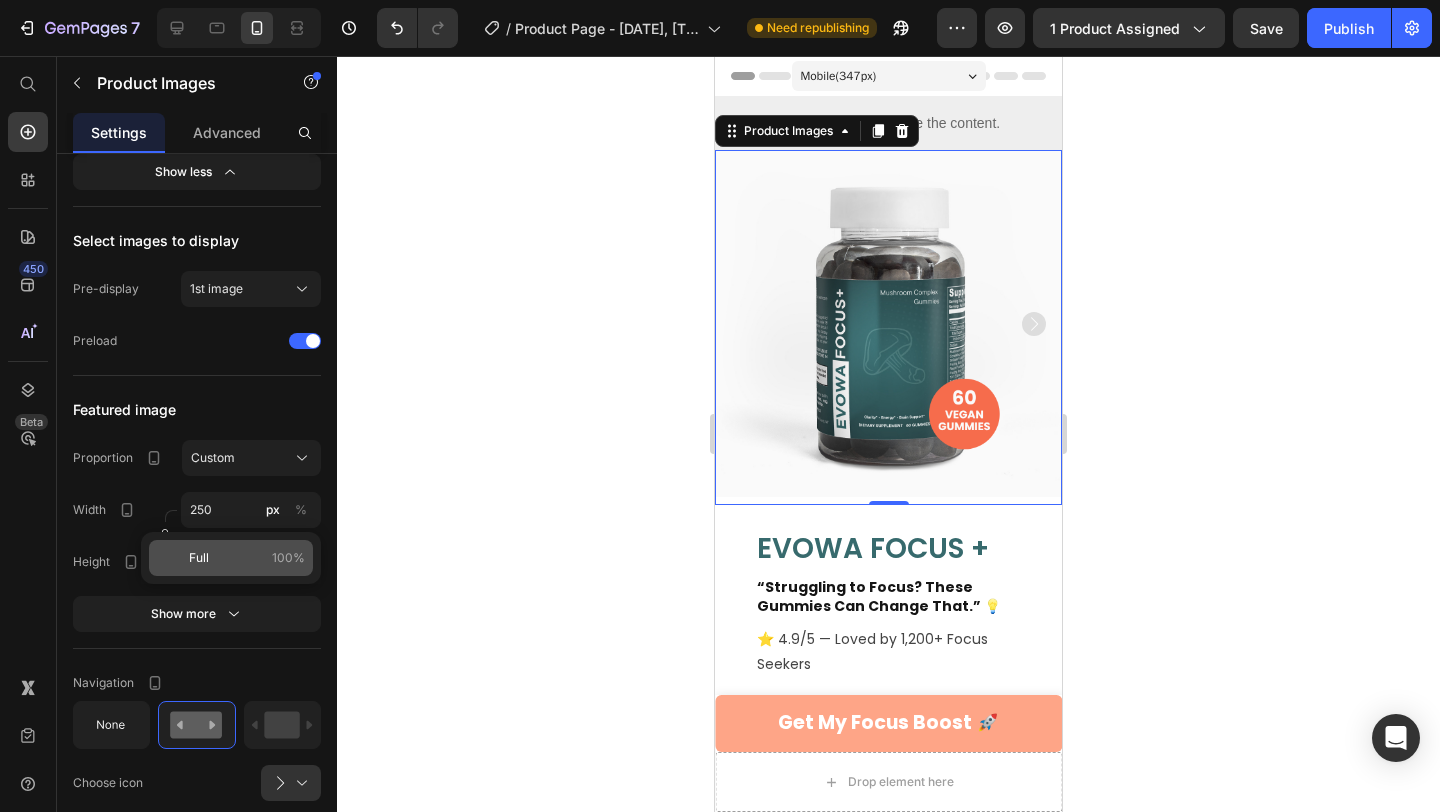 type on "100" 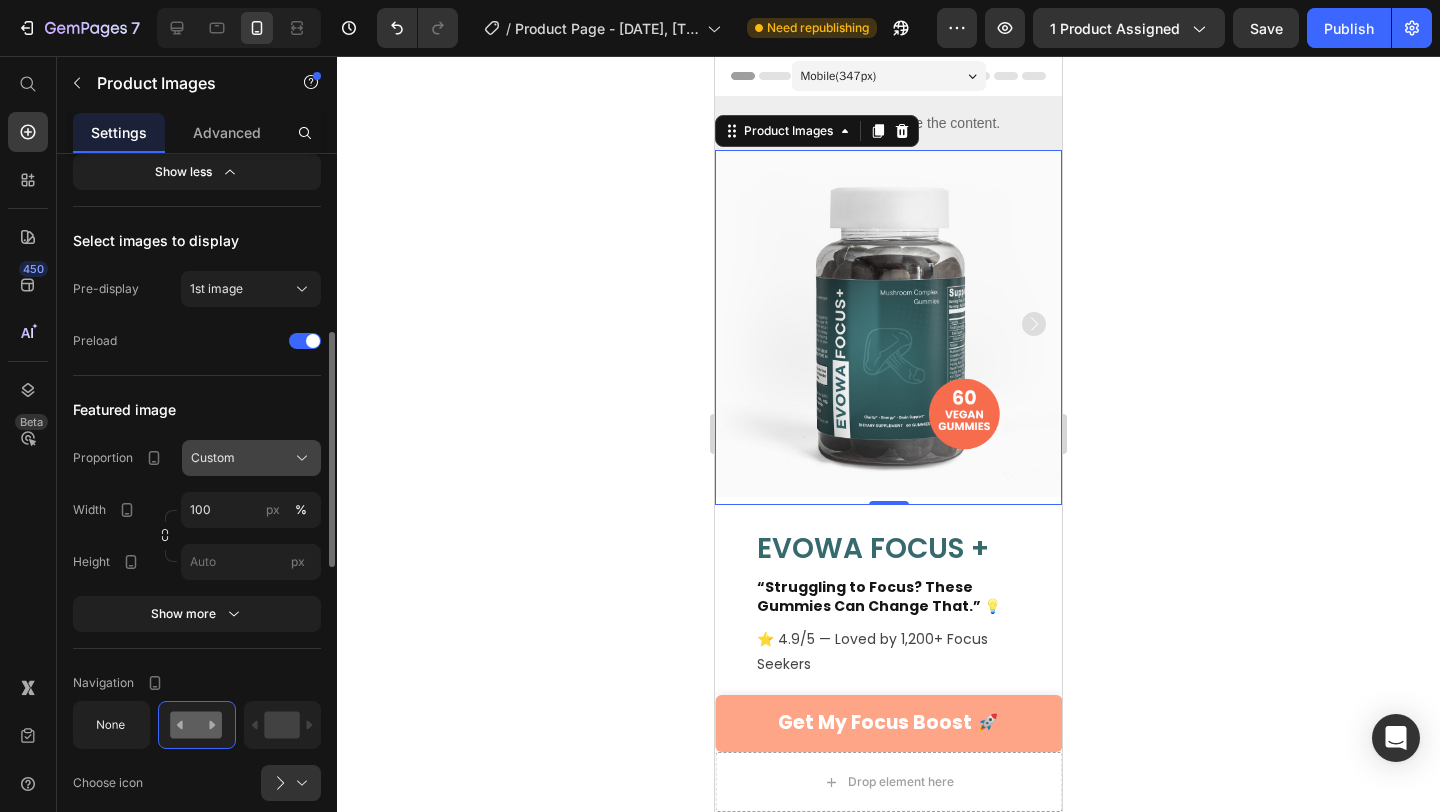 click on "Custom" 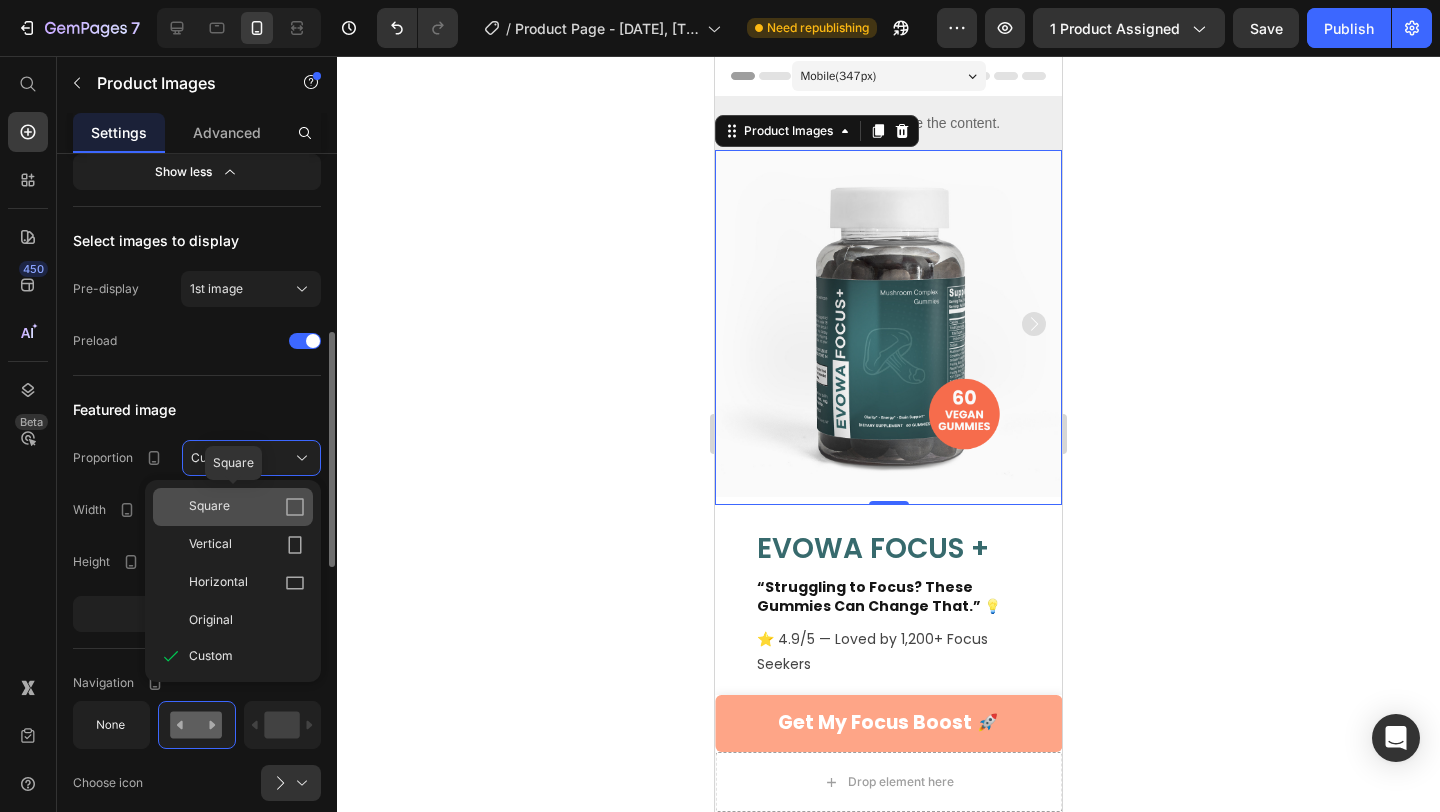 click on "Square" at bounding box center [247, 507] 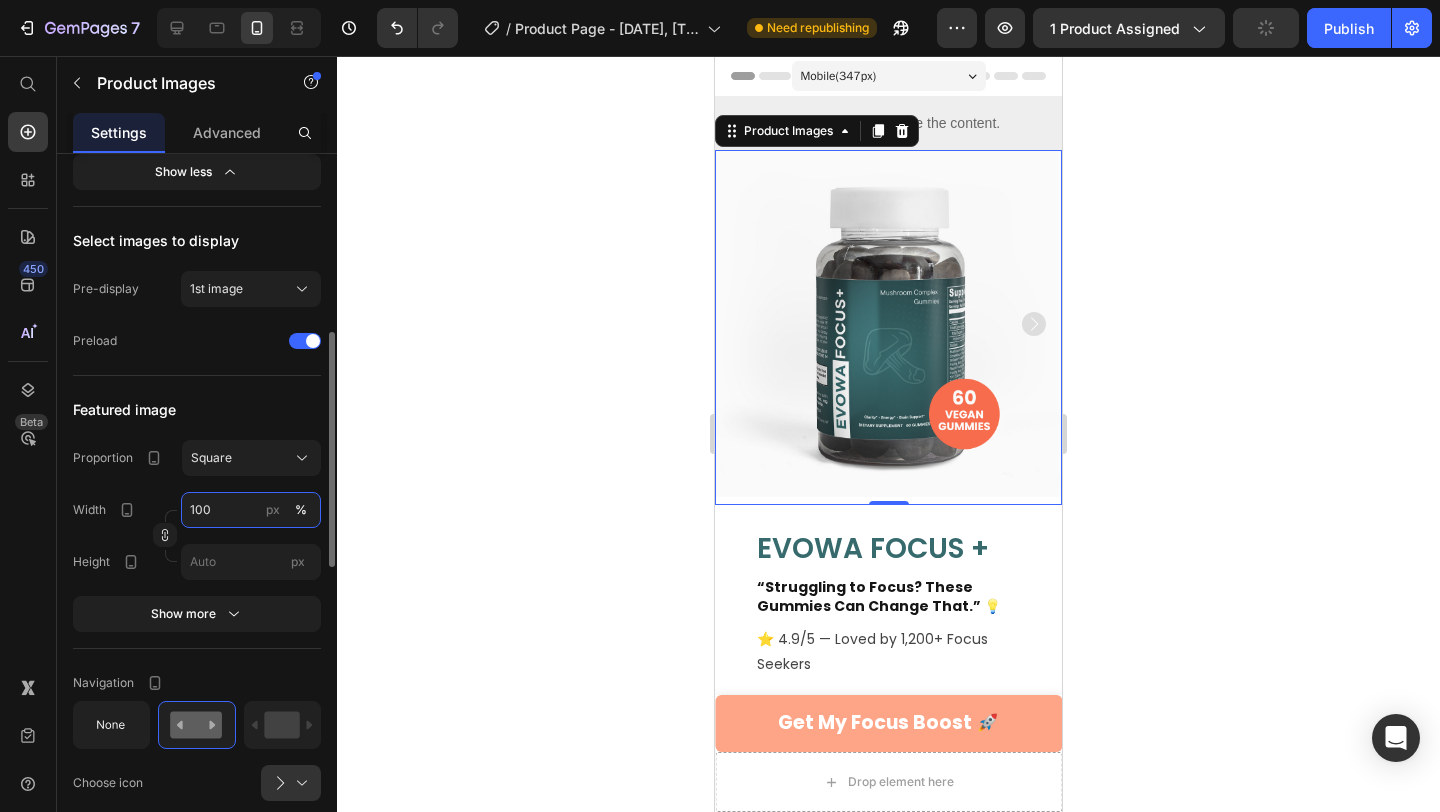 click on "100" at bounding box center (251, 510) 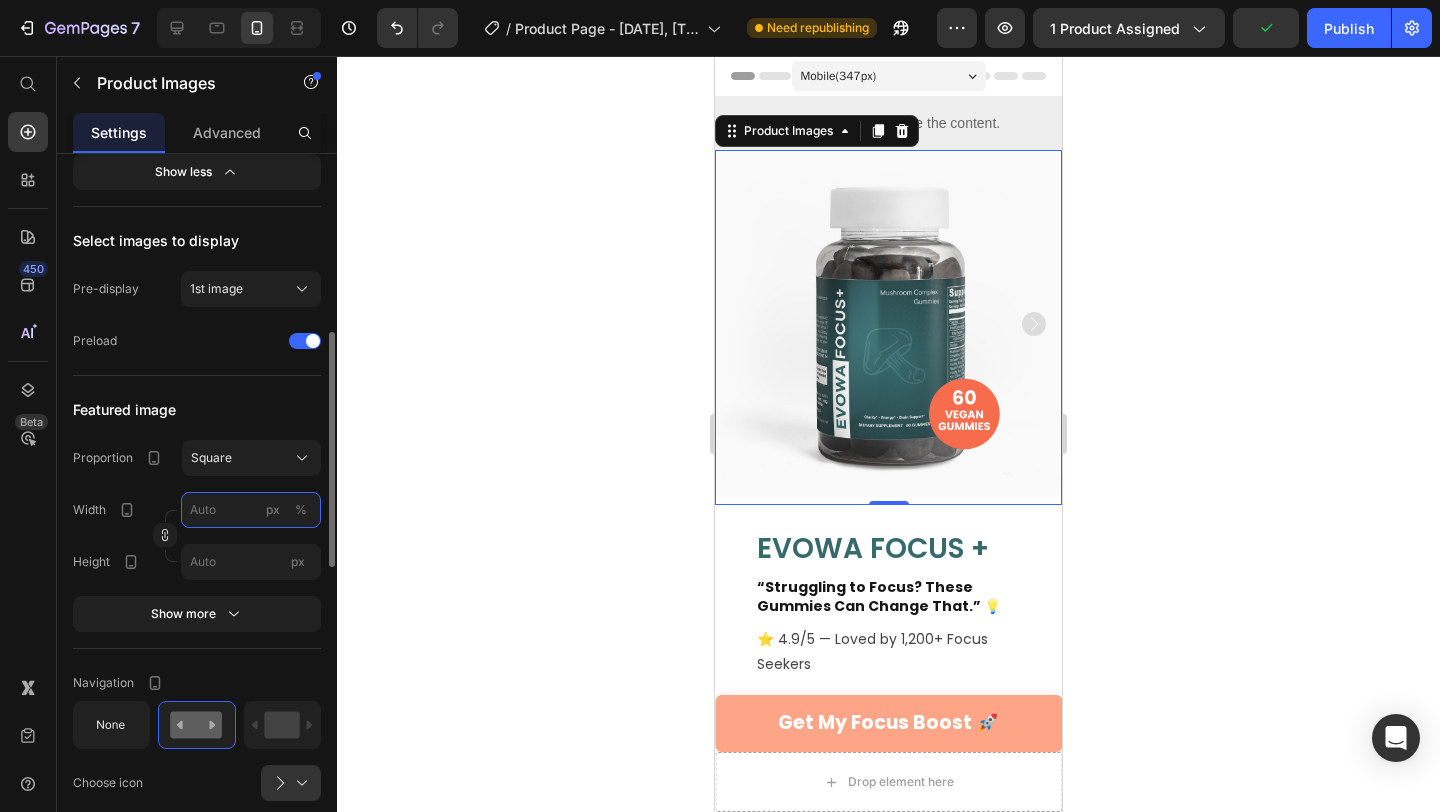 type on "8" 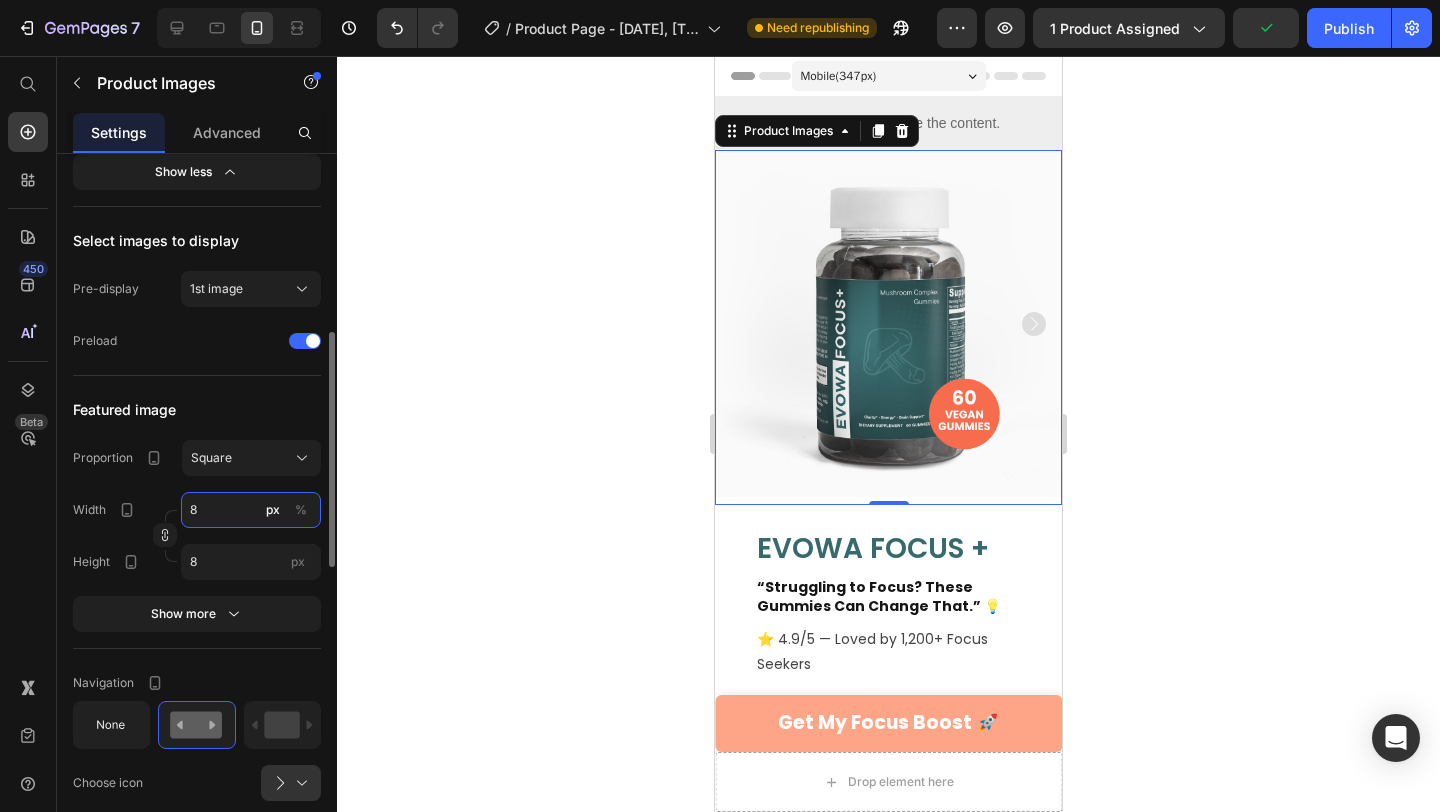 type on "80" 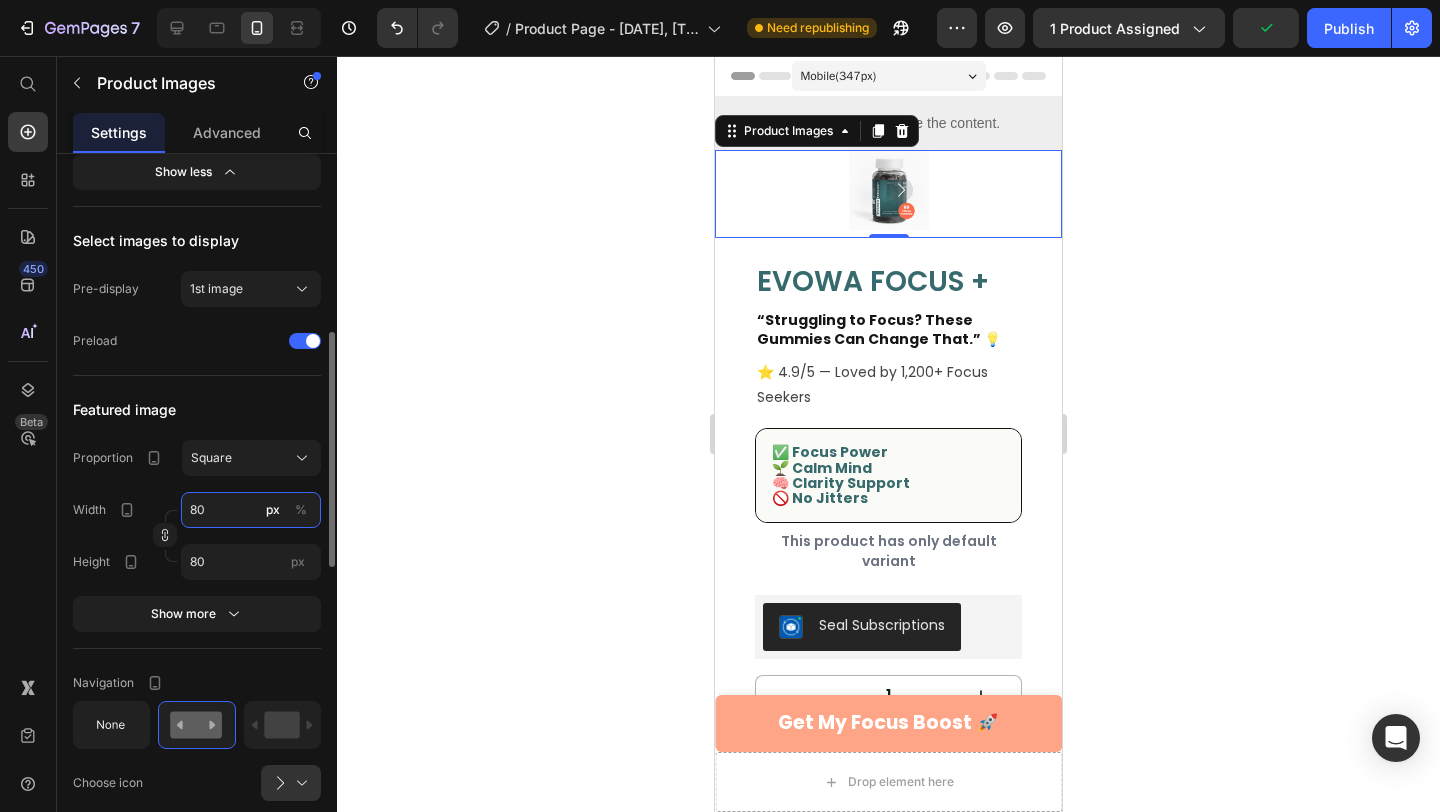 type on "8" 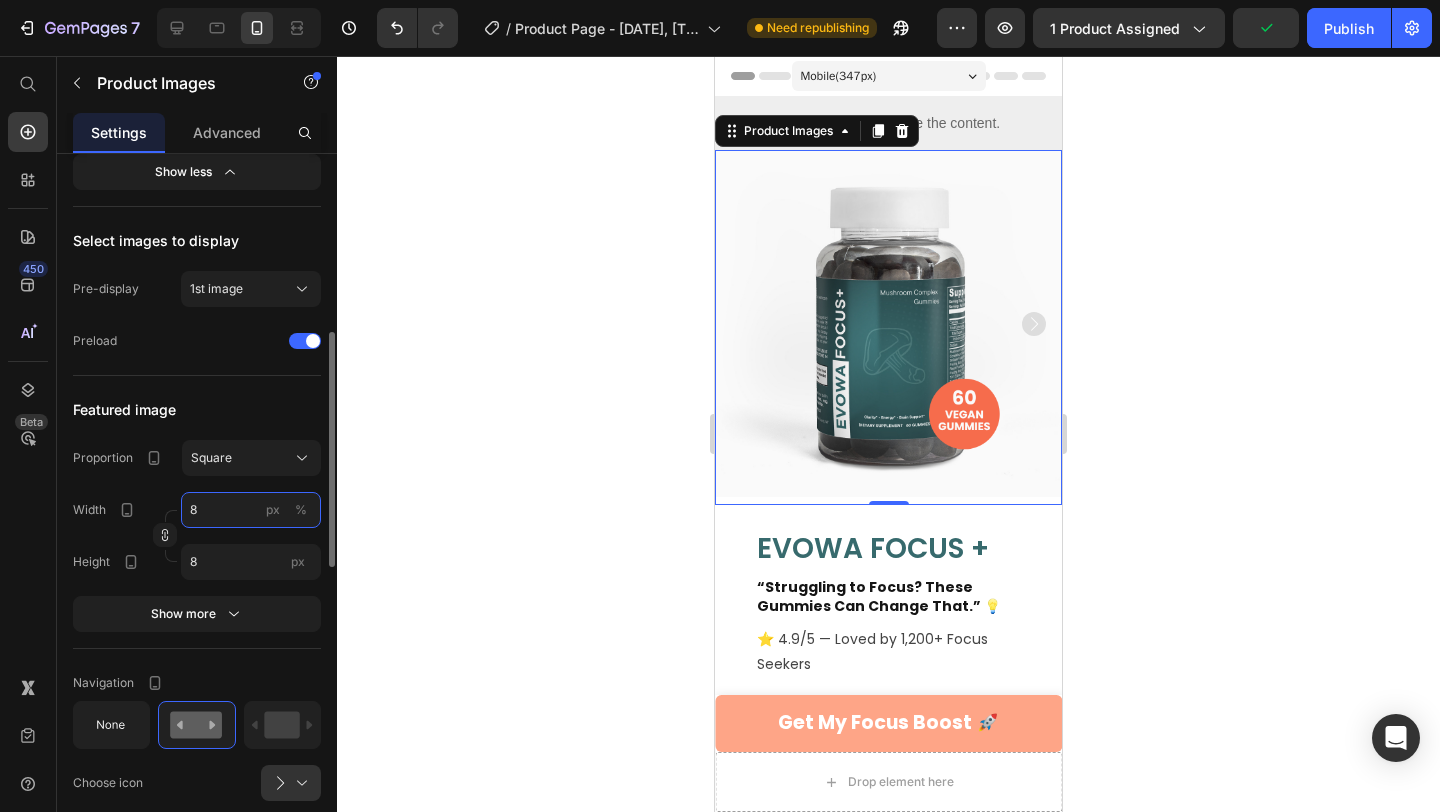 type 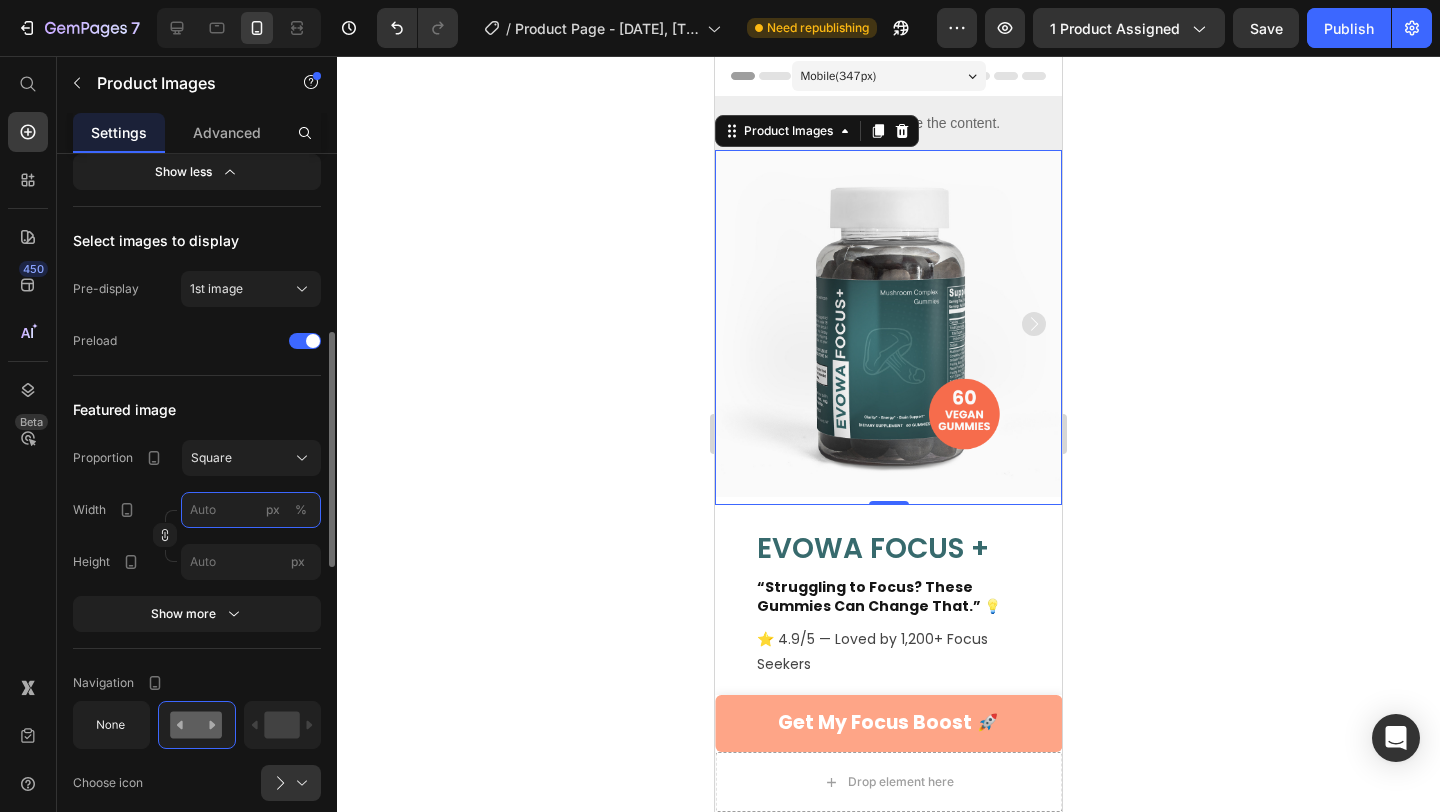 type on "9" 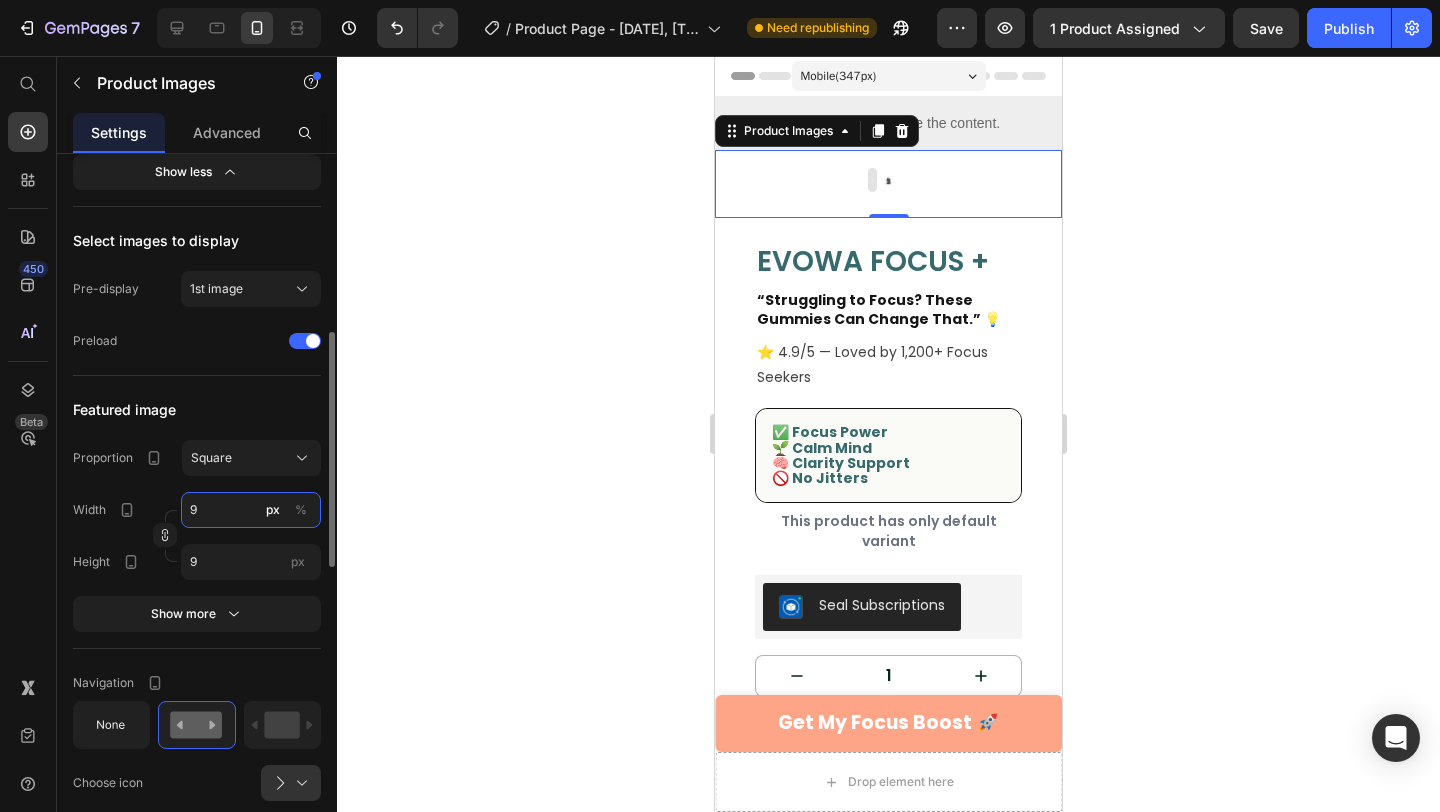 type 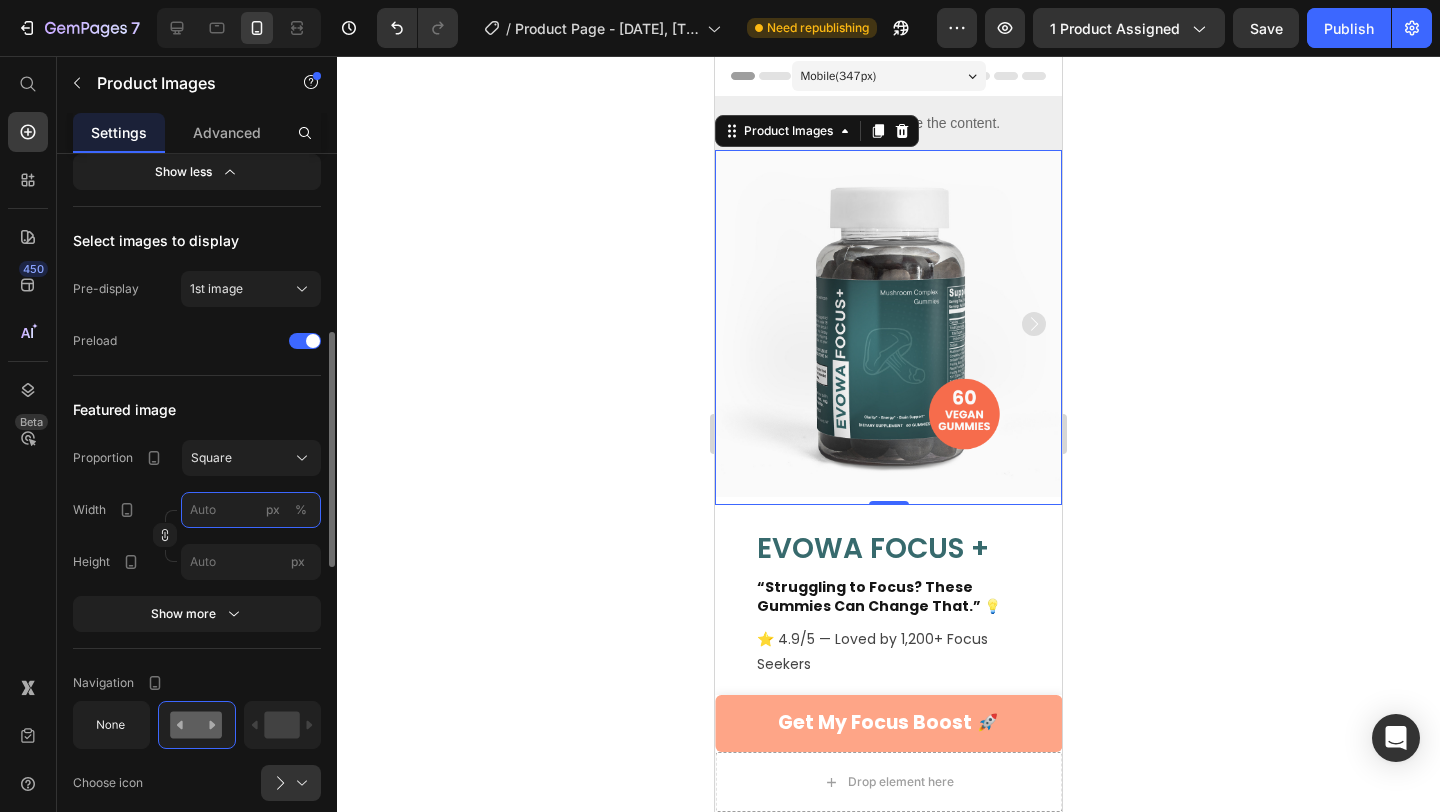 type on "8" 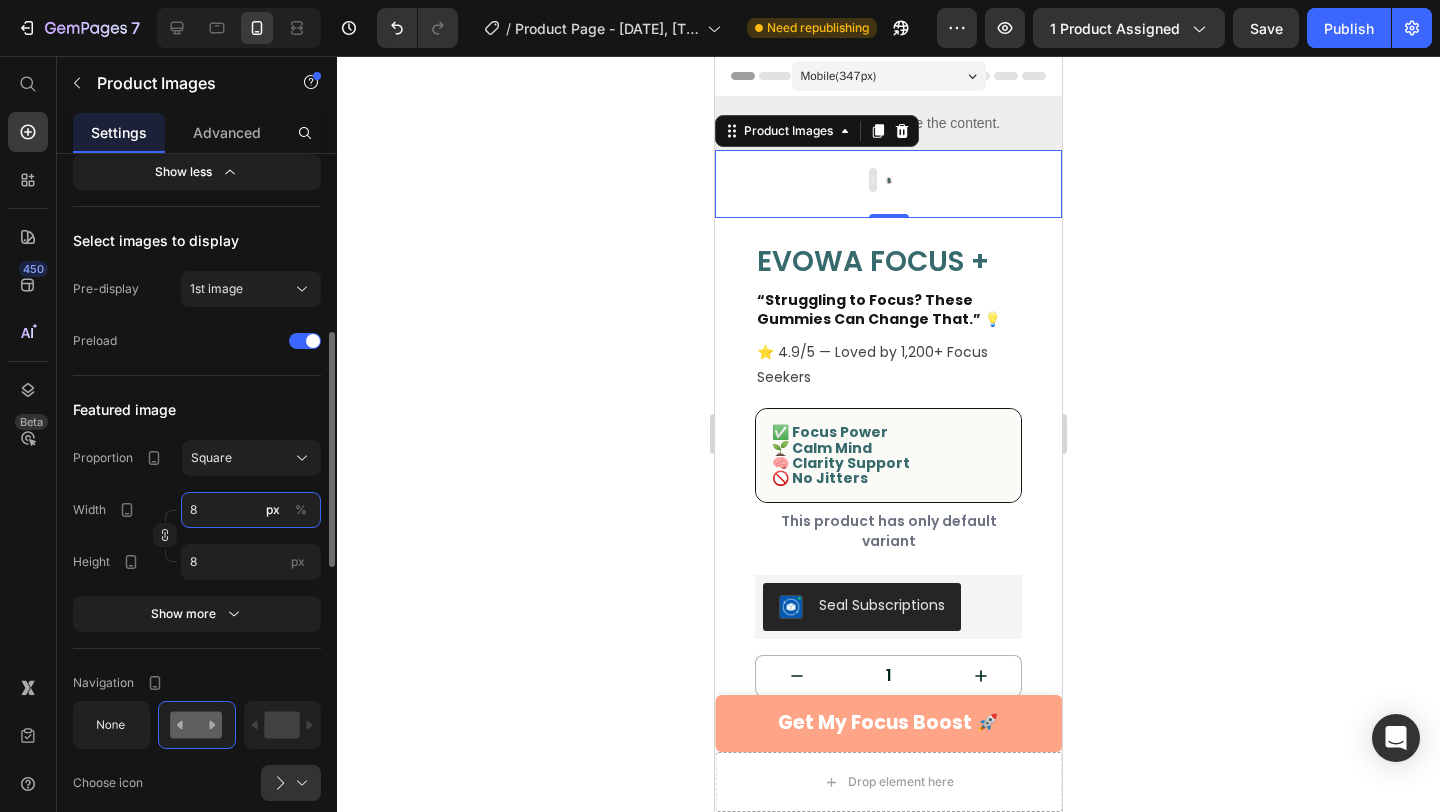 type on "80" 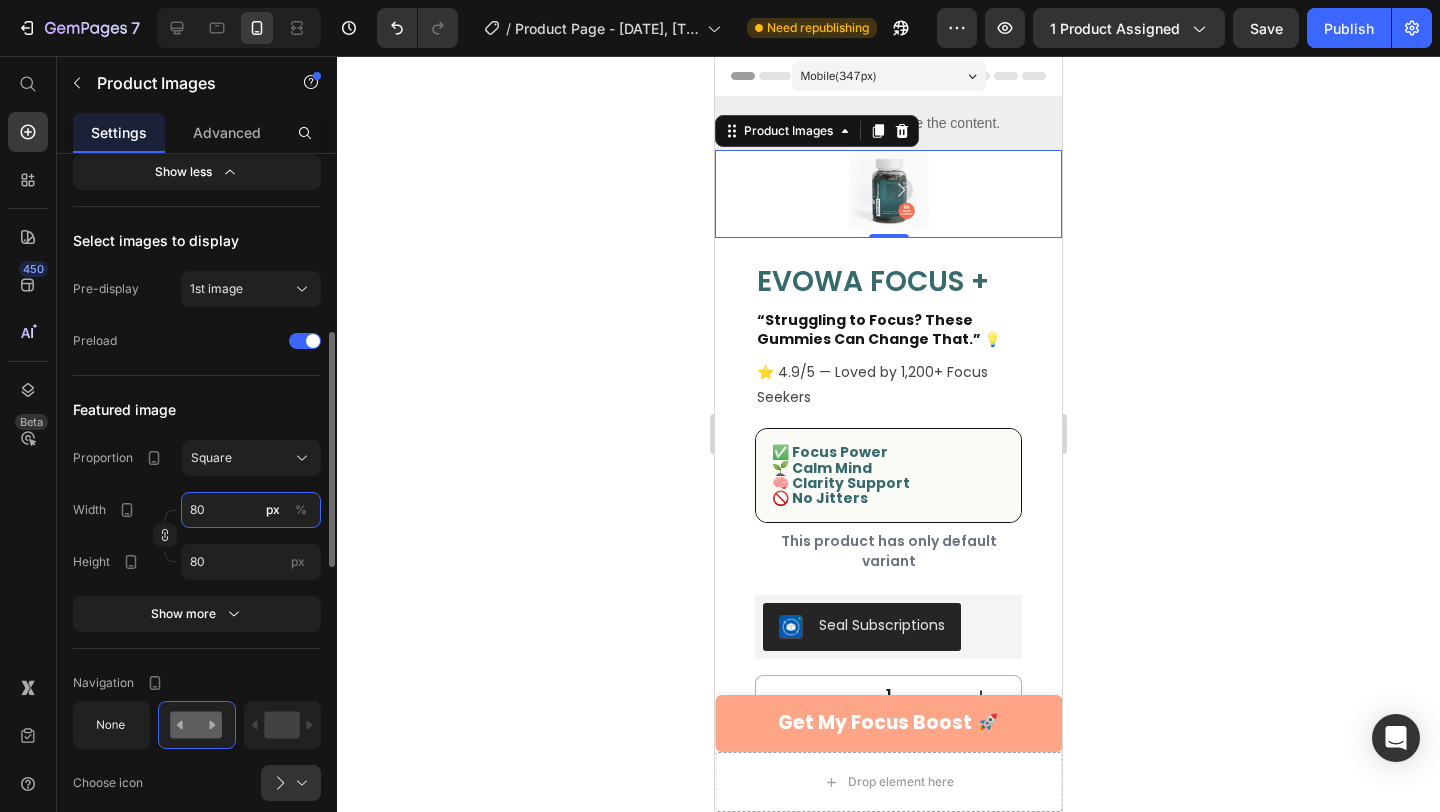 type on "8" 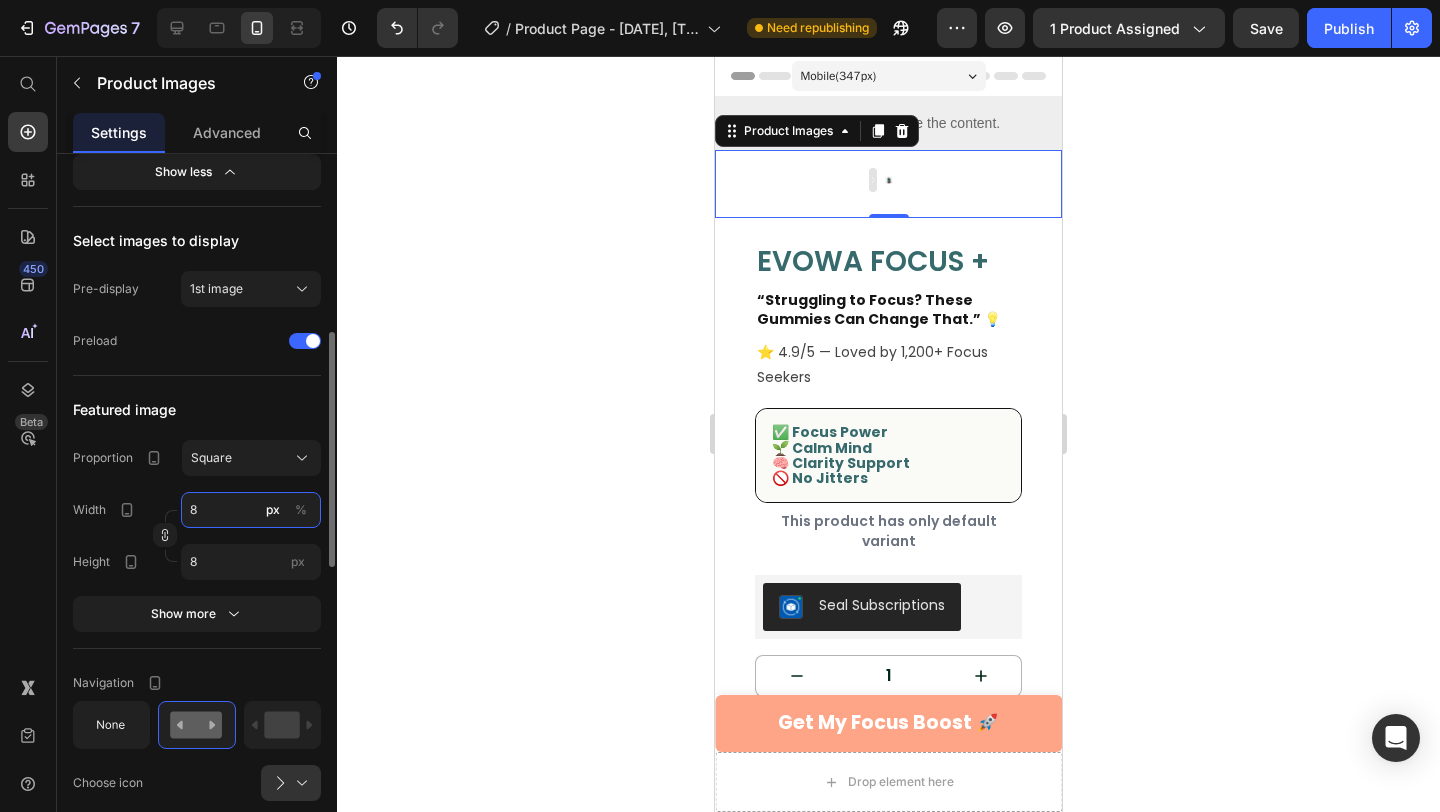 type 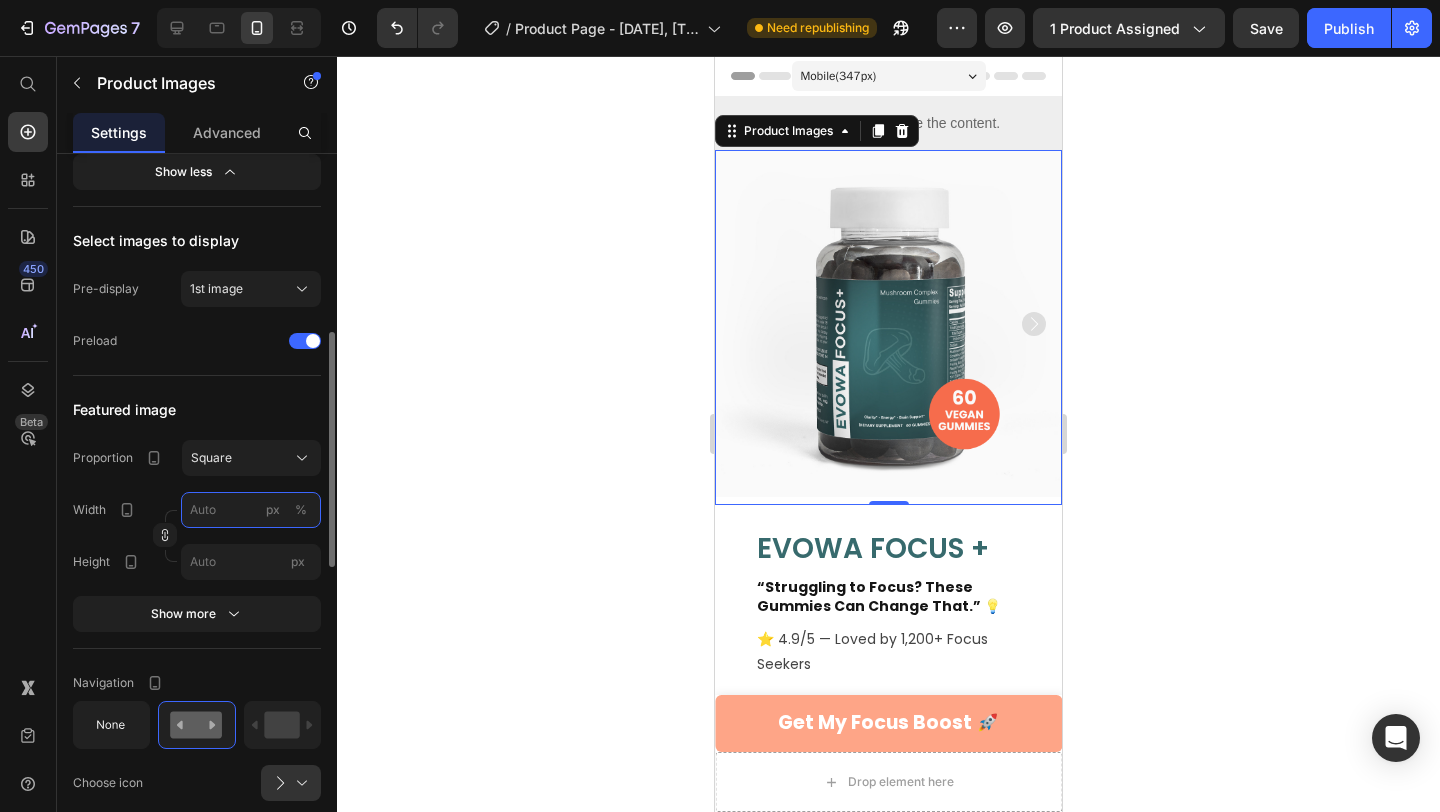 type on "8" 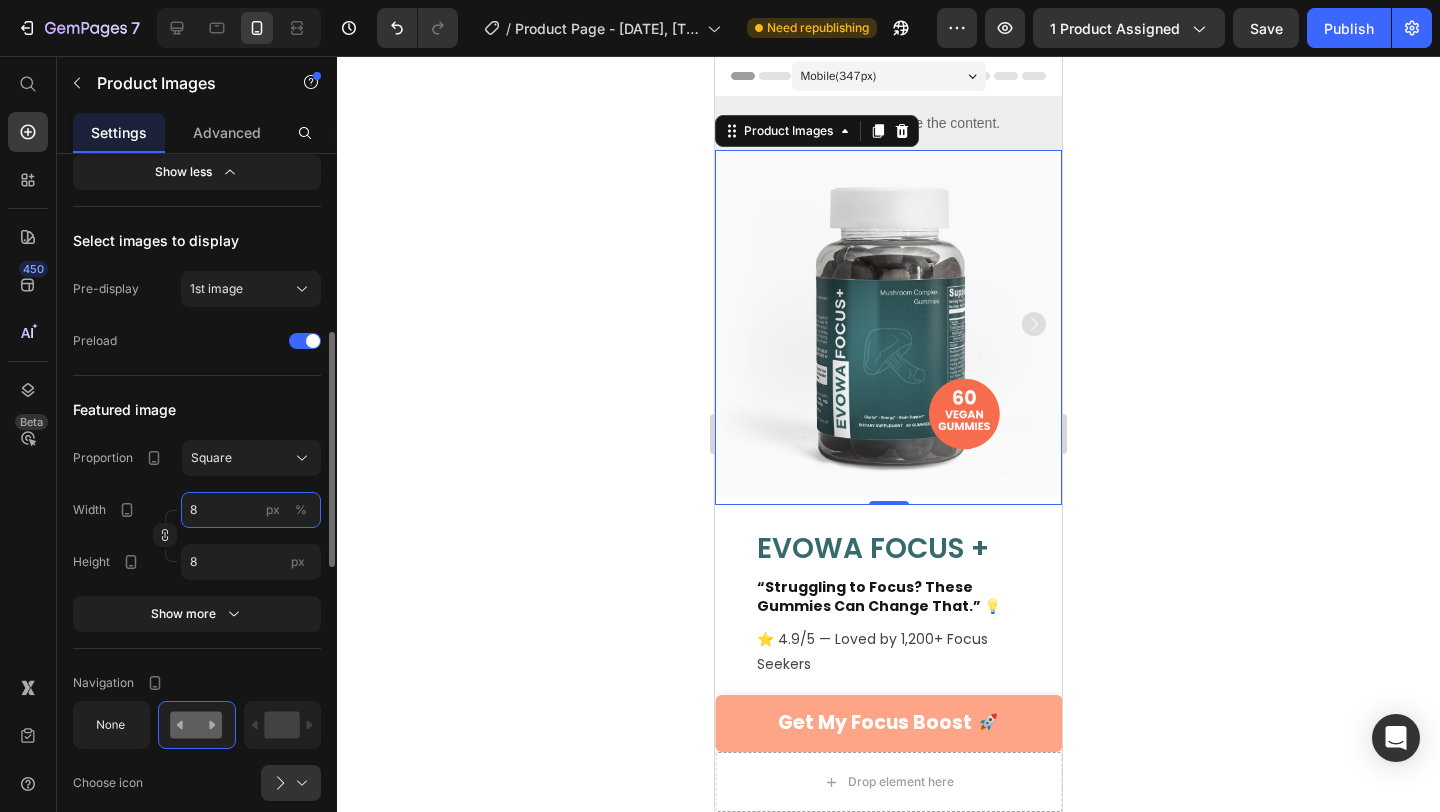 type on "81" 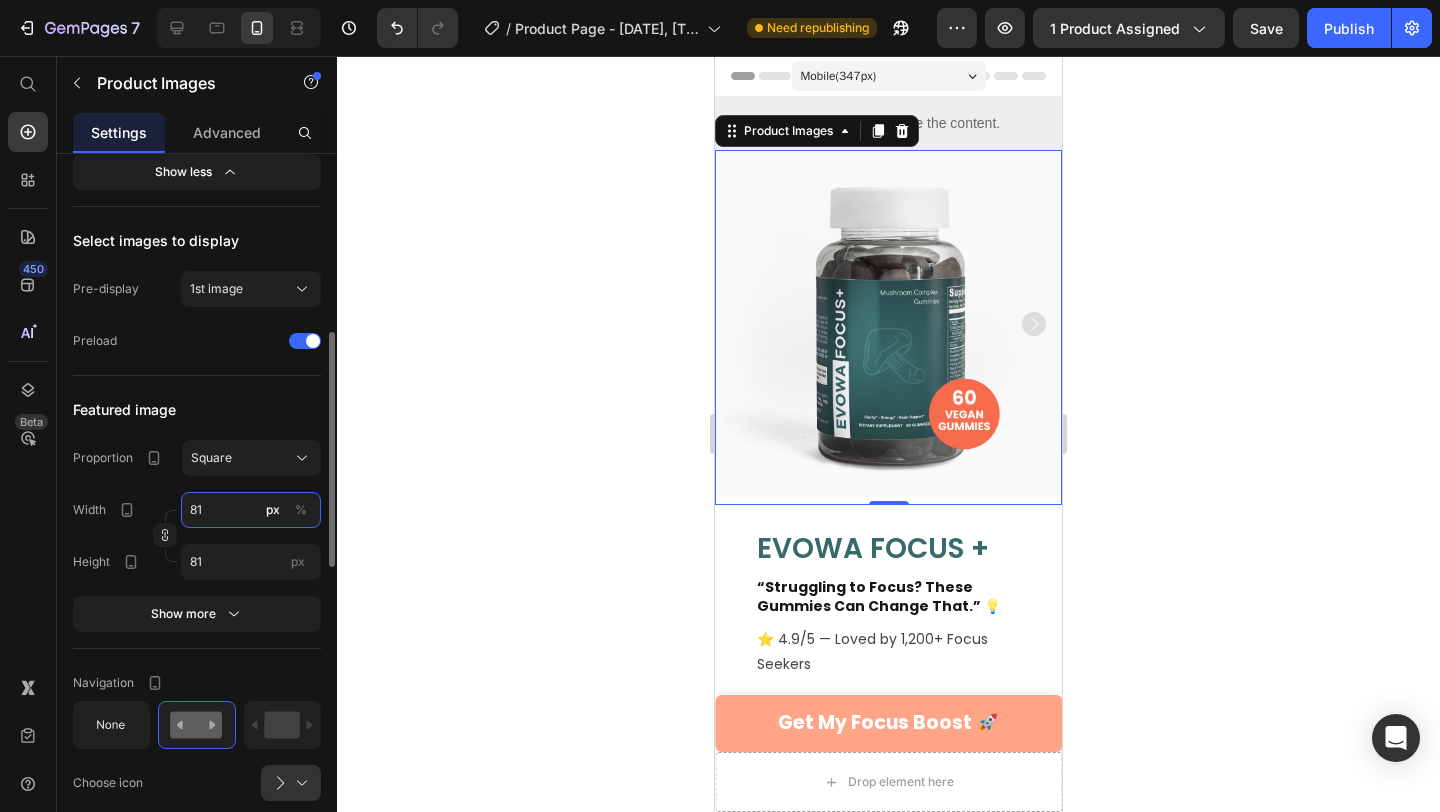 type on "810" 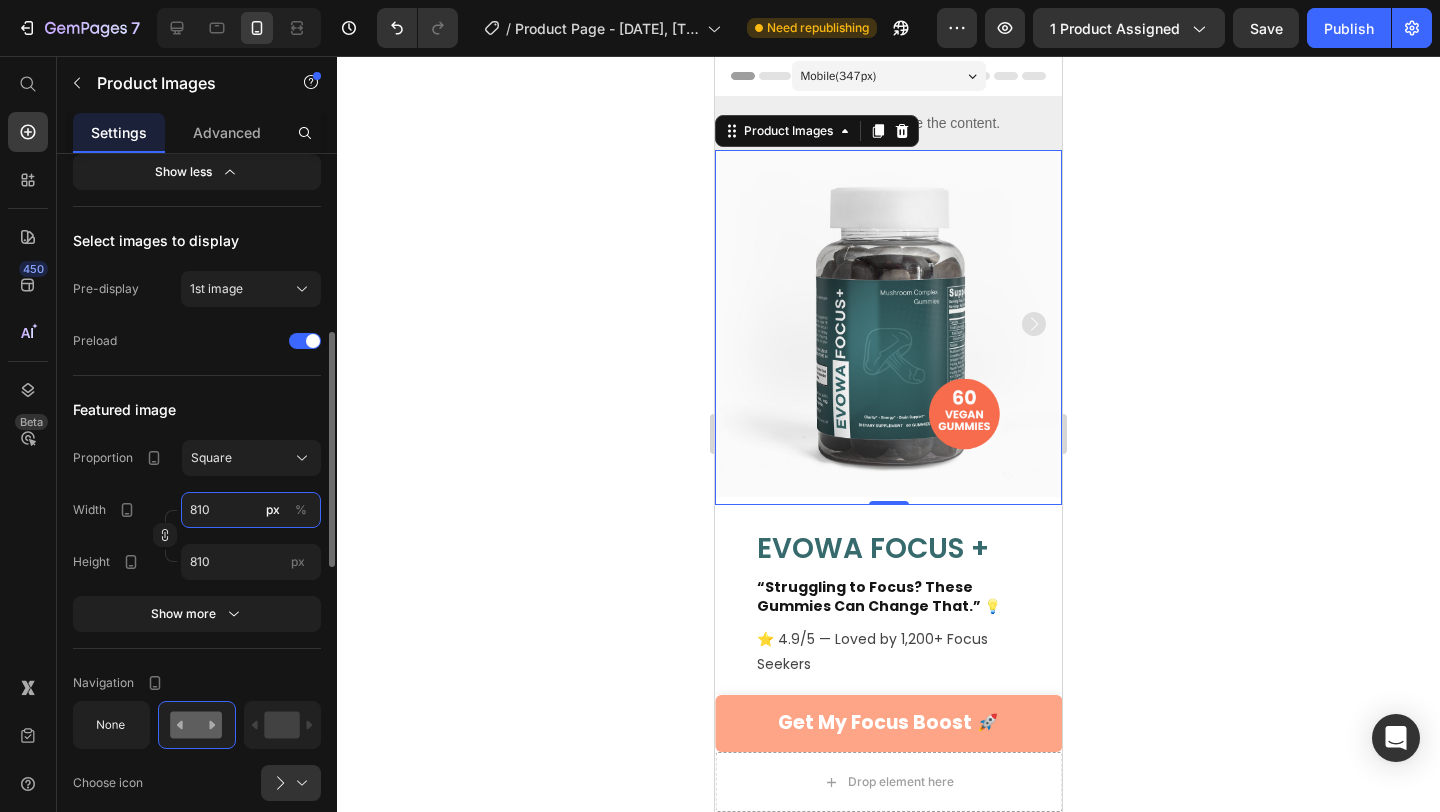 type on "8100" 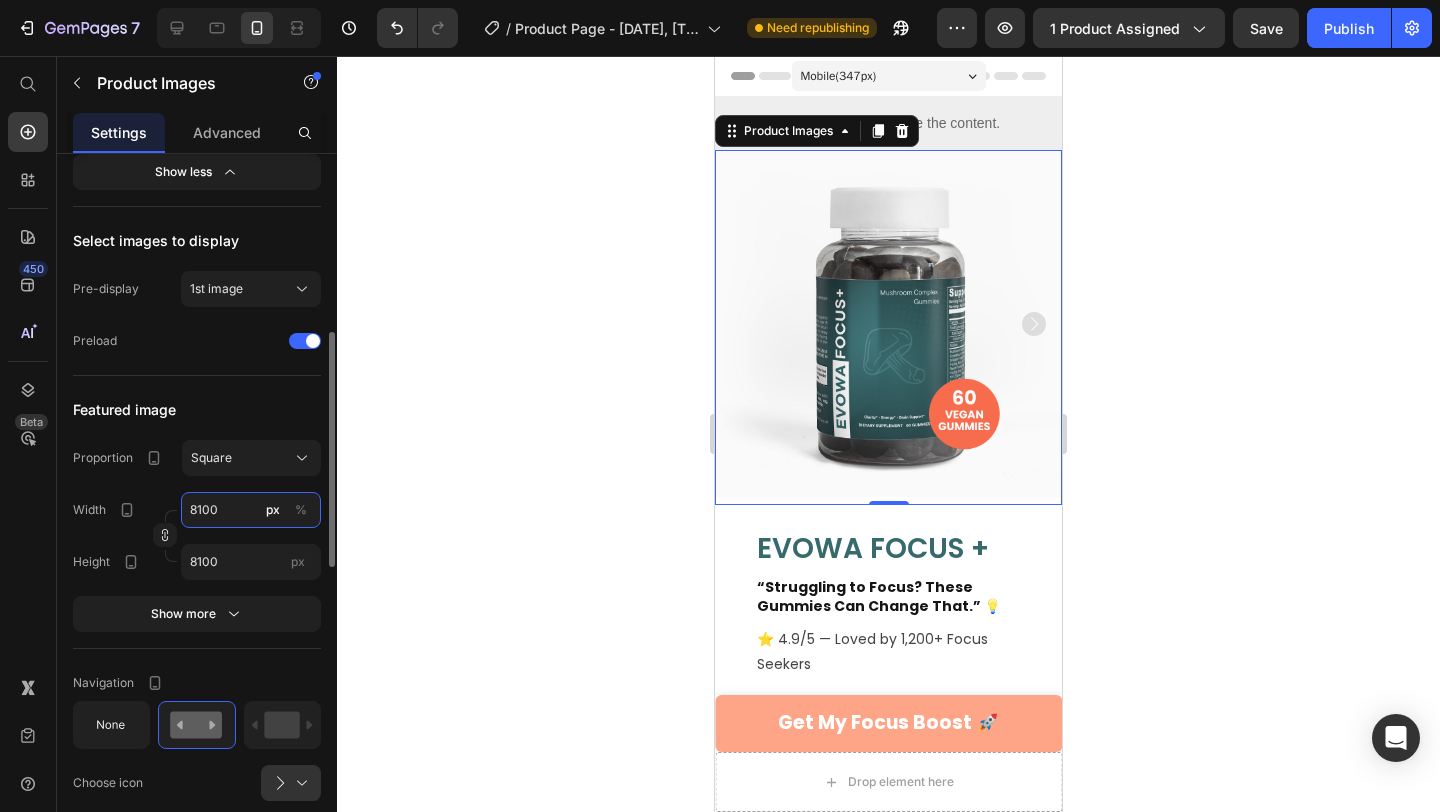 type on "810" 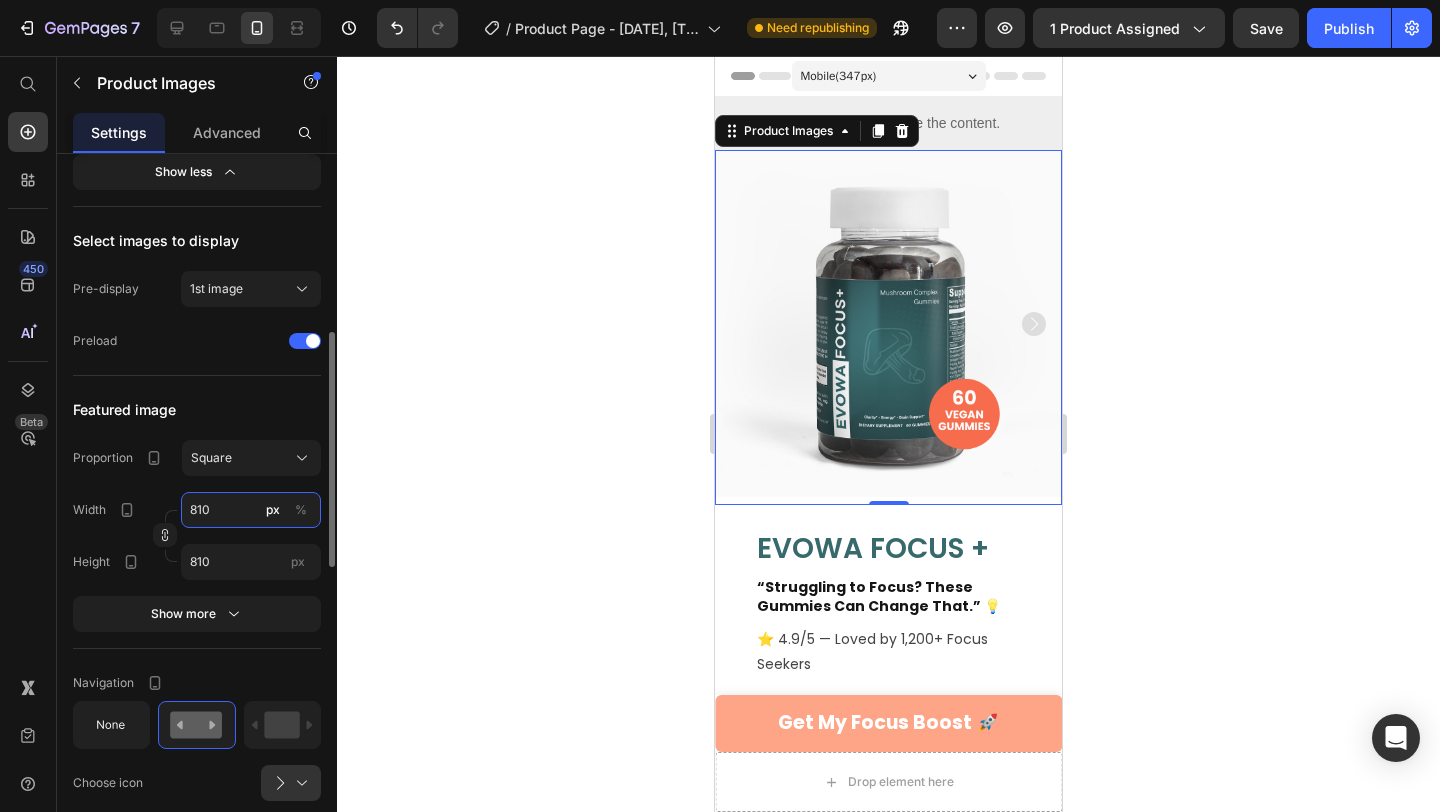 type on "81" 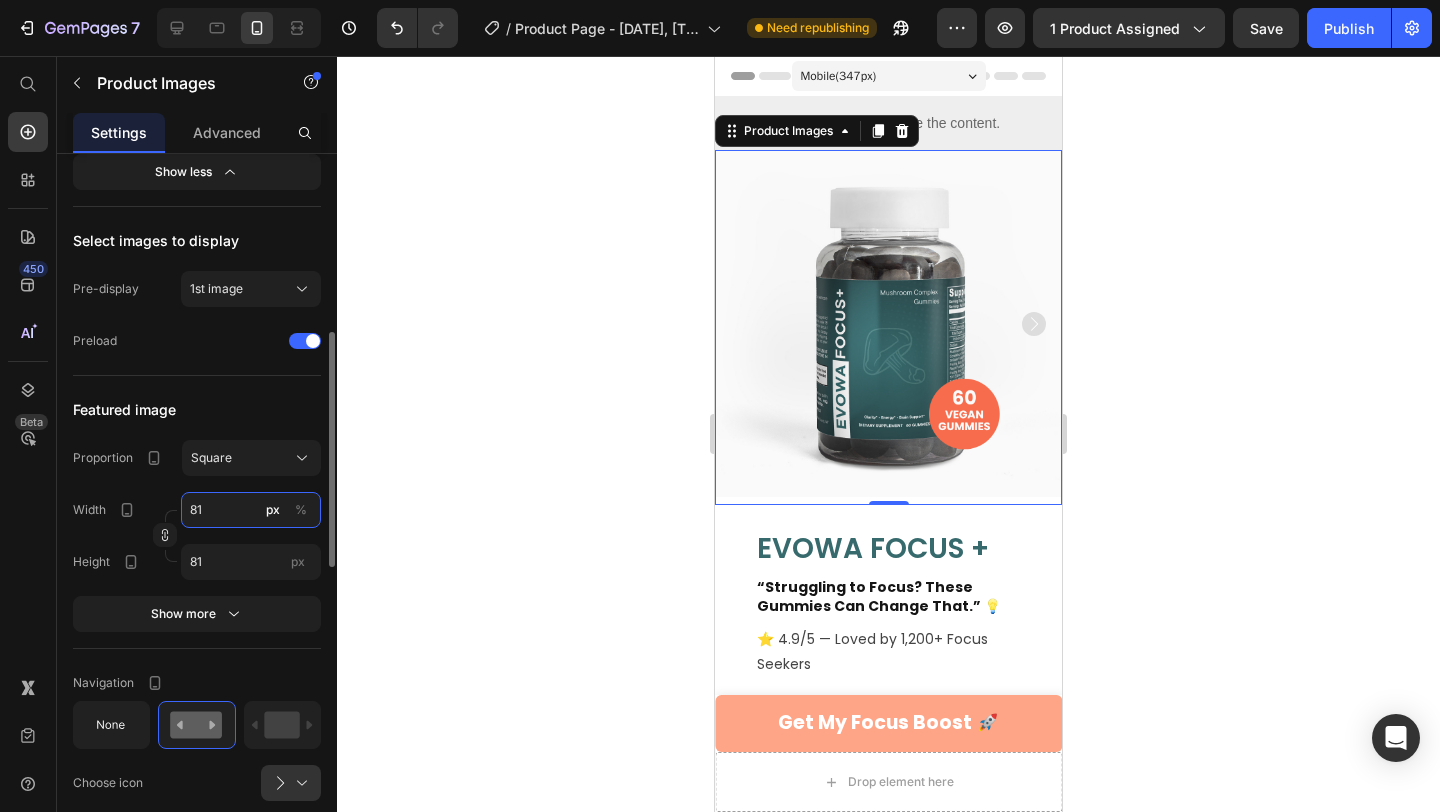 type on "8" 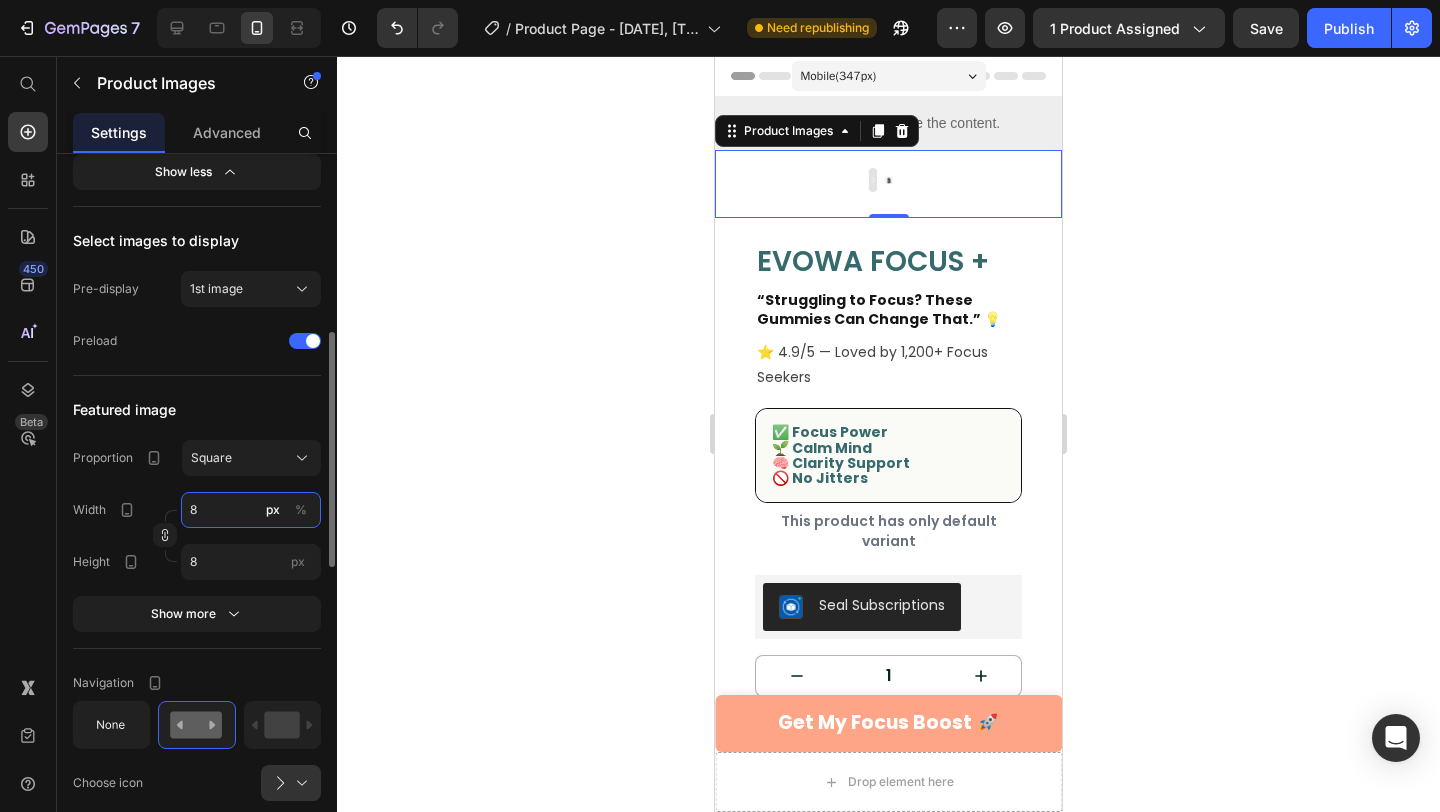type 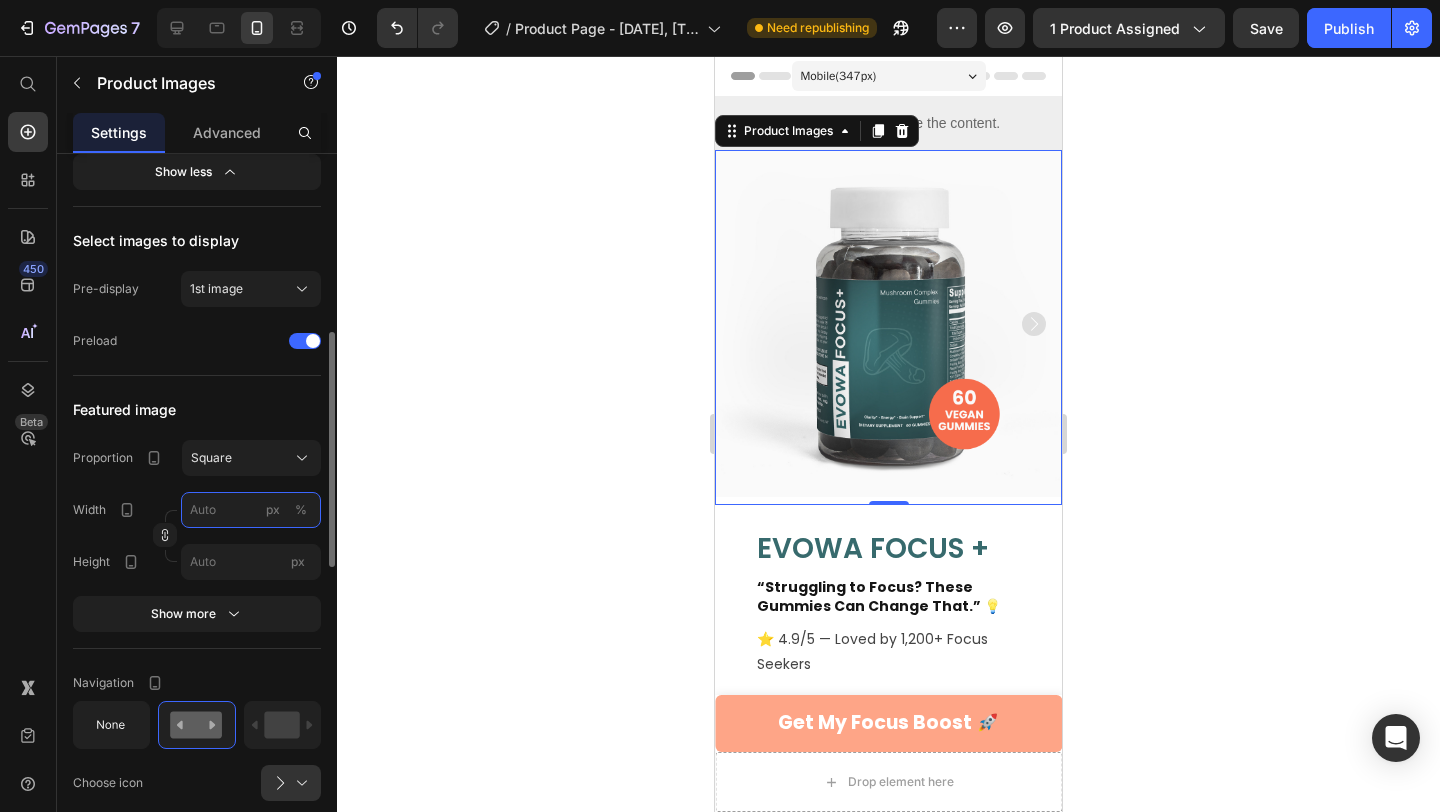 type on "1" 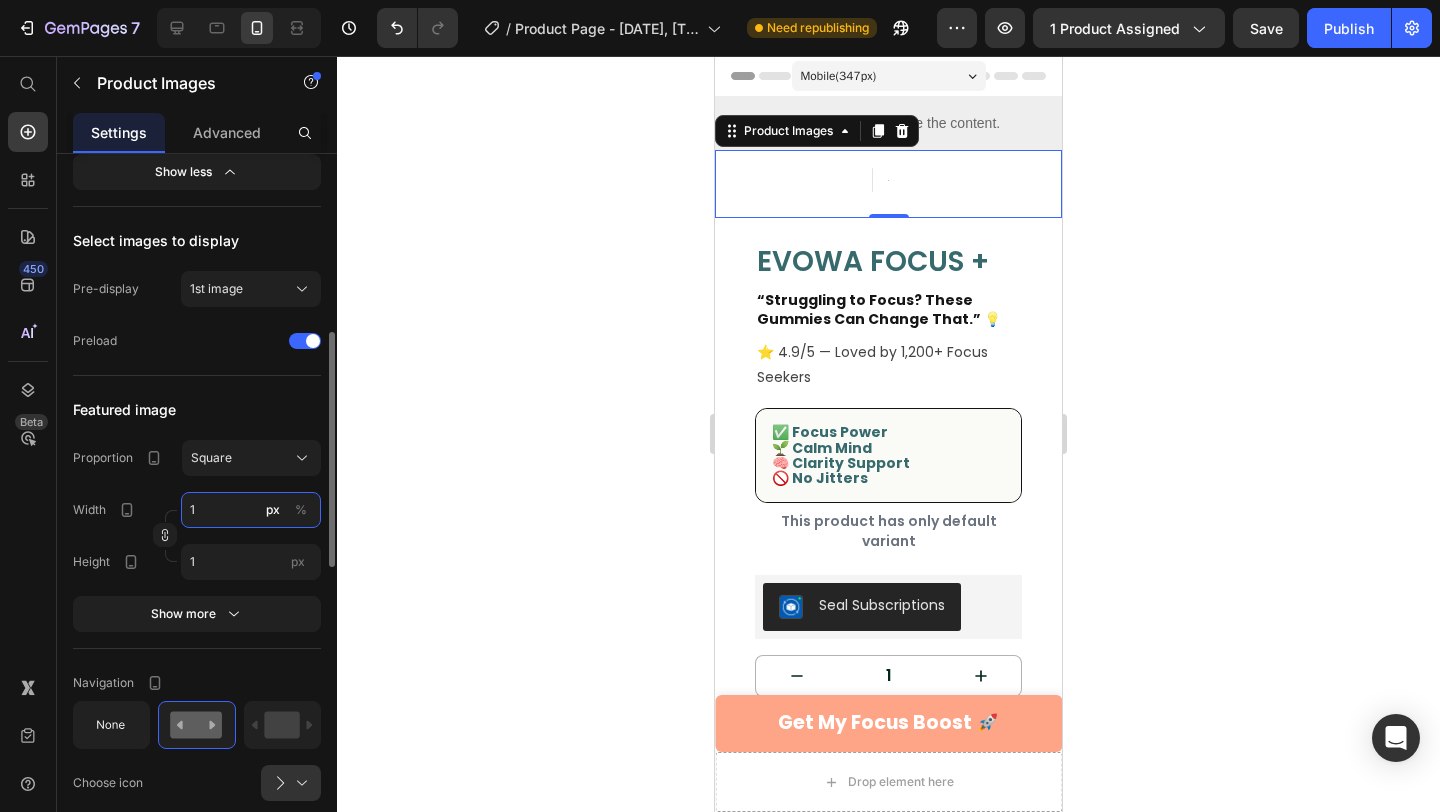 type on "10" 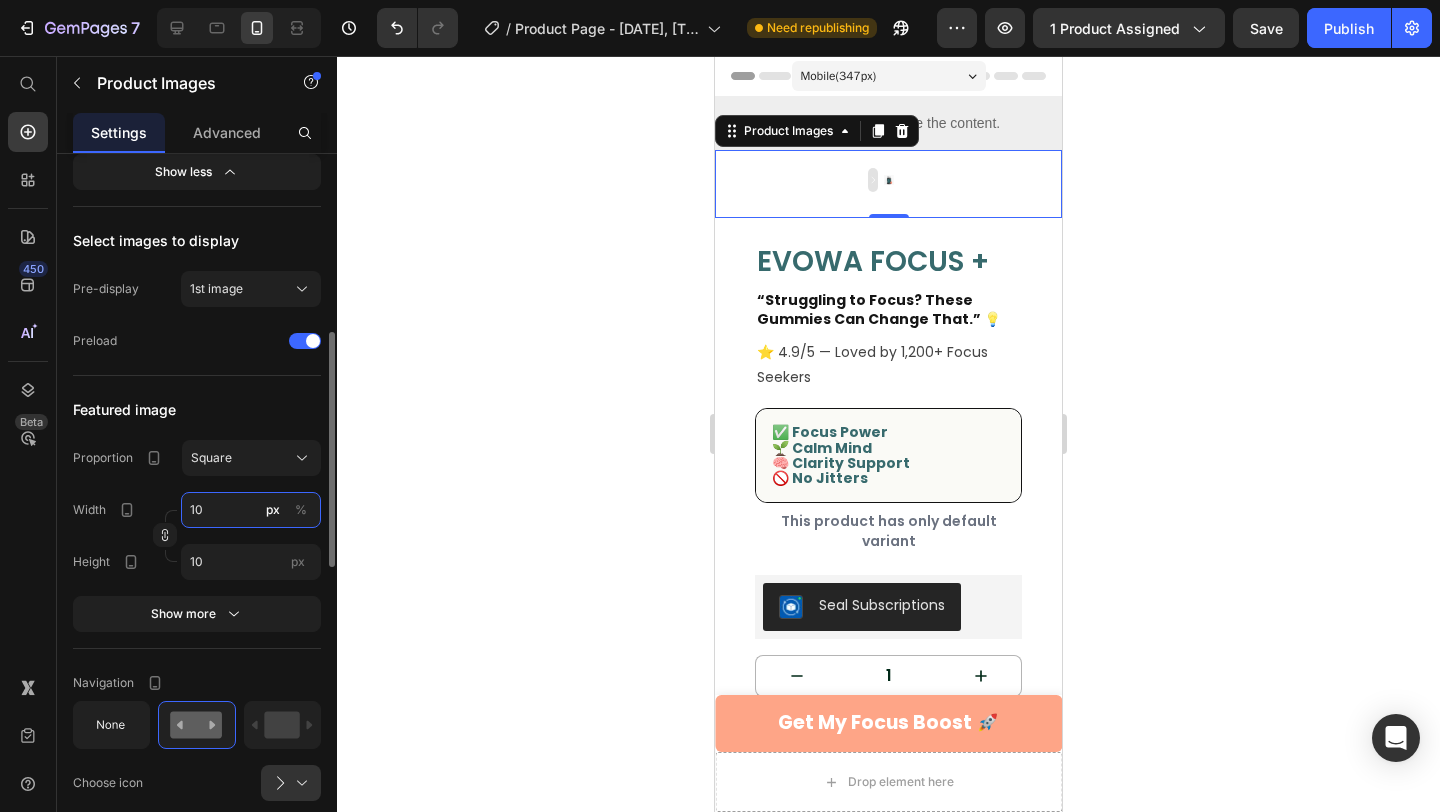 type on "100" 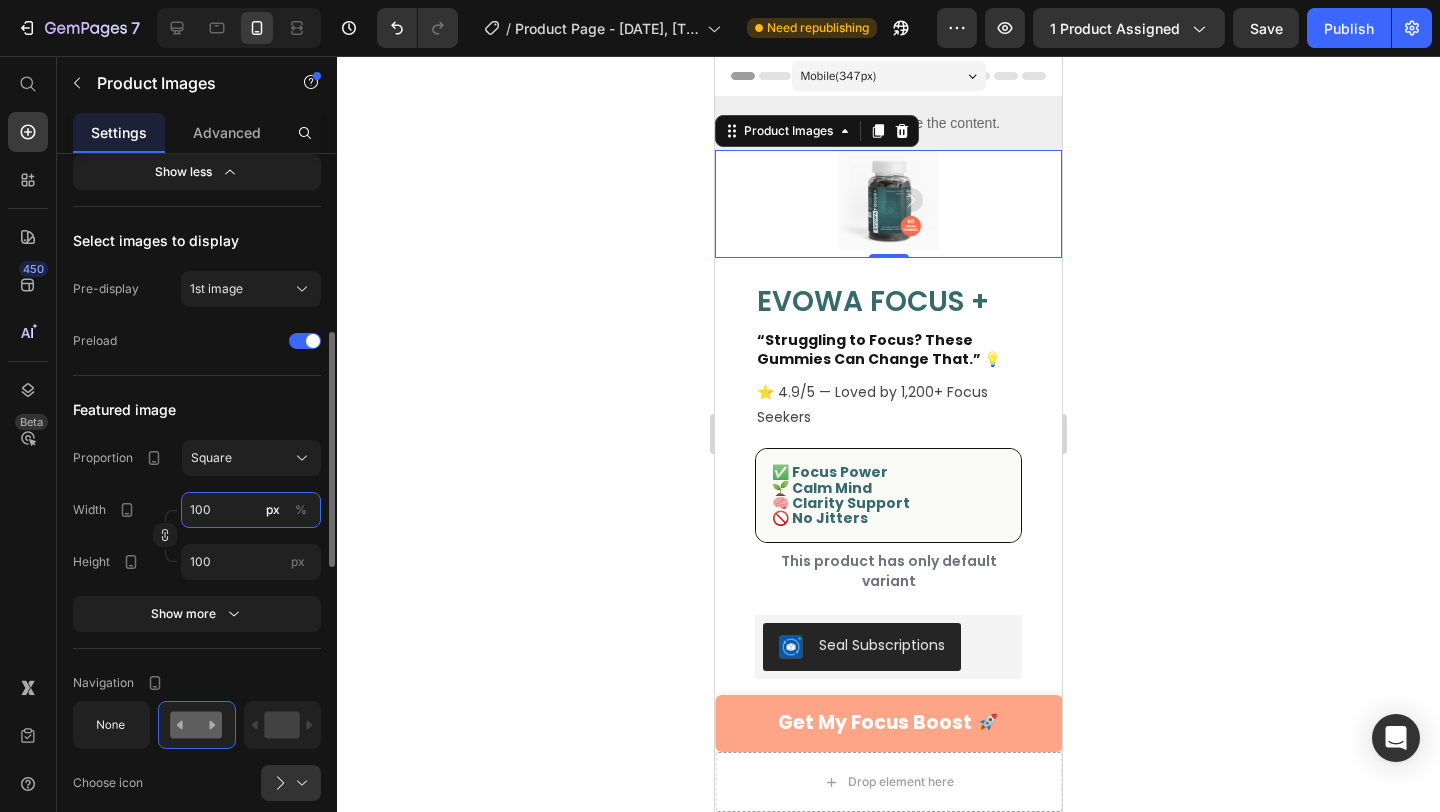 type on "10" 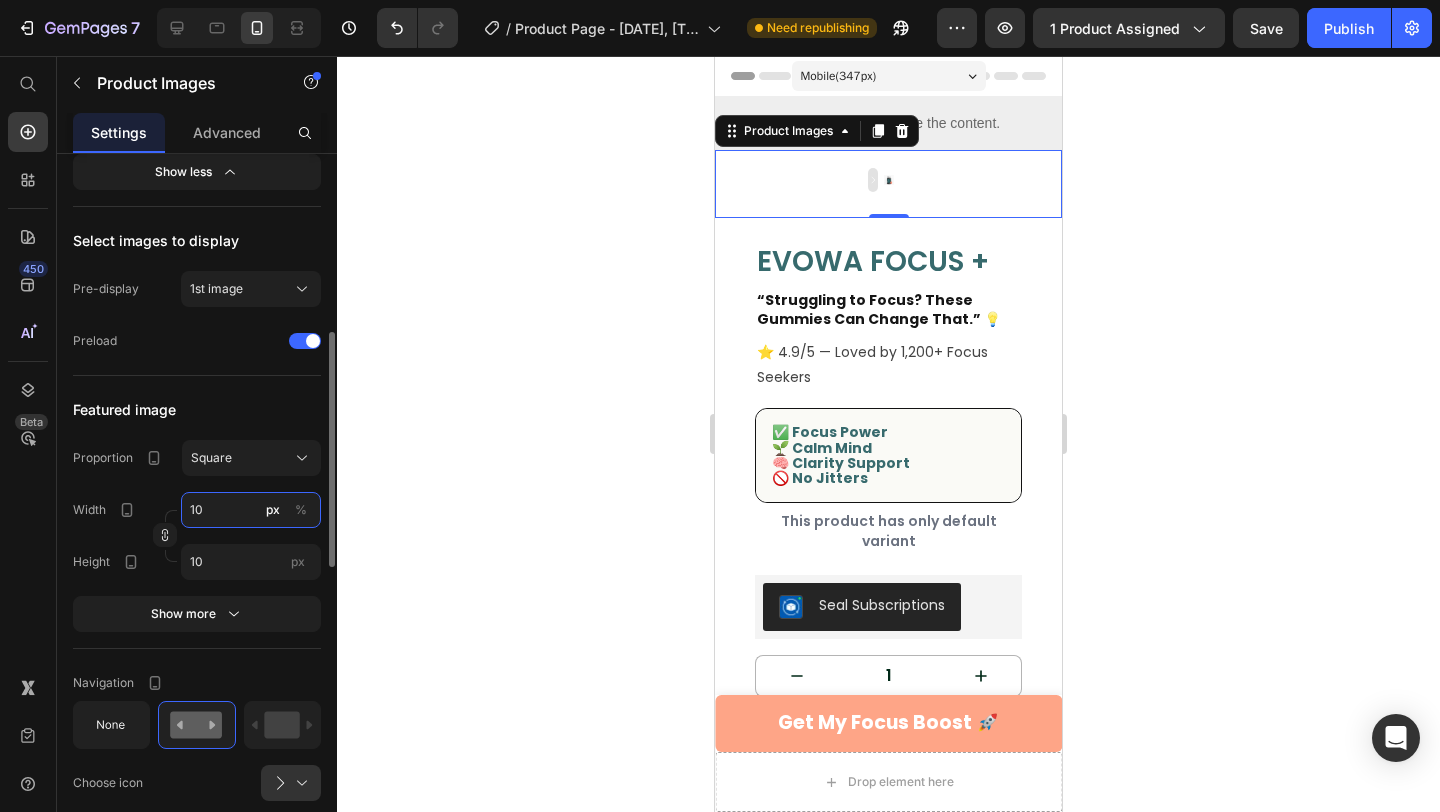 type on "1" 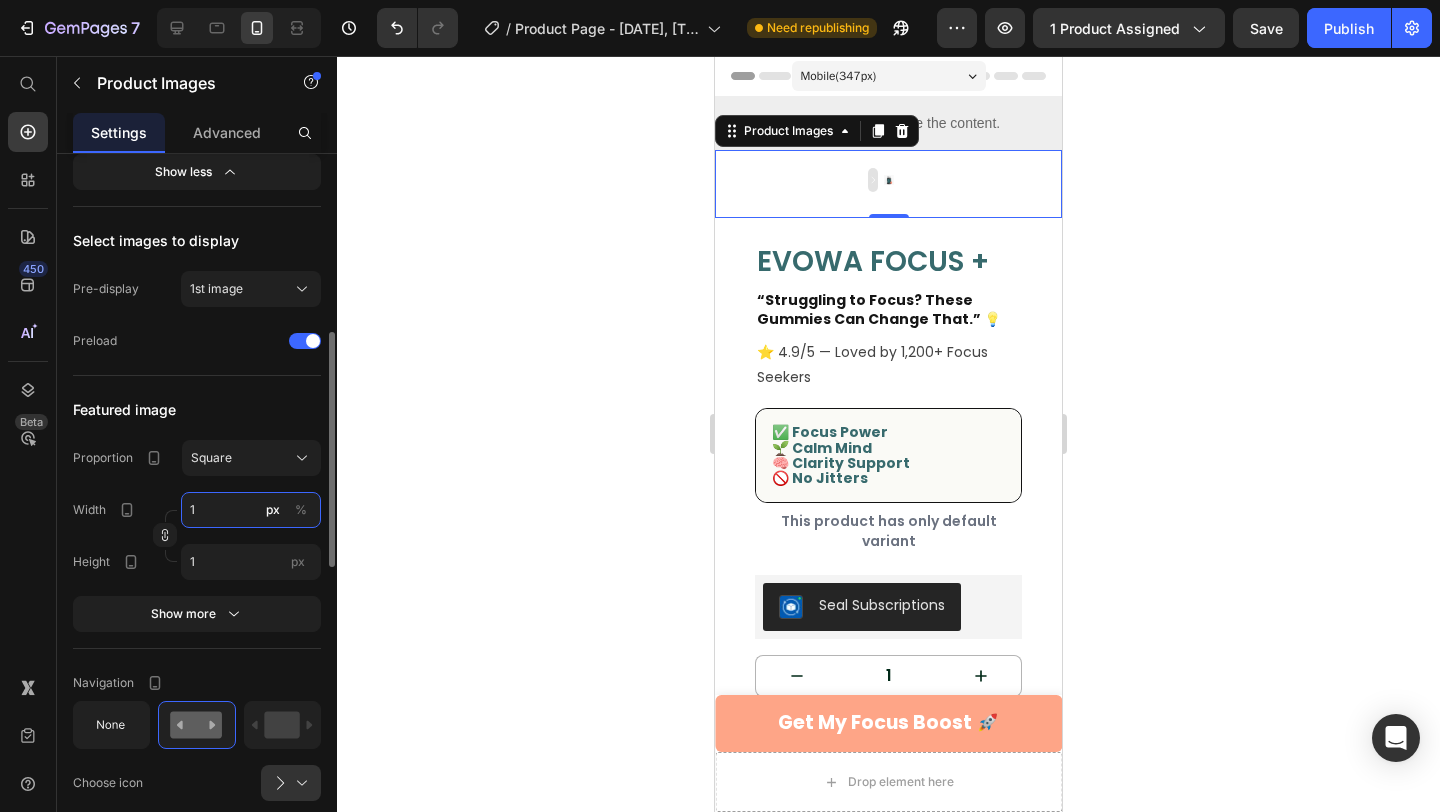 type 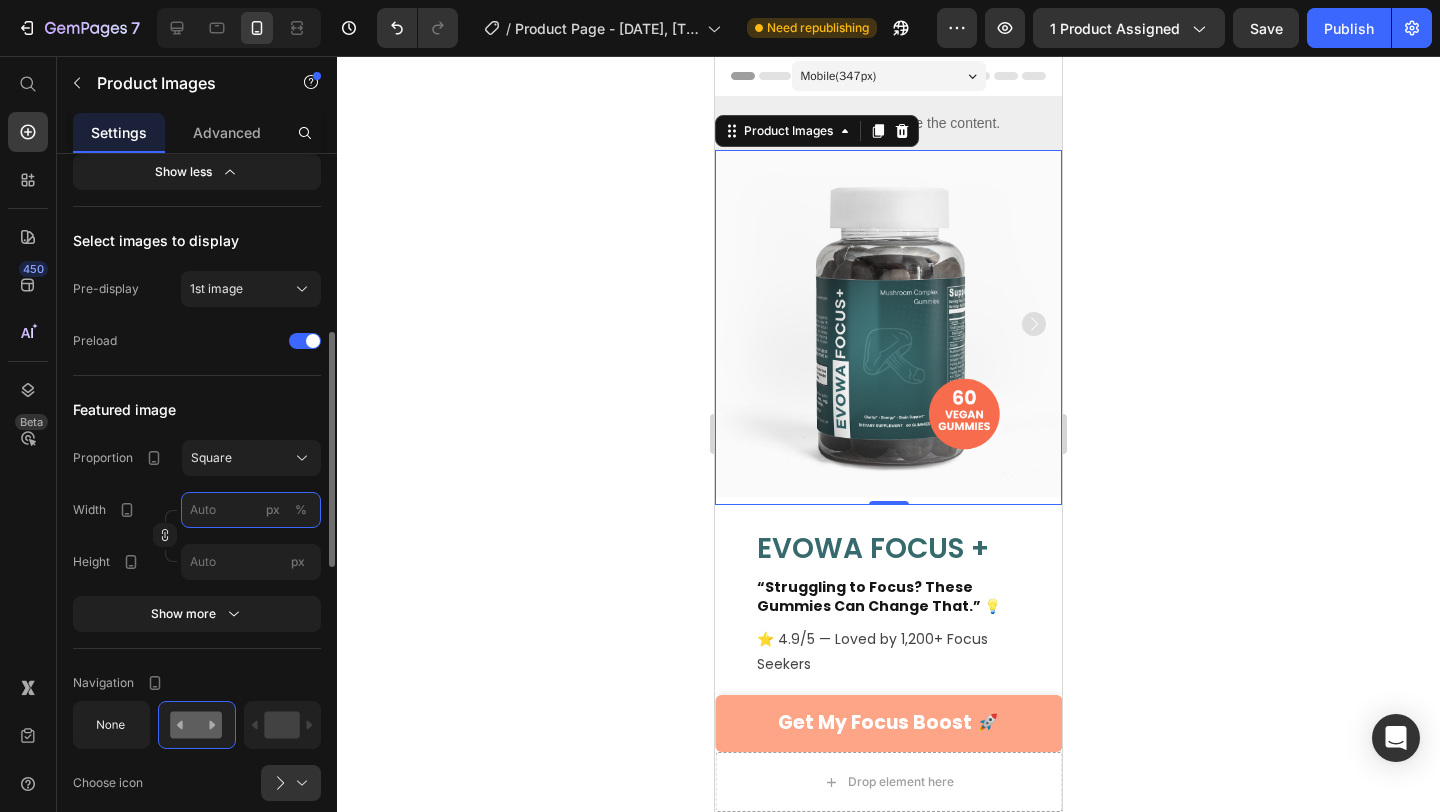 type on "1" 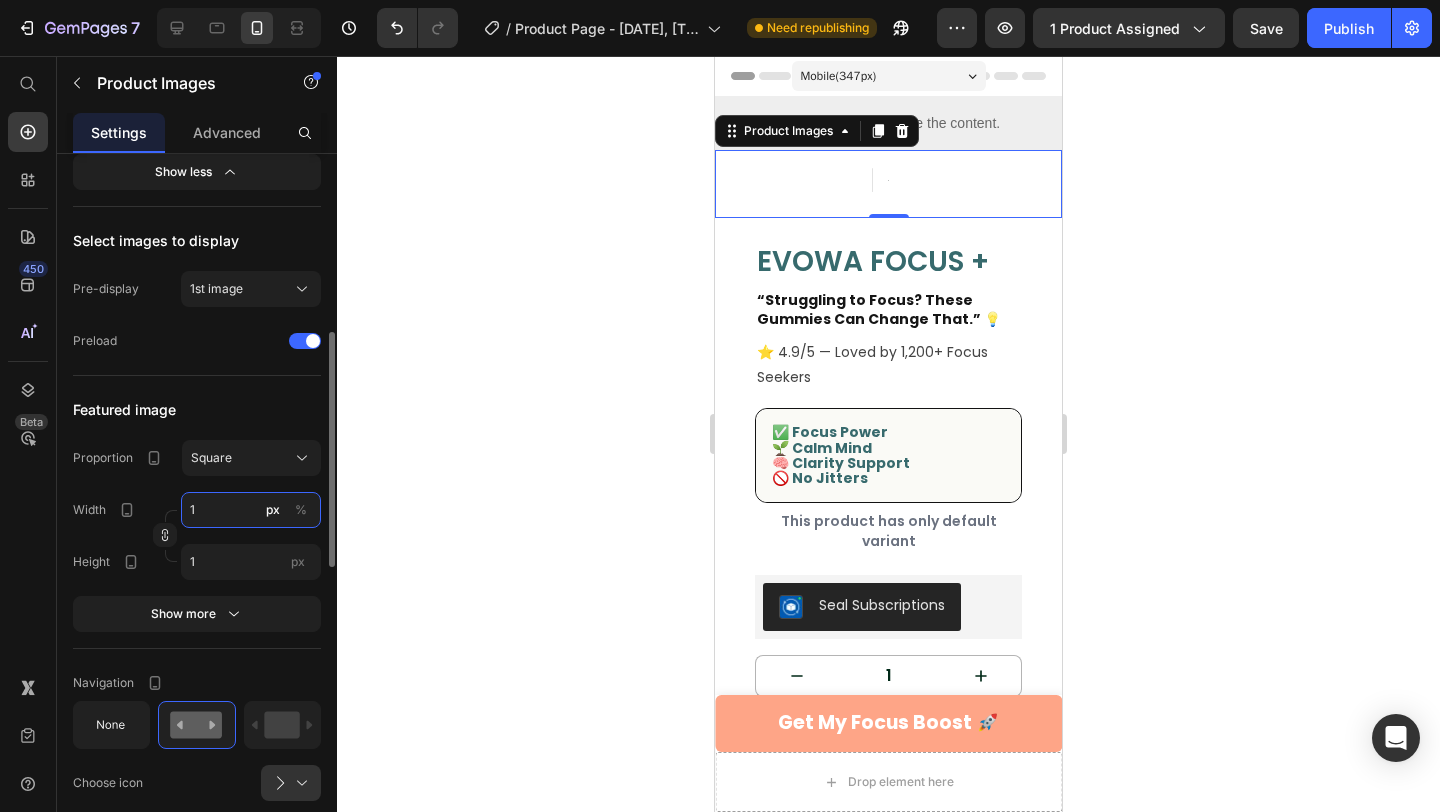 type on "13" 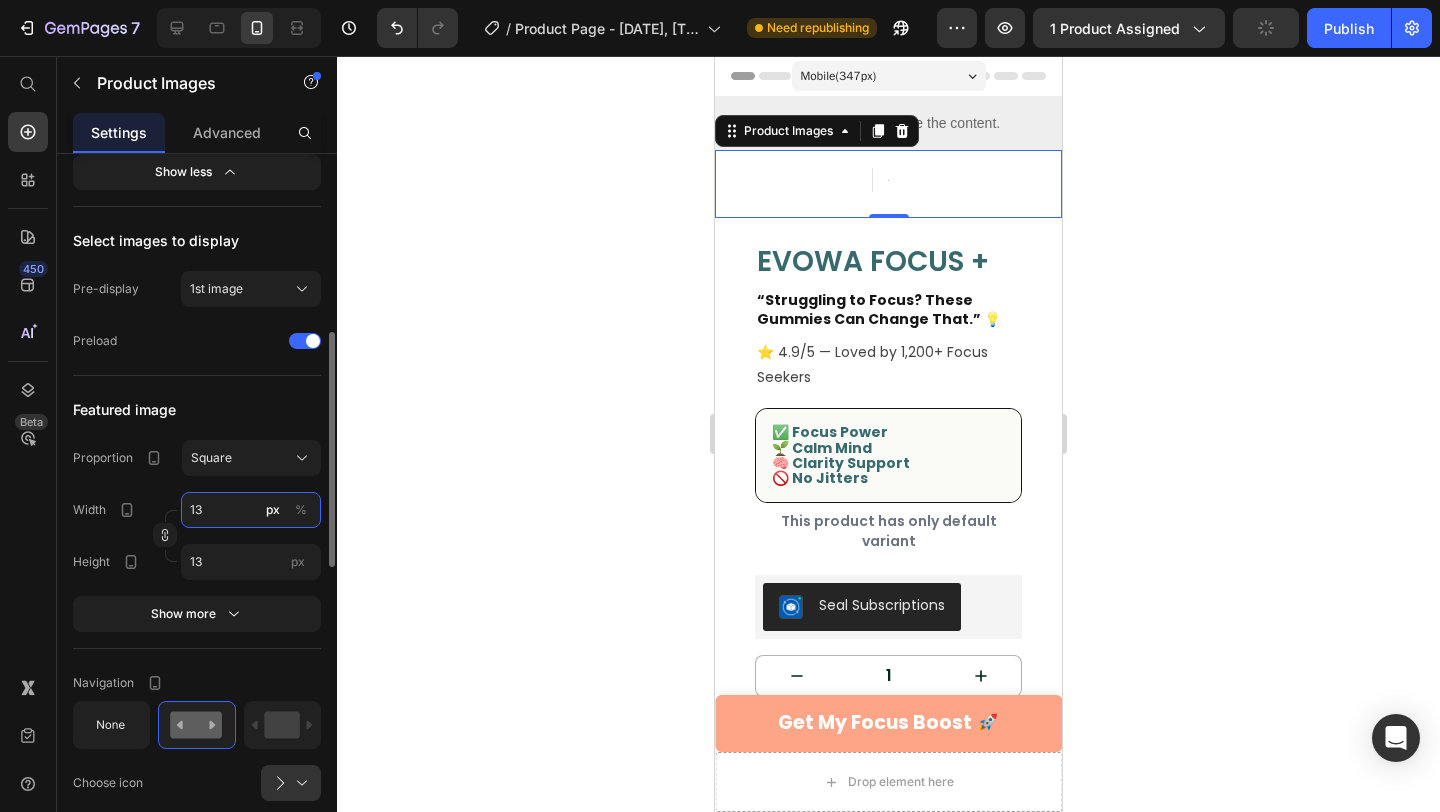 type on "130" 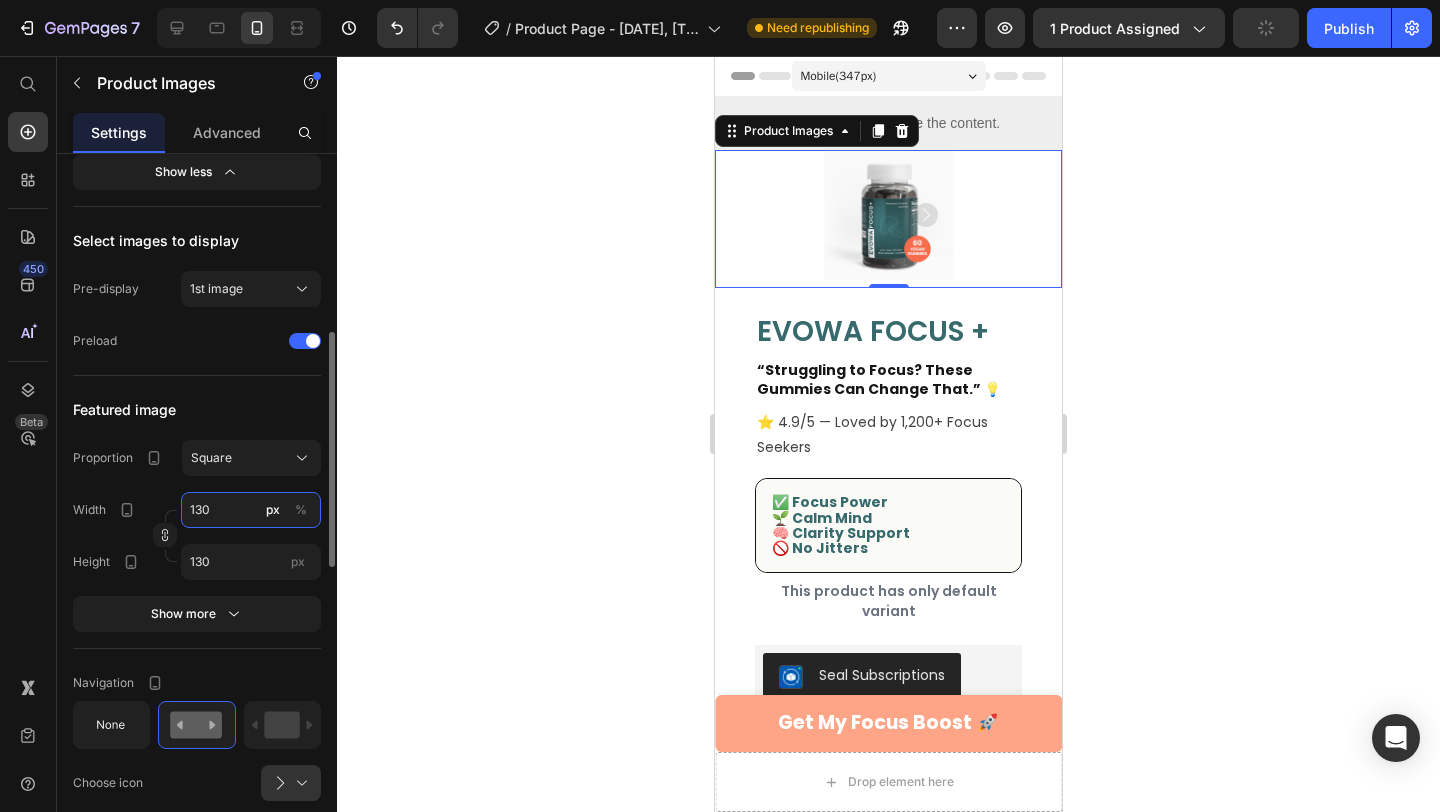 type on "13" 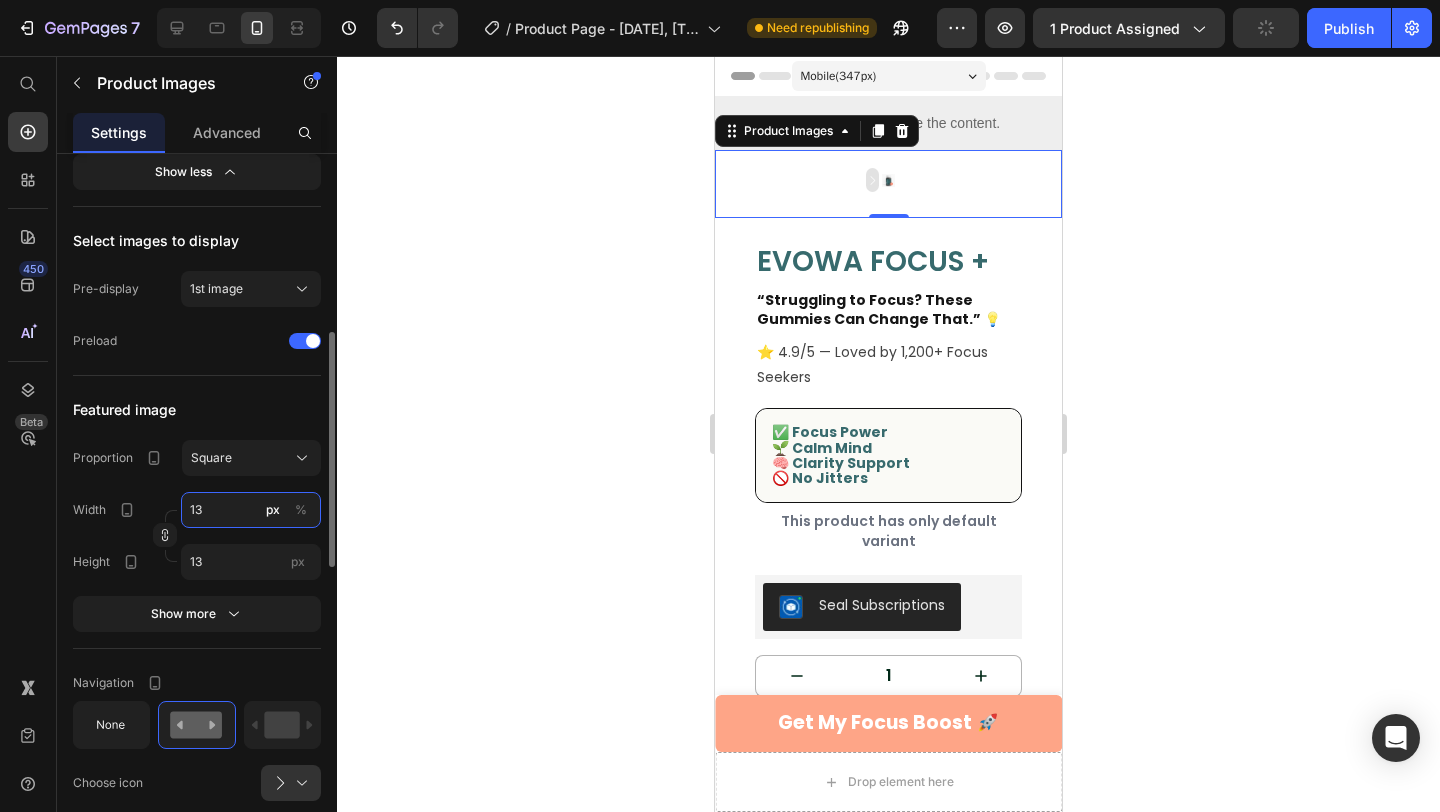 type on "1" 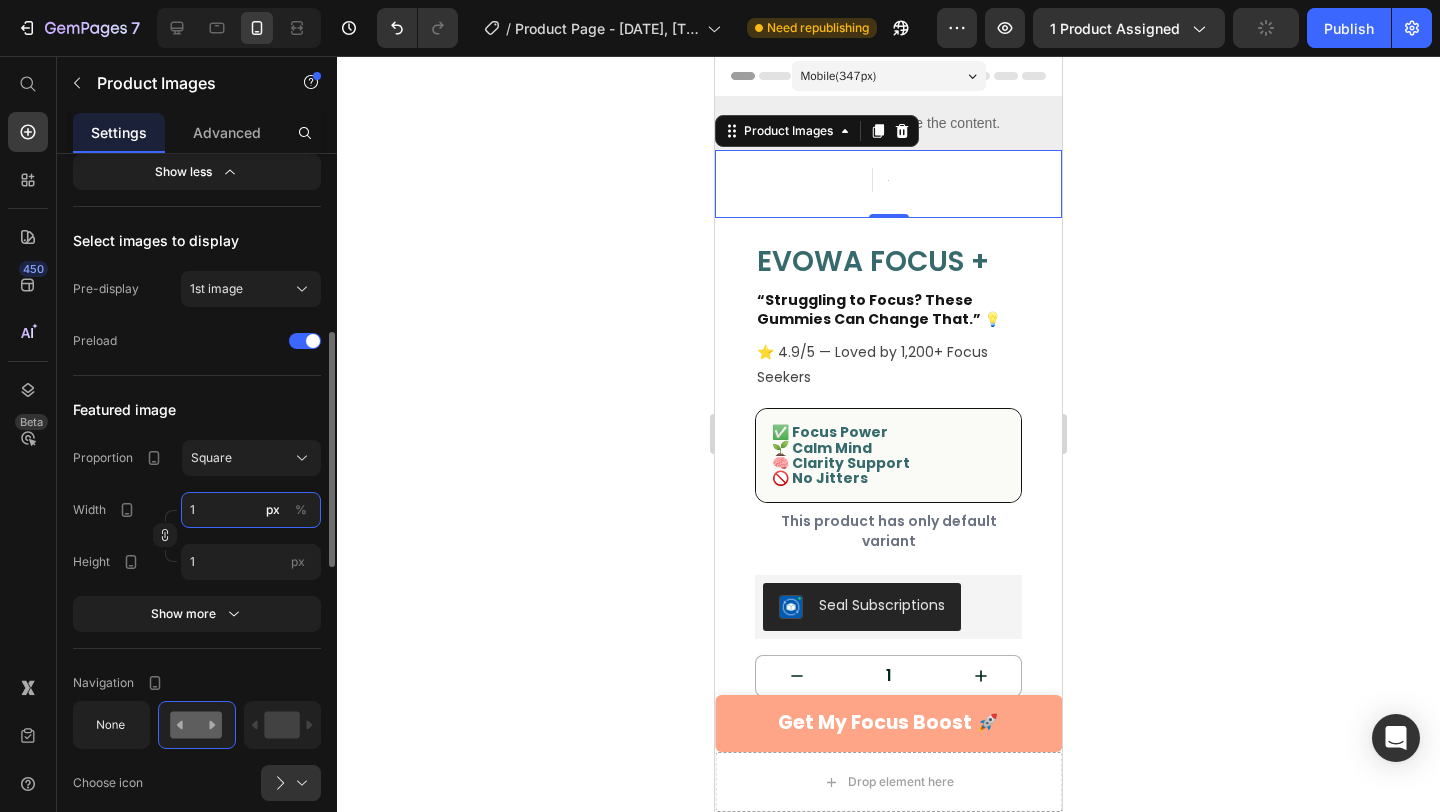 type 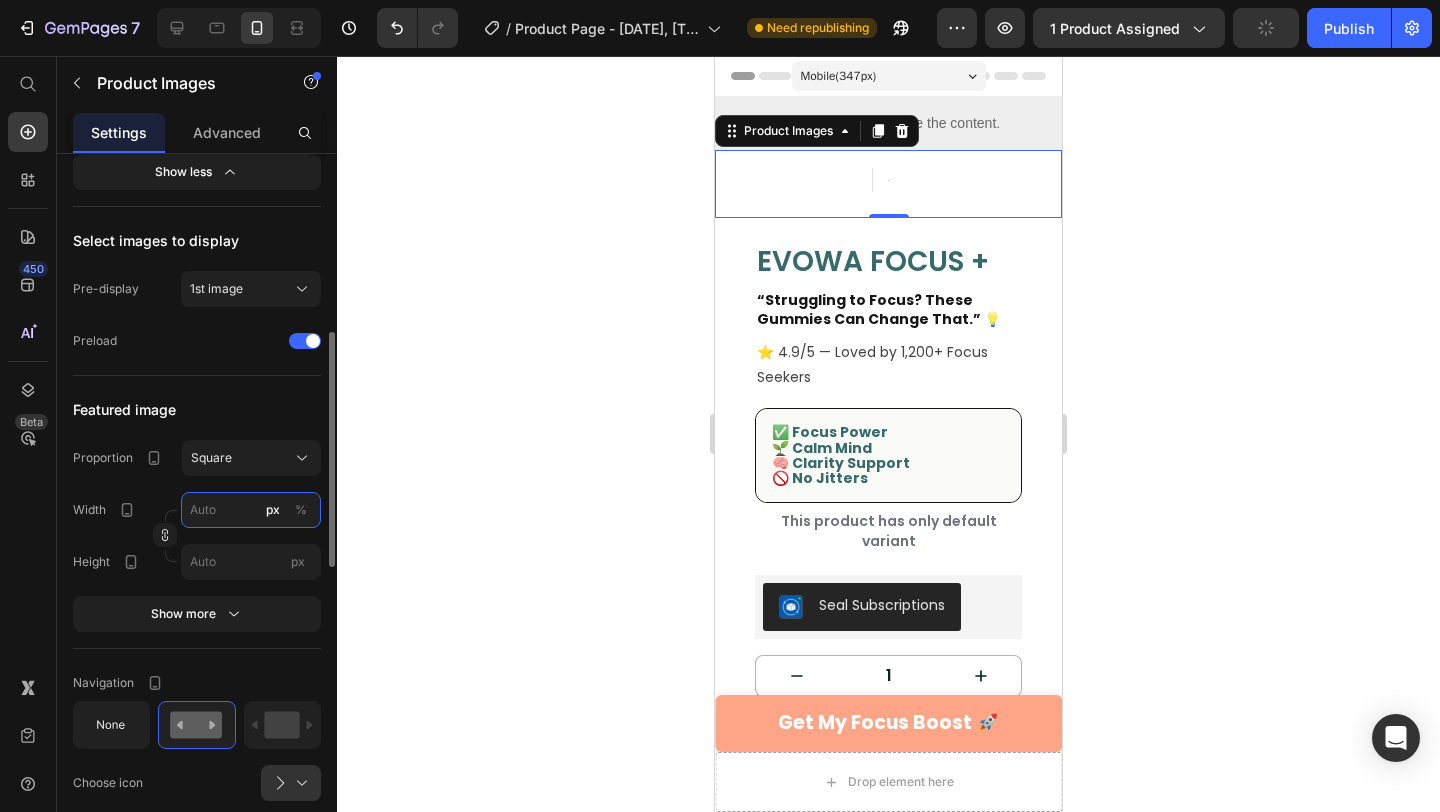 type on "1" 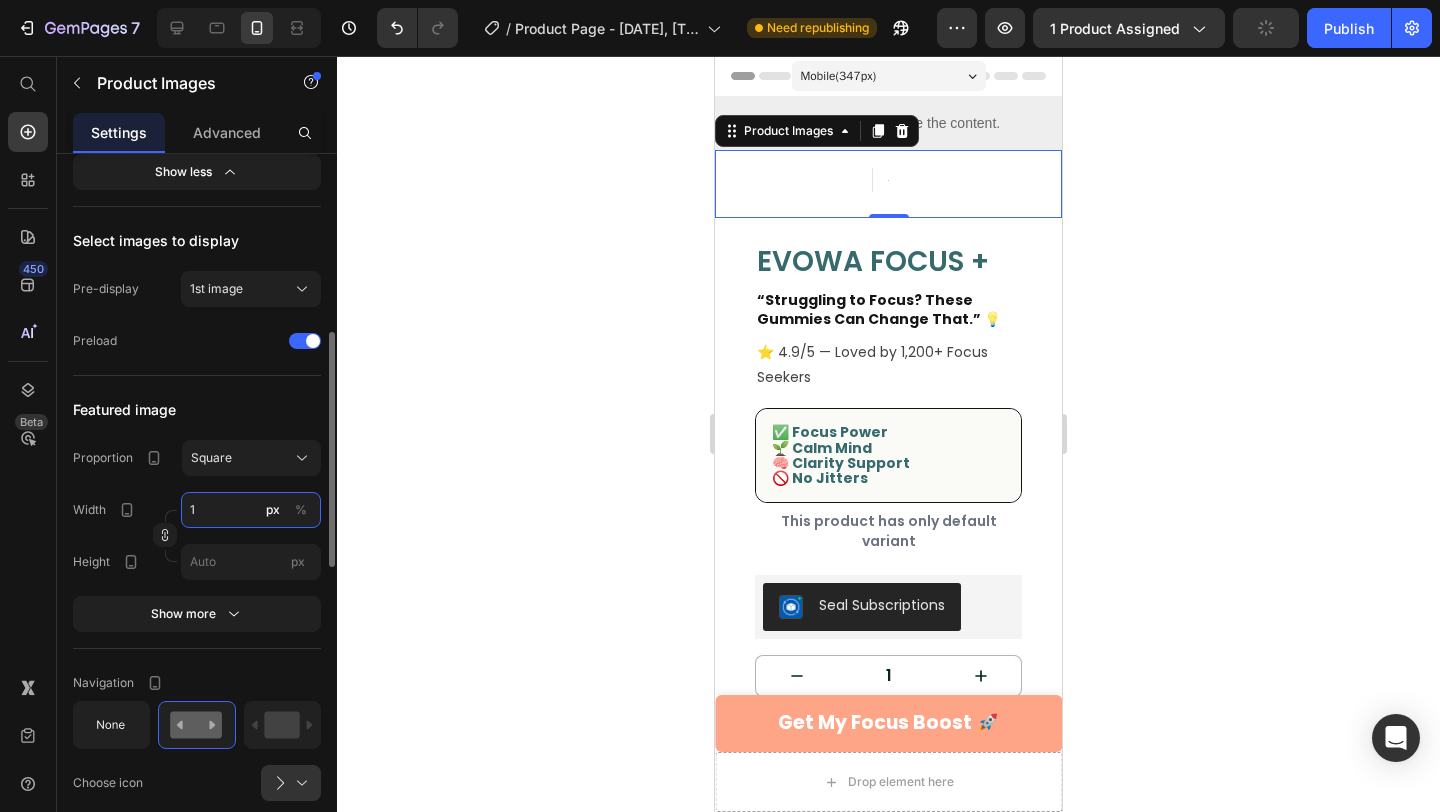 type on "1" 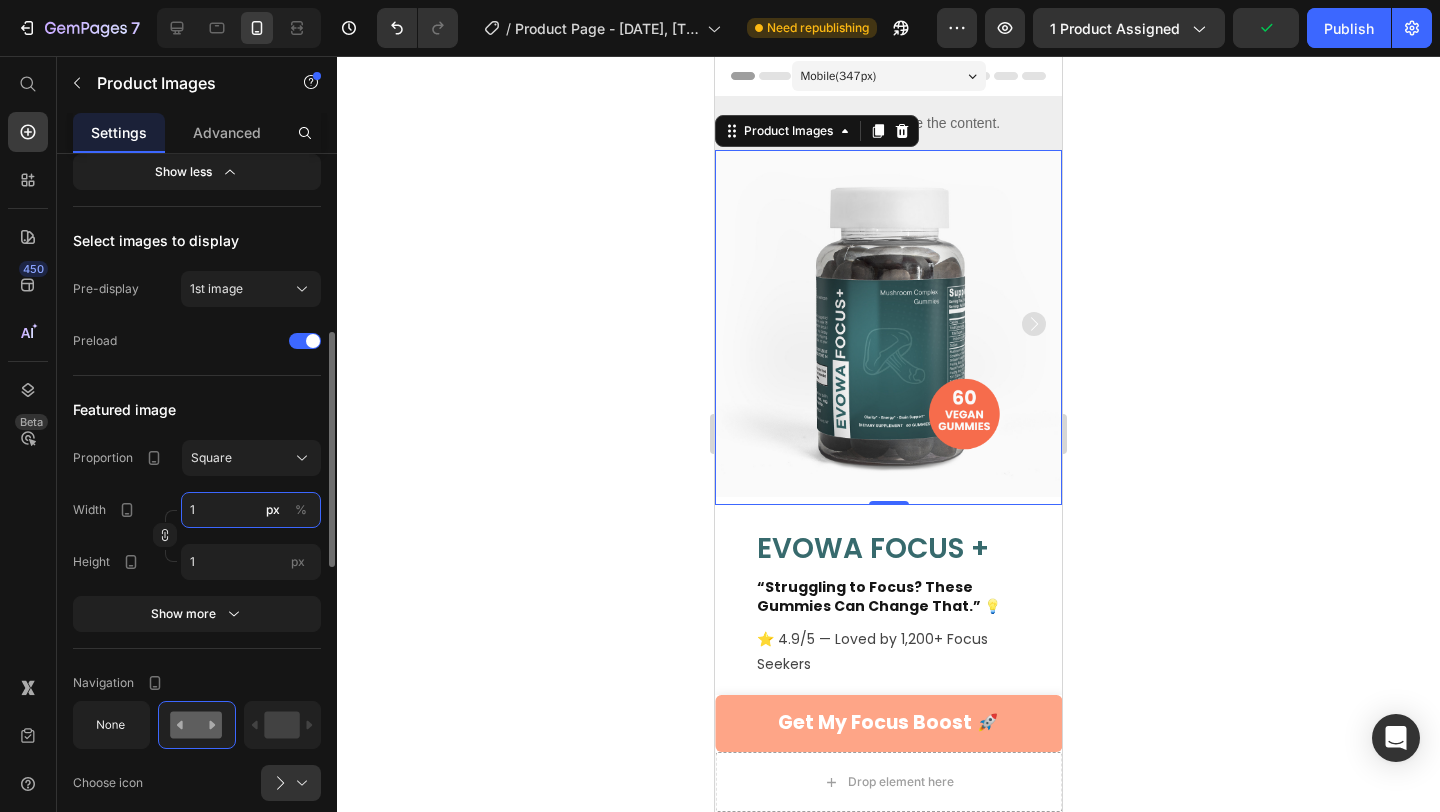 type on "13" 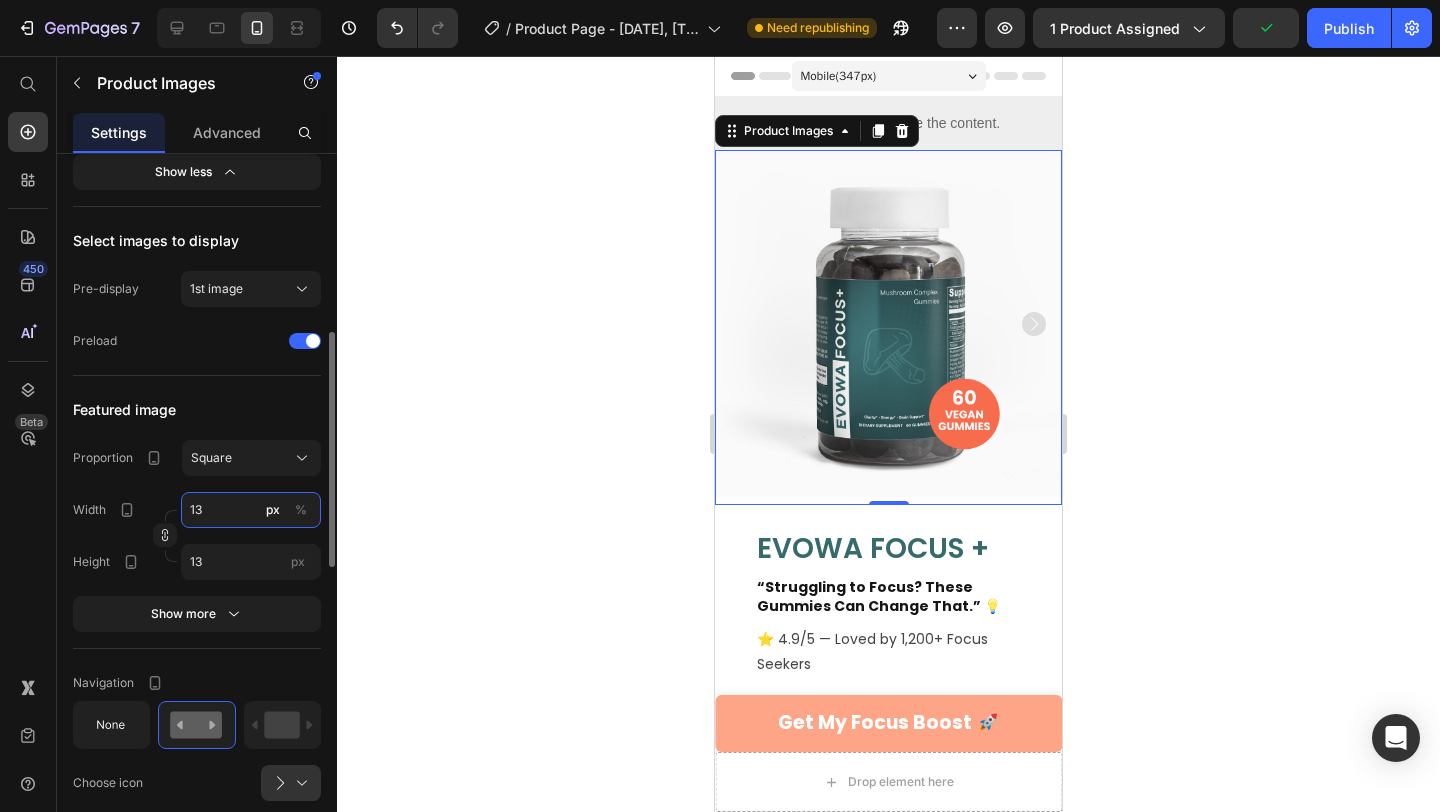 type on "130" 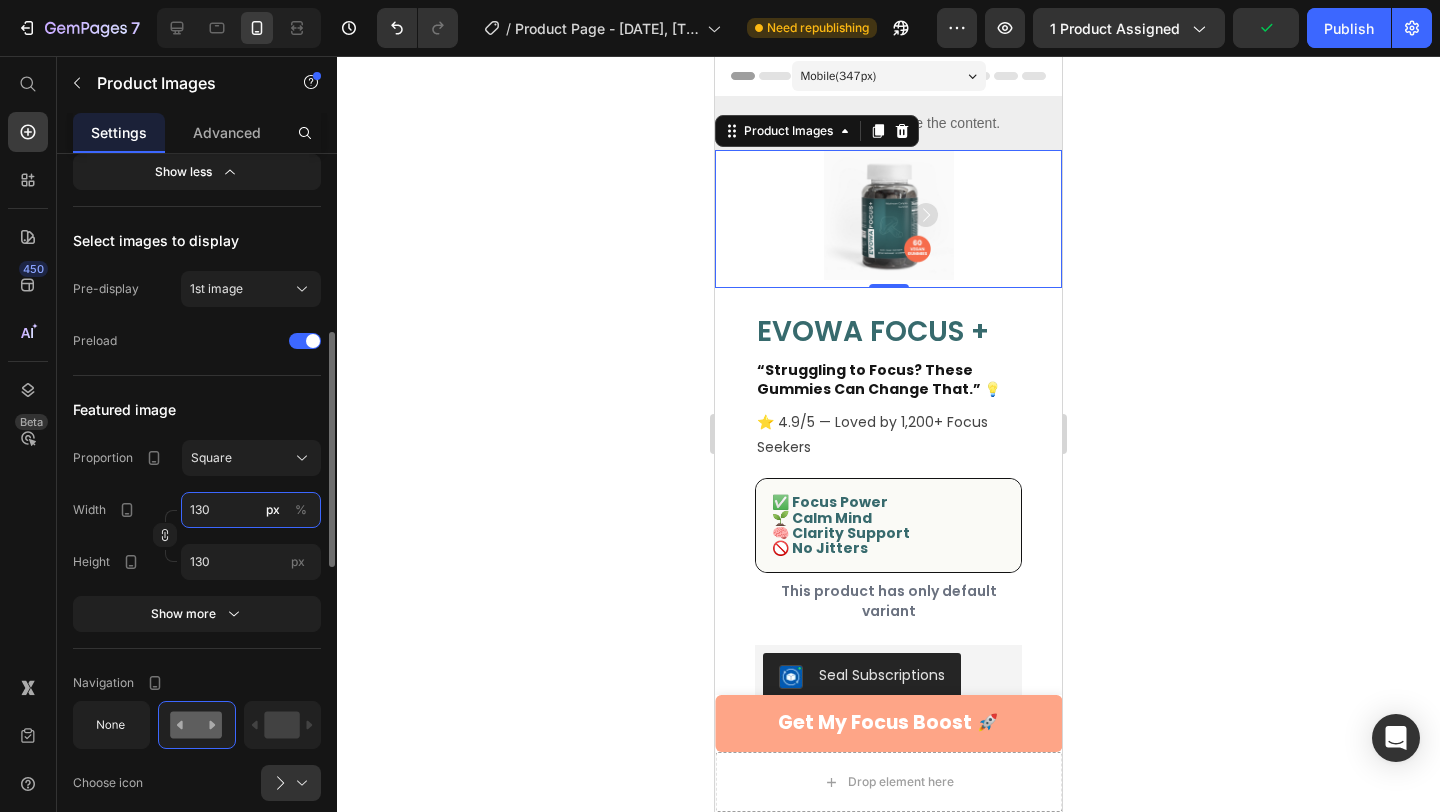 type on "1300" 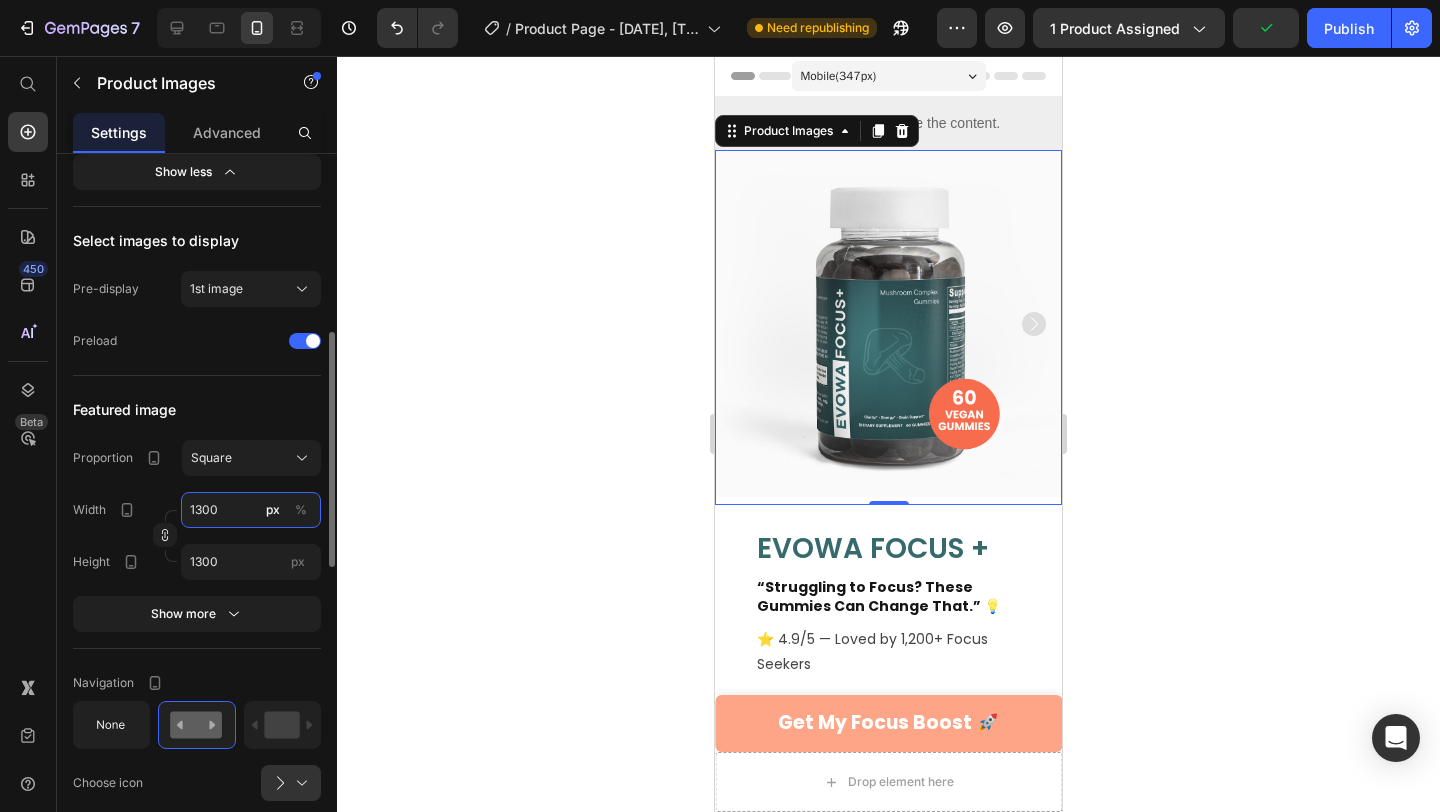 type on "130" 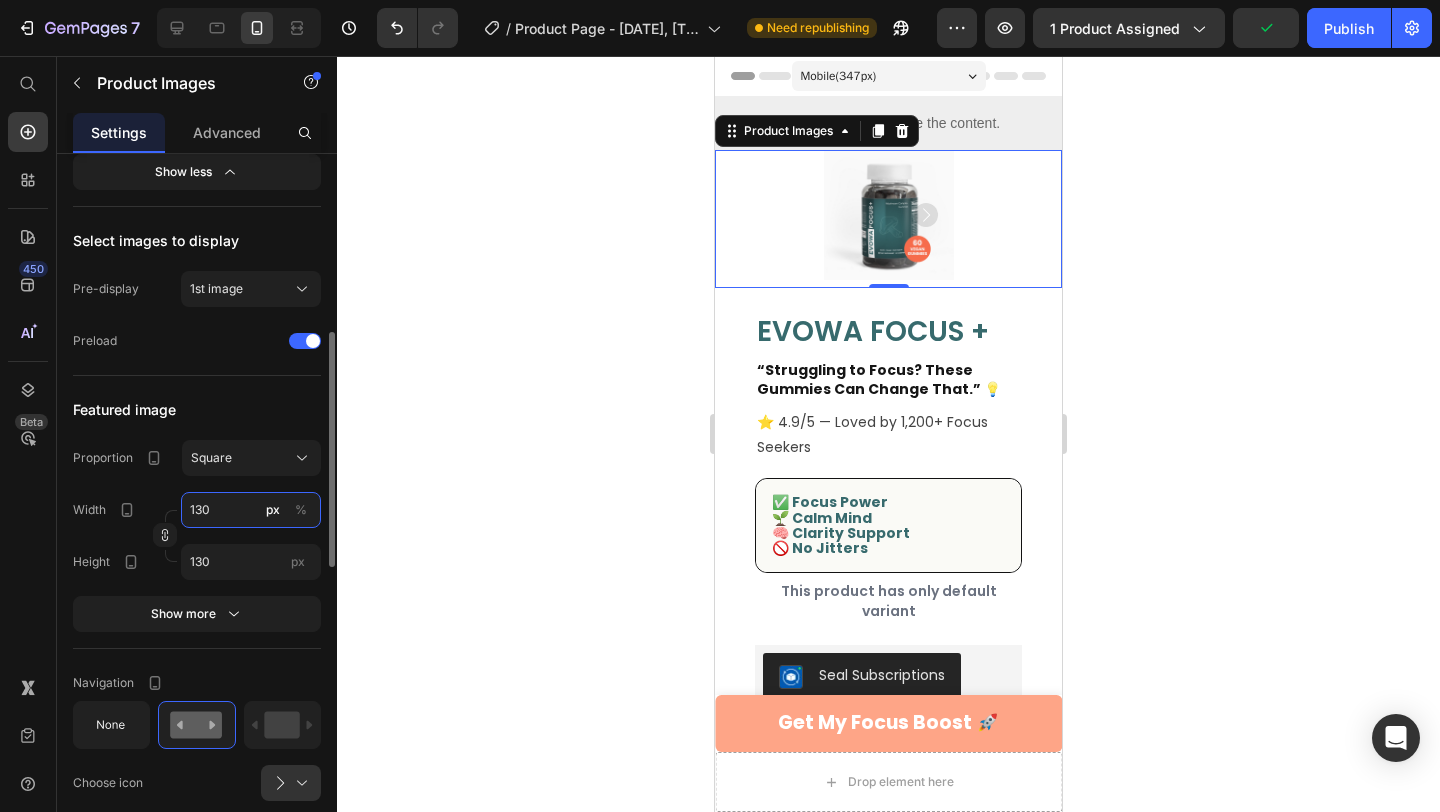 type on "13" 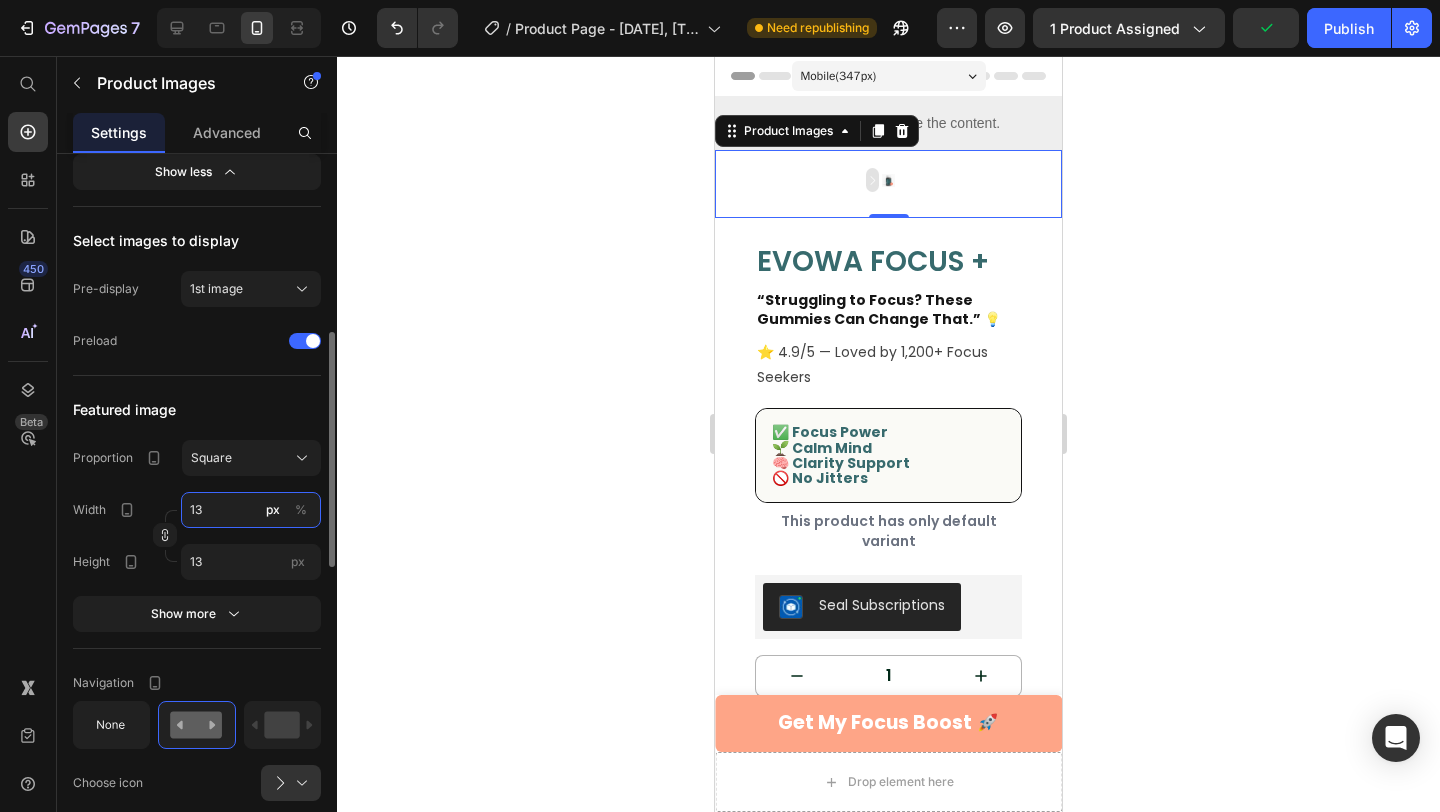 type on "1" 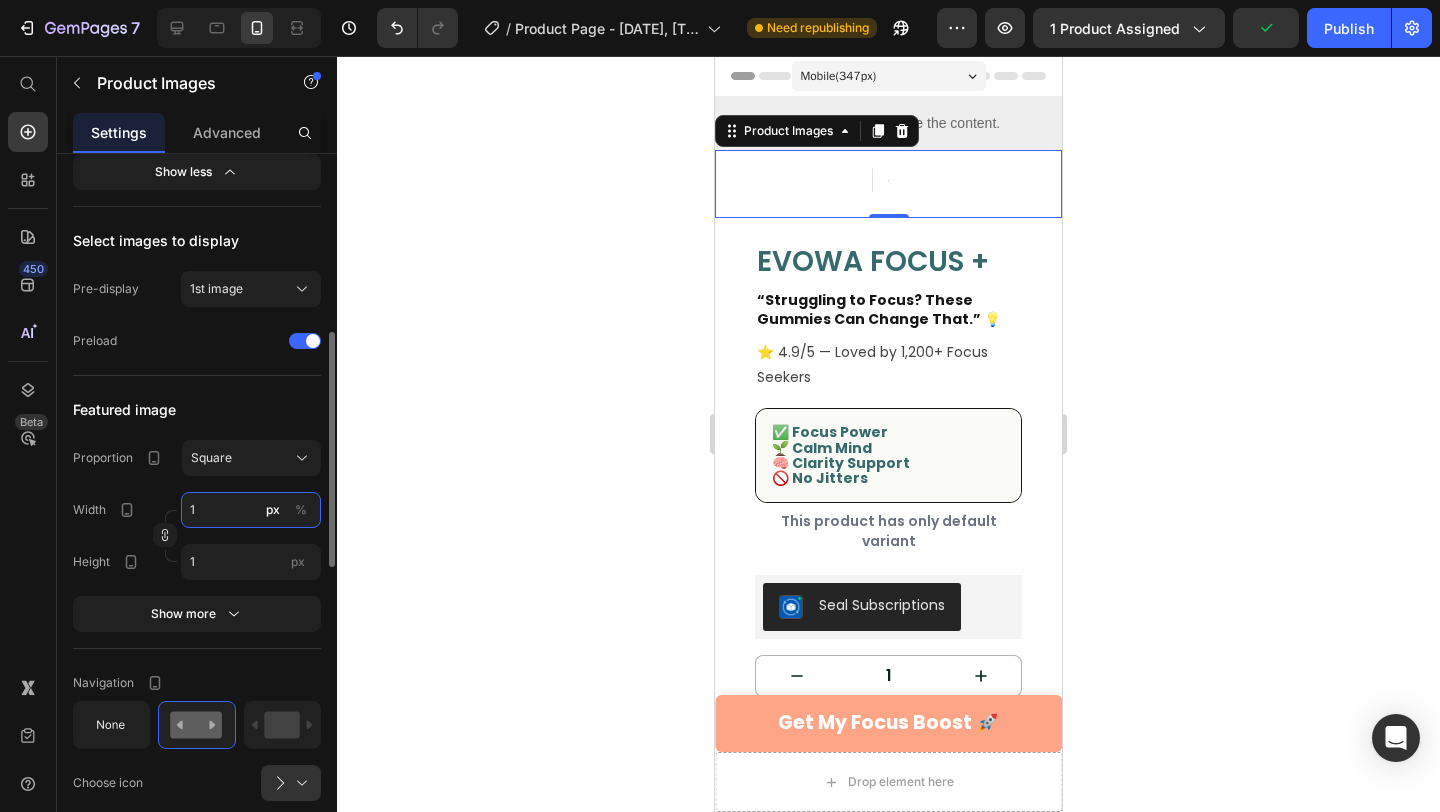 type 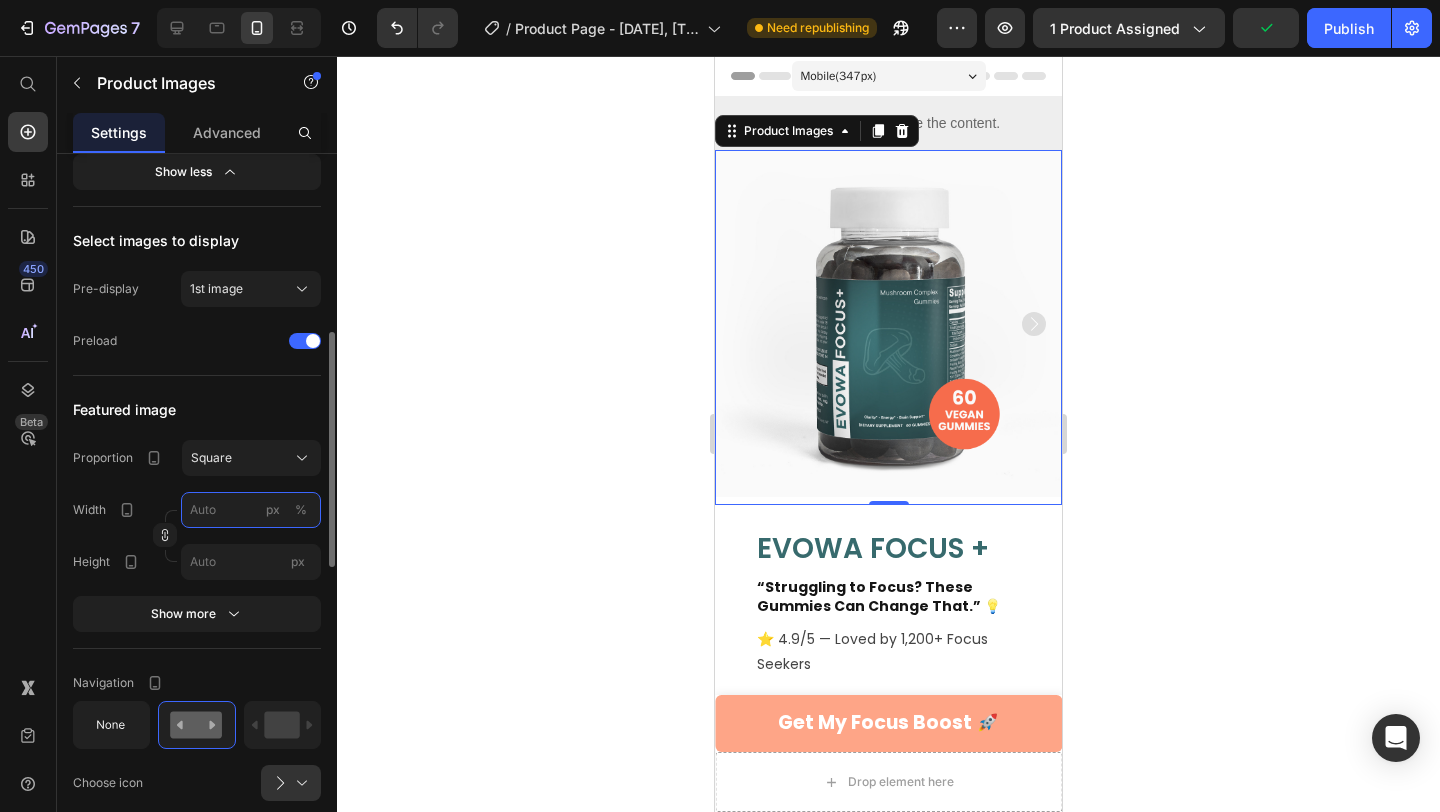 type on "1" 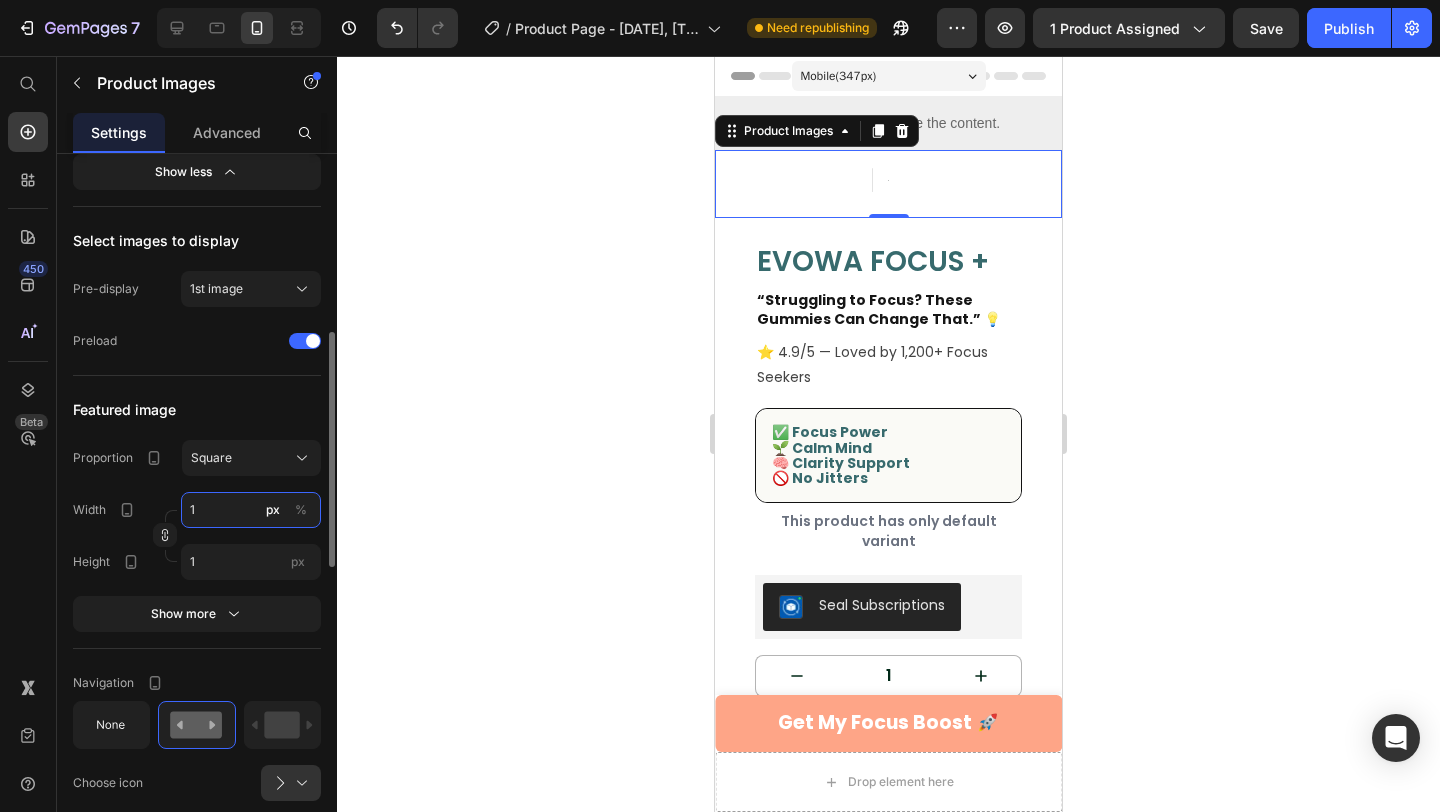 type 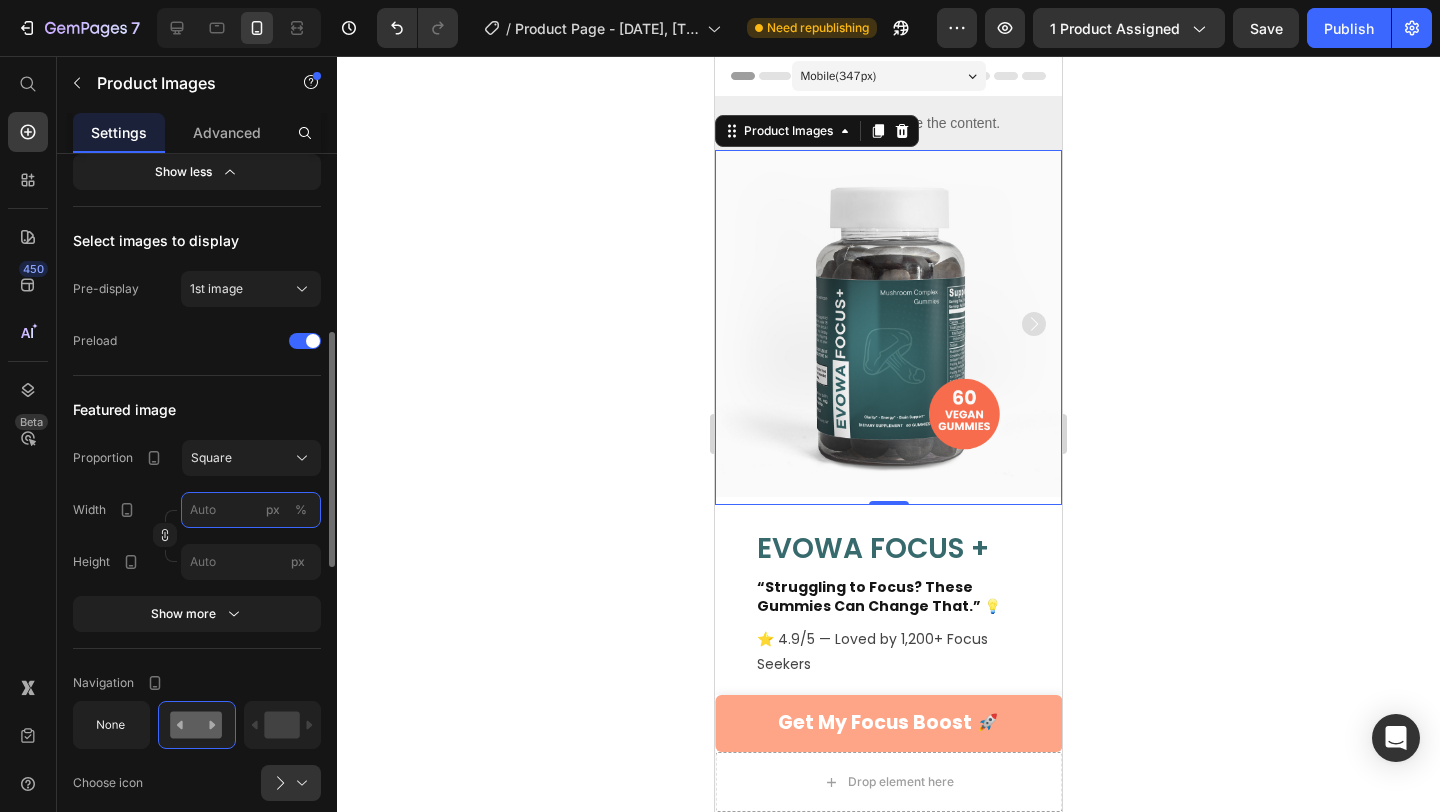 type on "3" 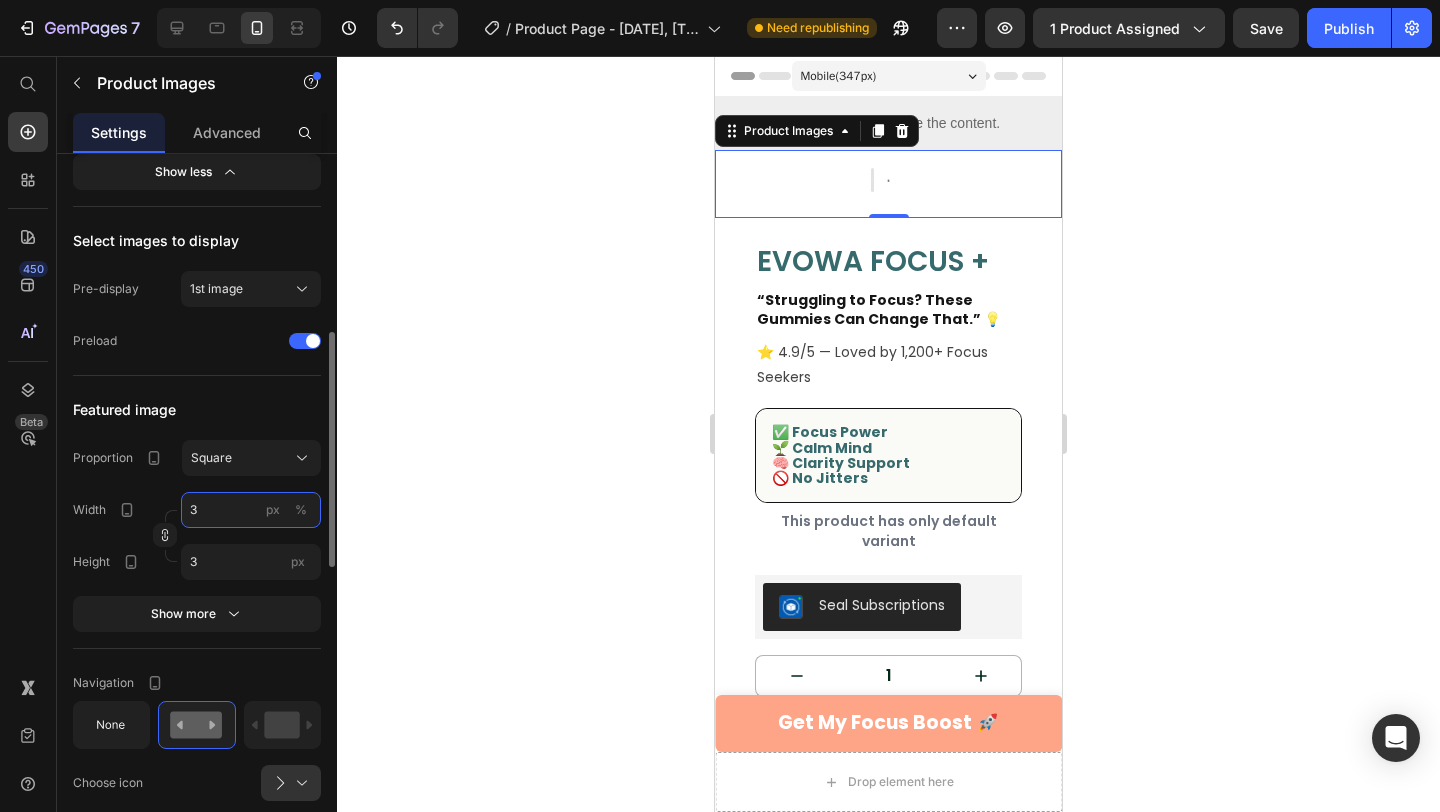 type on "30" 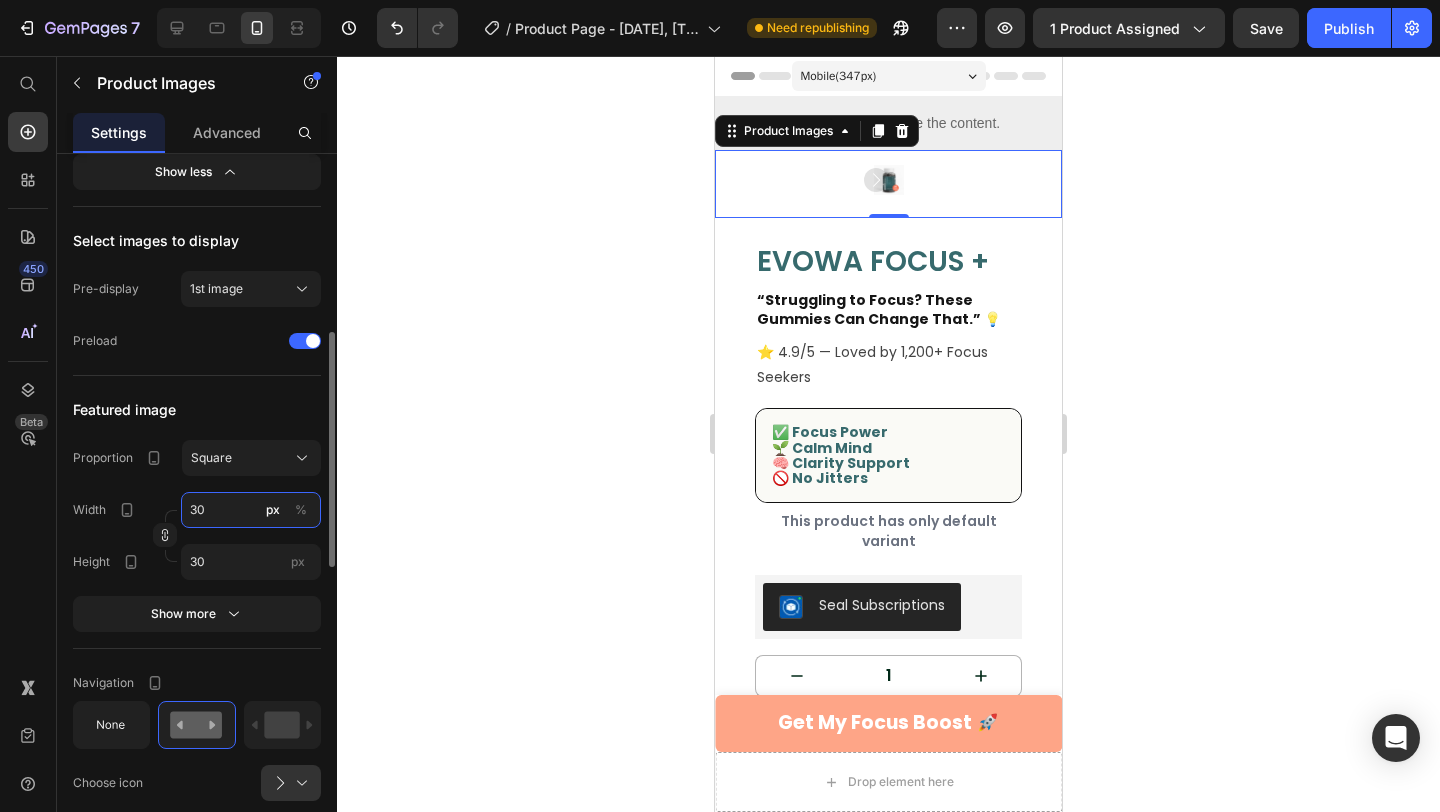 type on "300" 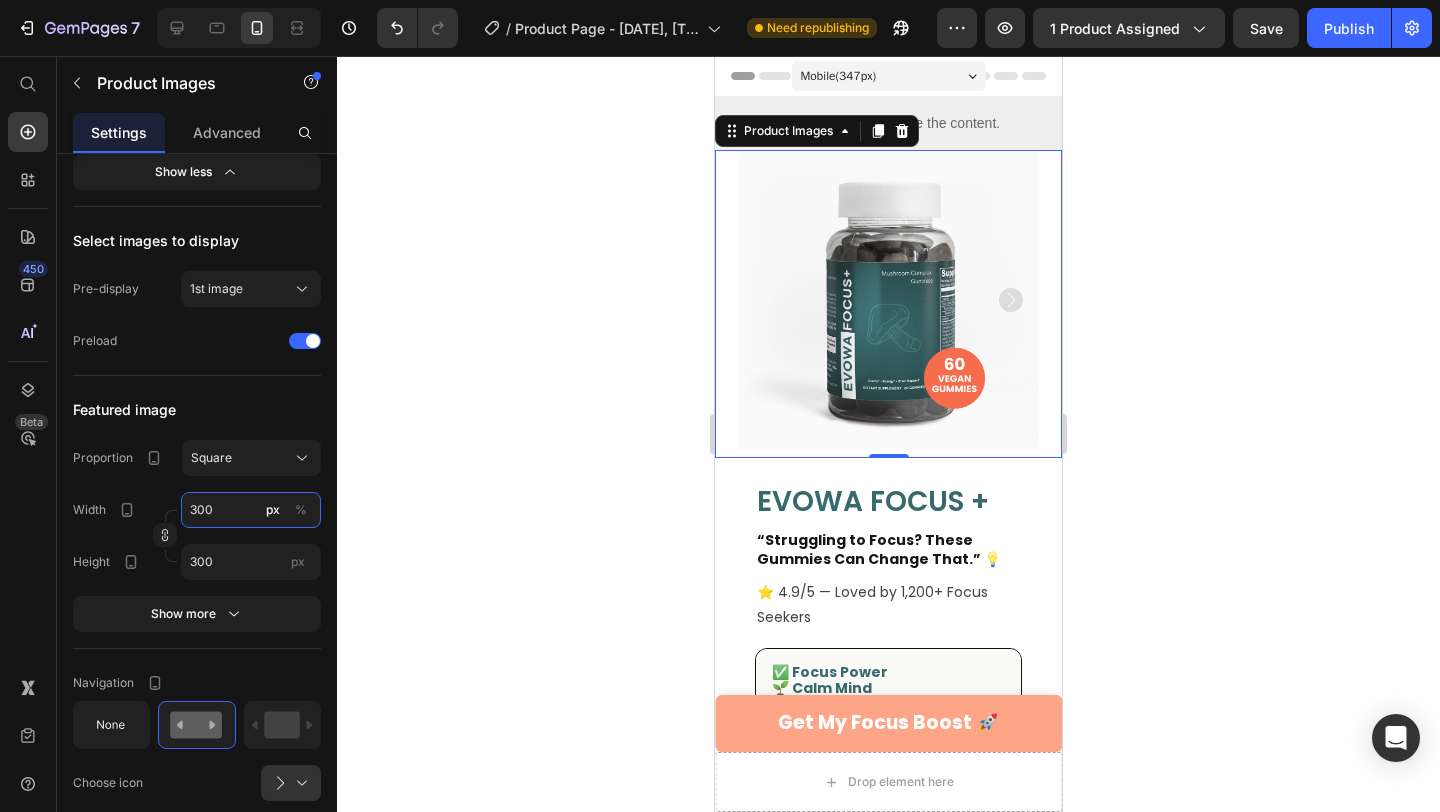 type on "300" 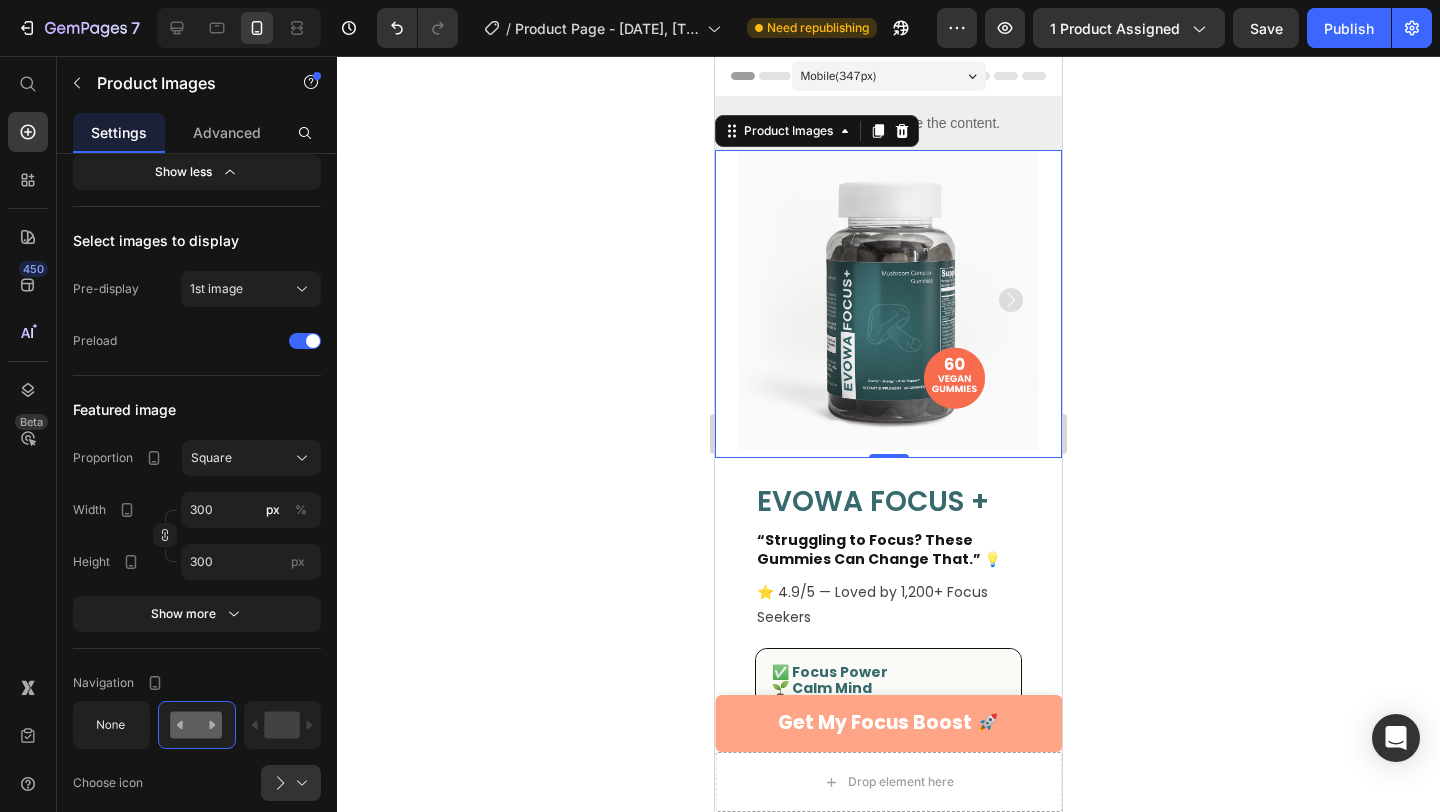 click at bounding box center [889, 300] 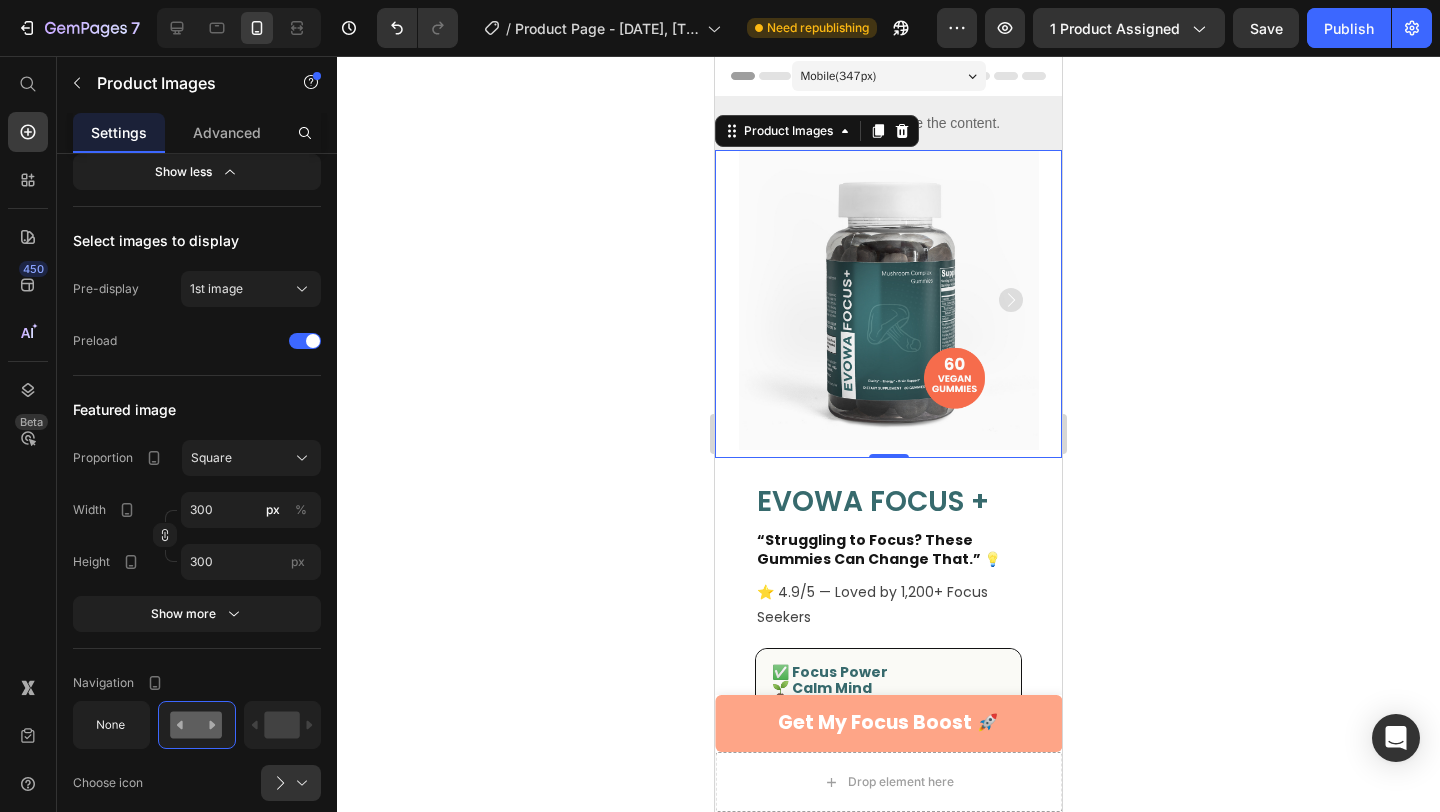 click 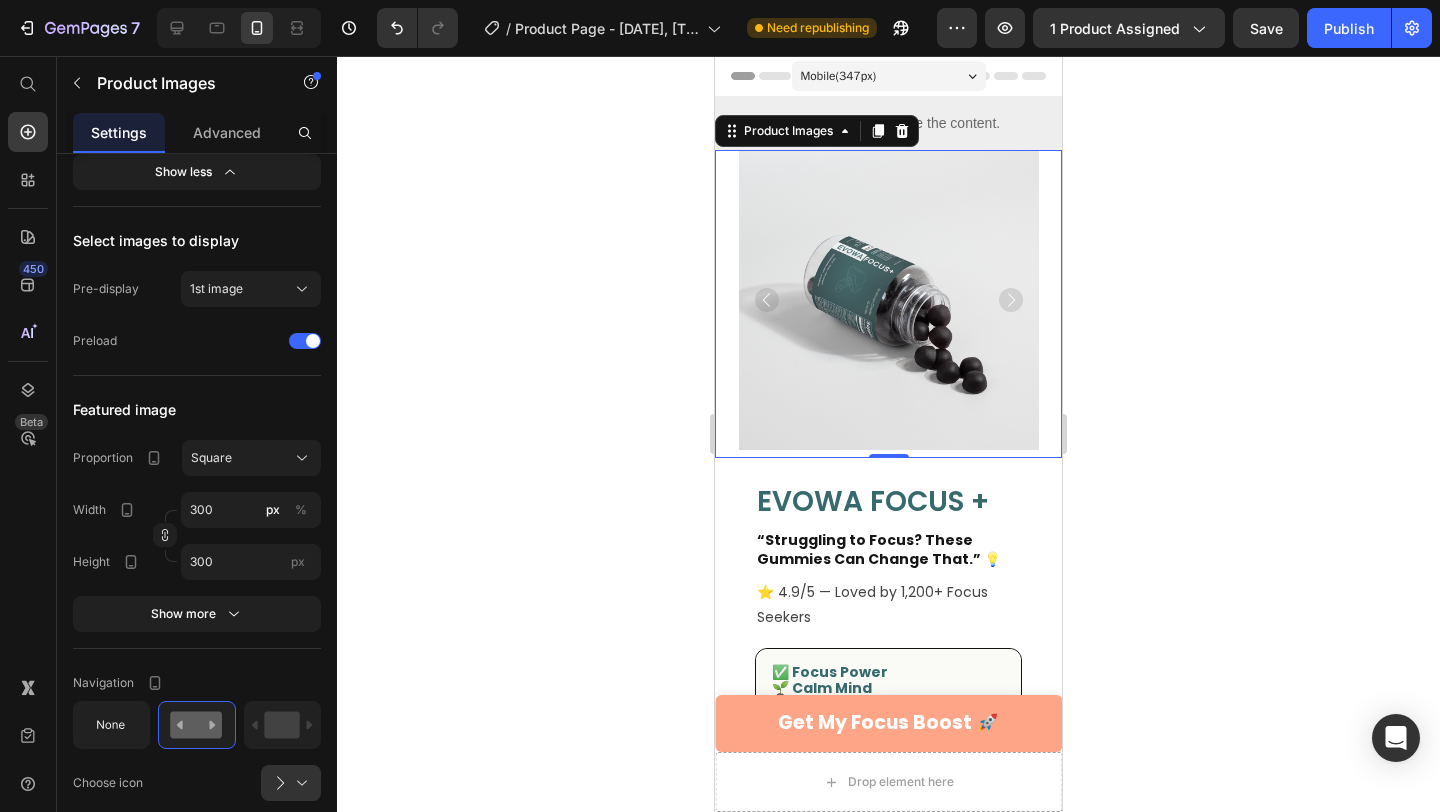 click 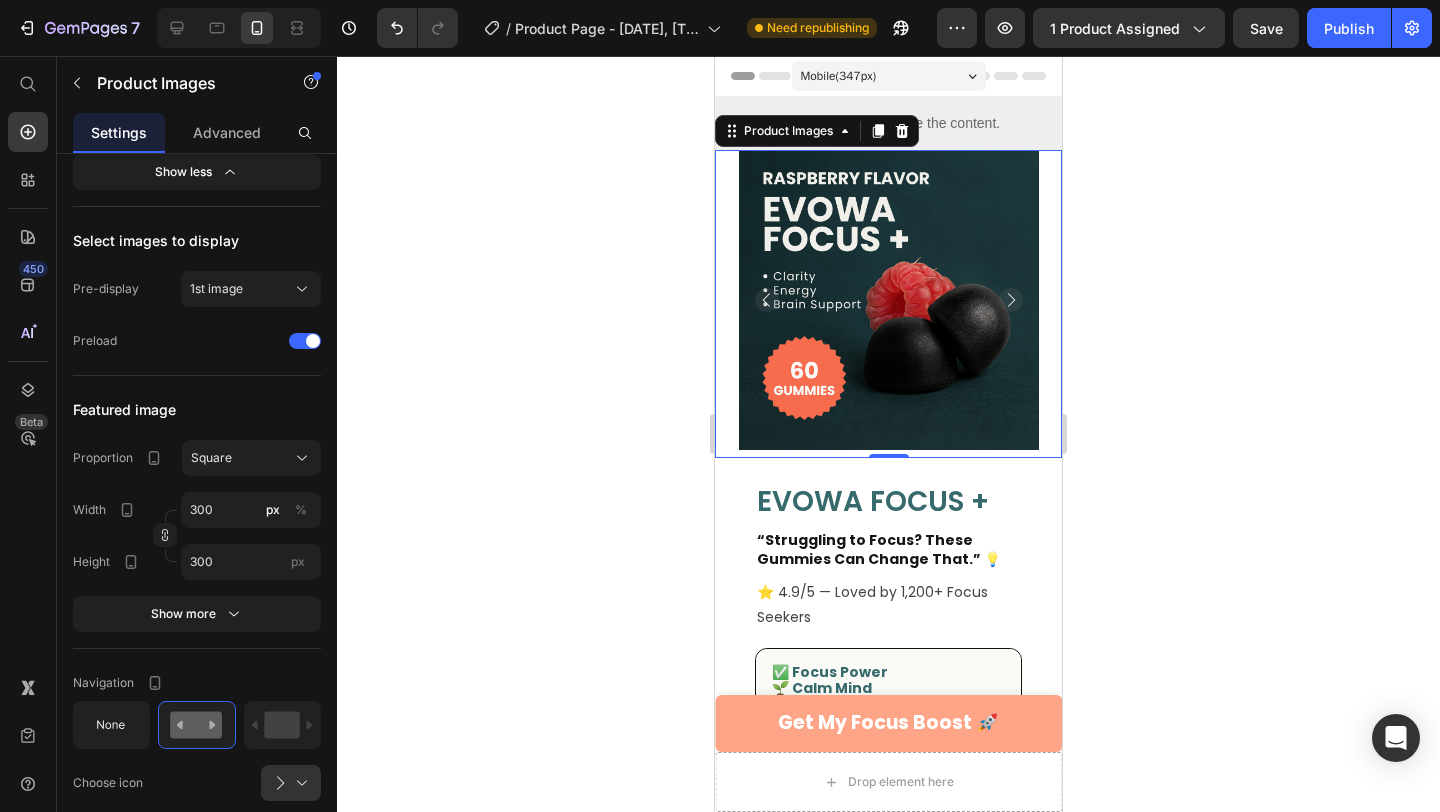click 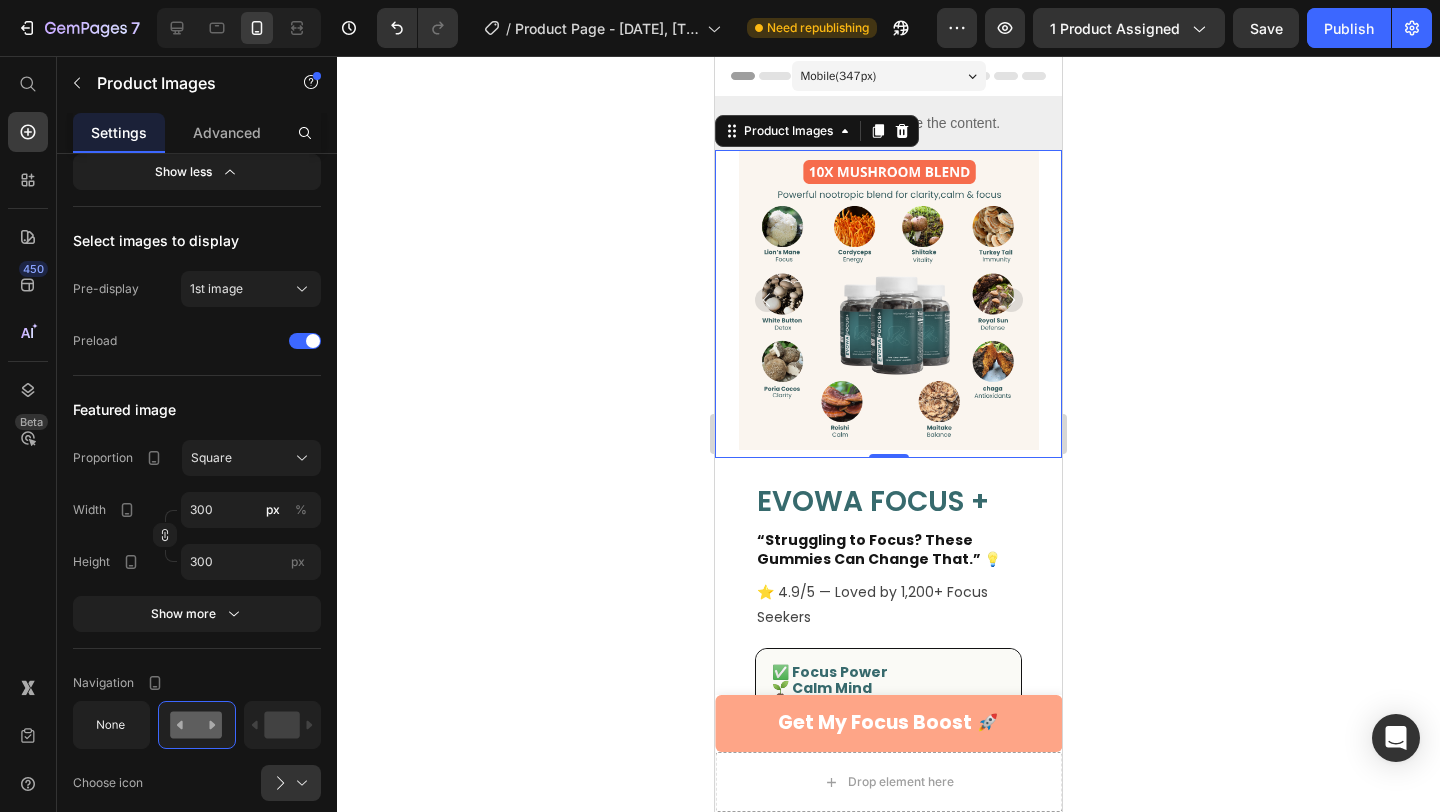 click 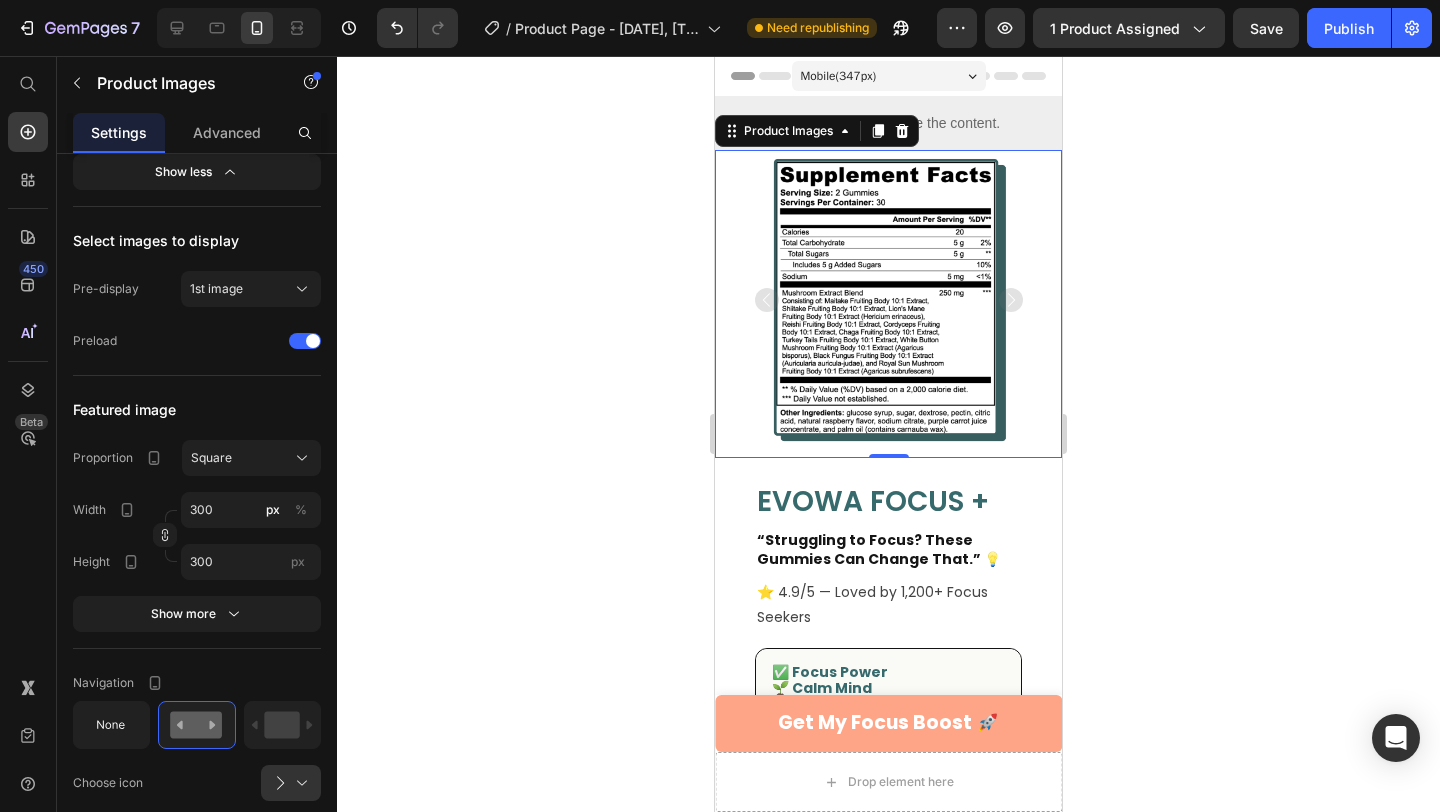 click 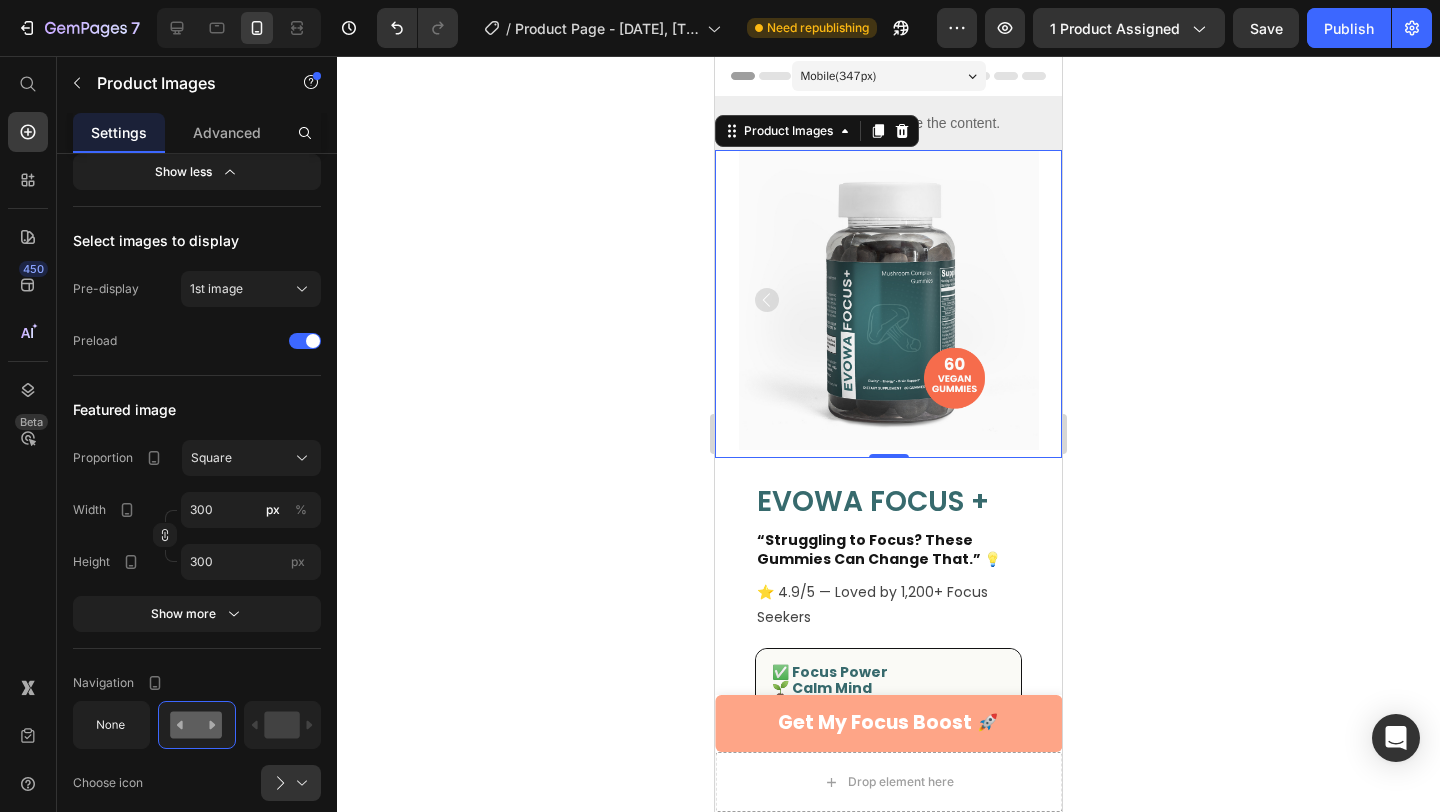 click at bounding box center (2389, 300) 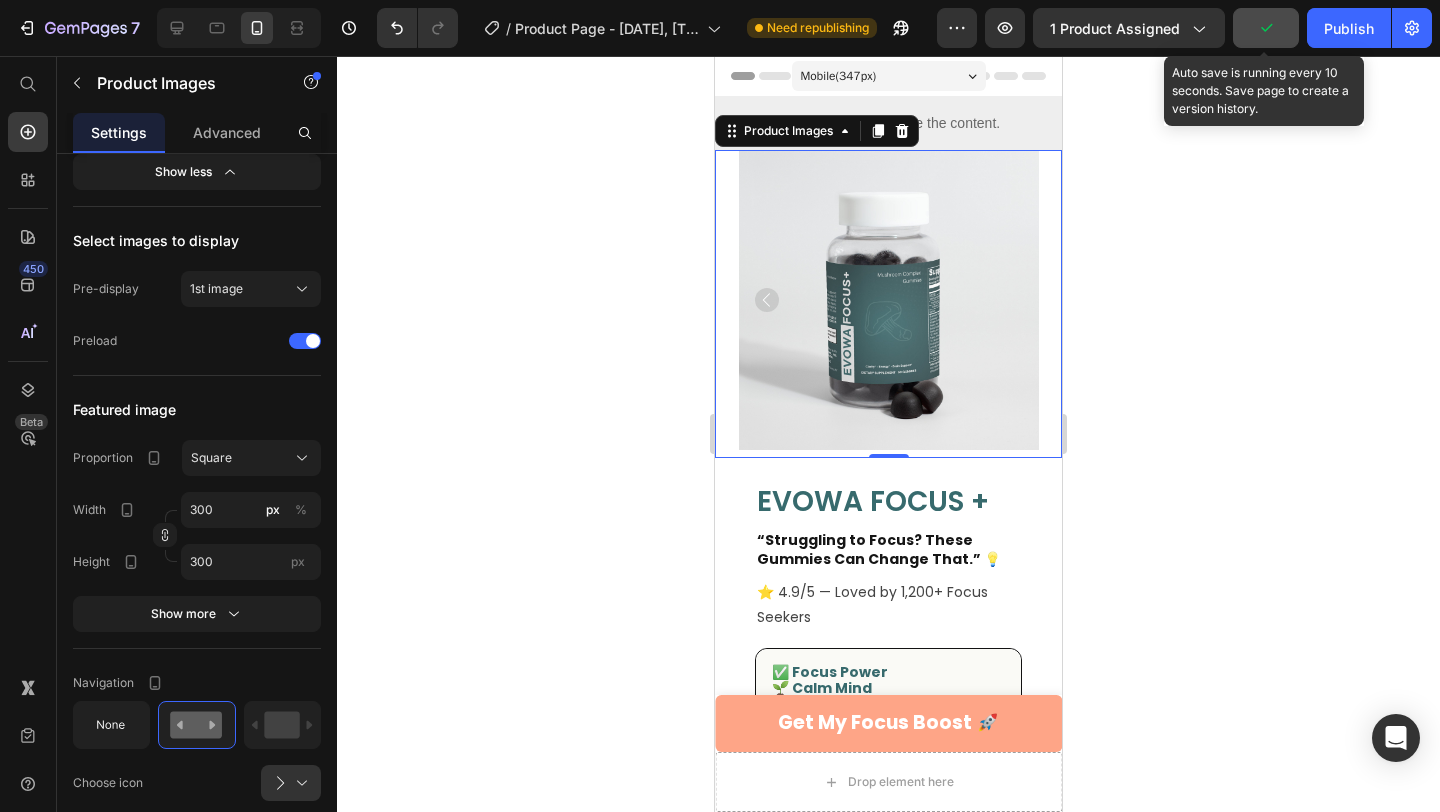click 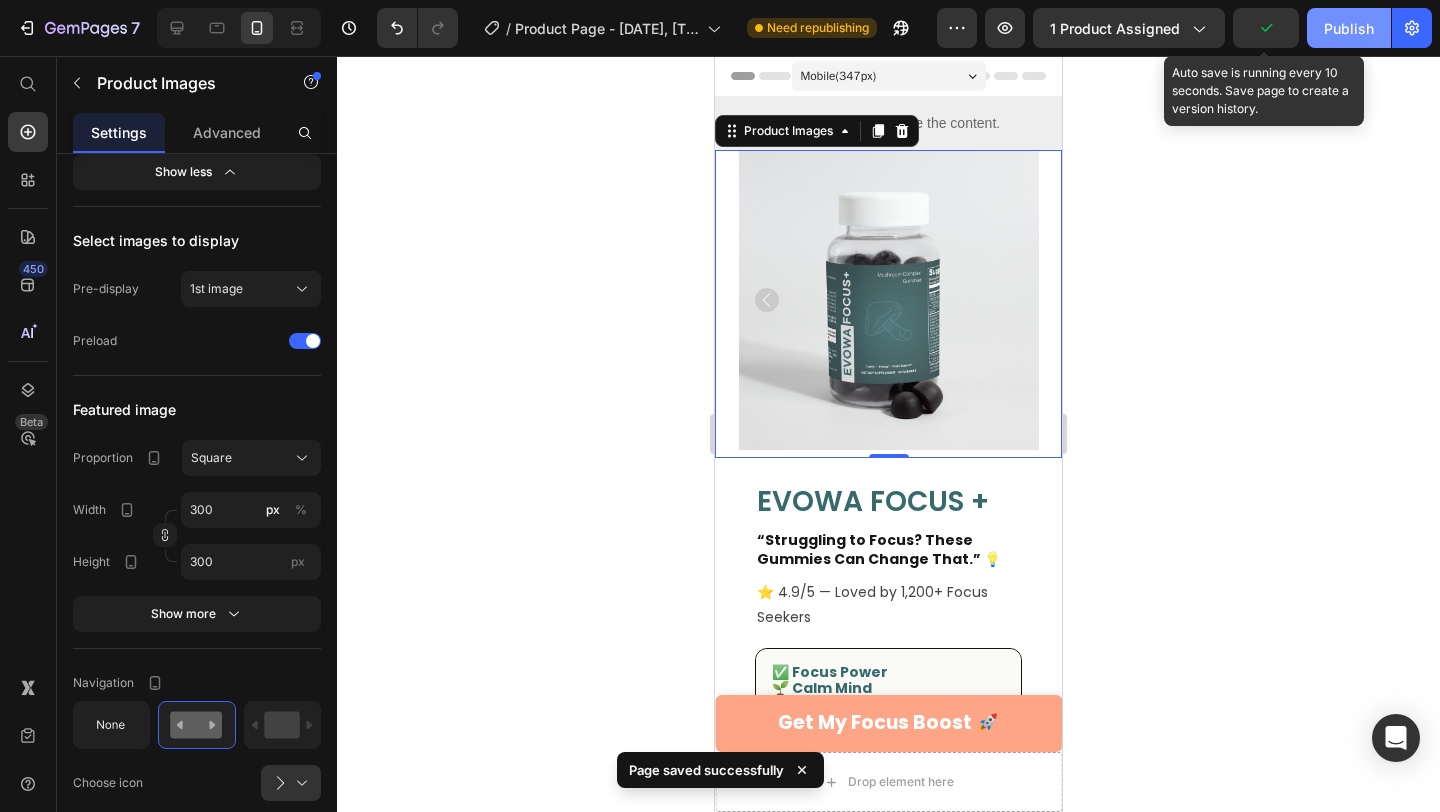 click on "Publish" at bounding box center [1349, 28] 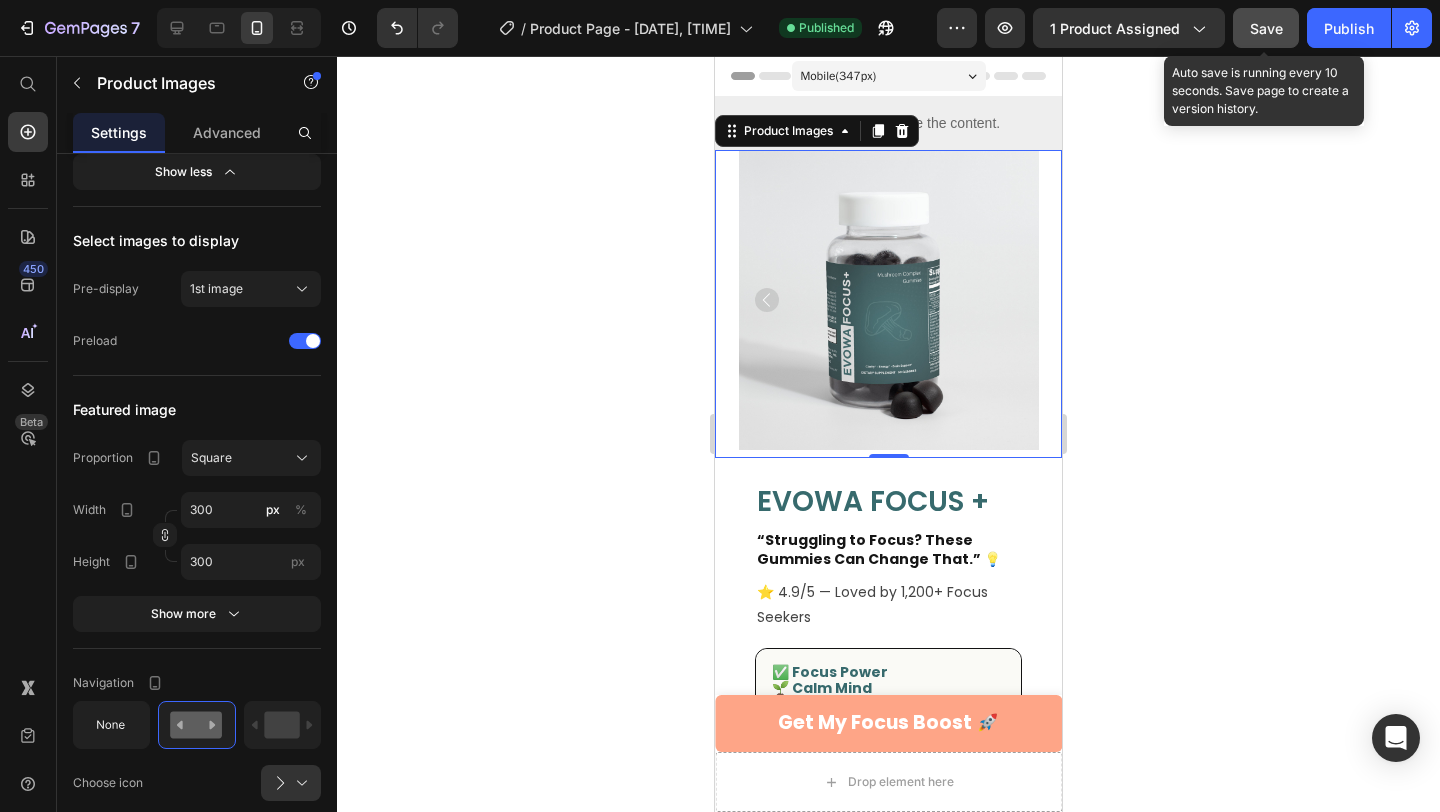 click on "Save" 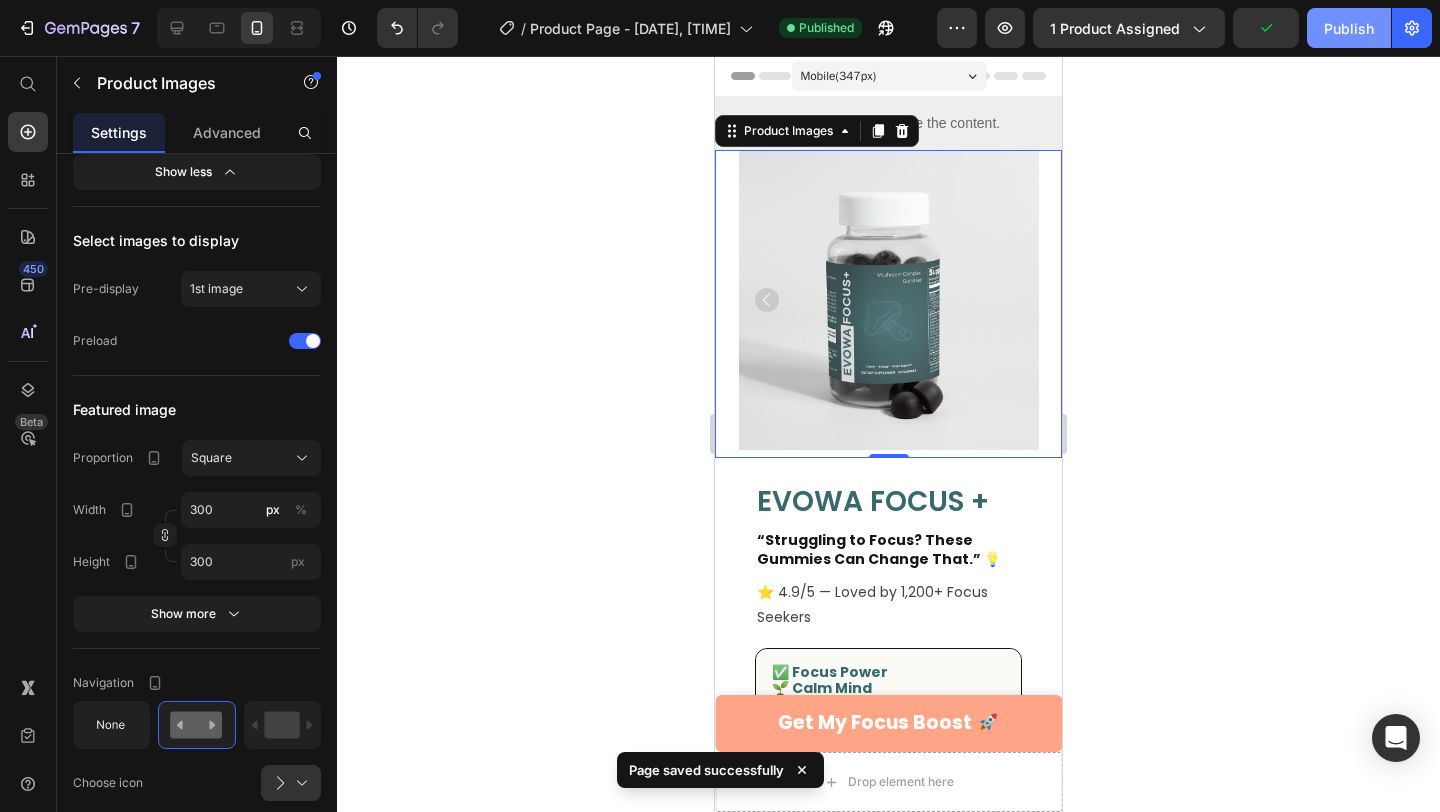 click on "Publish" at bounding box center [1349, 28] 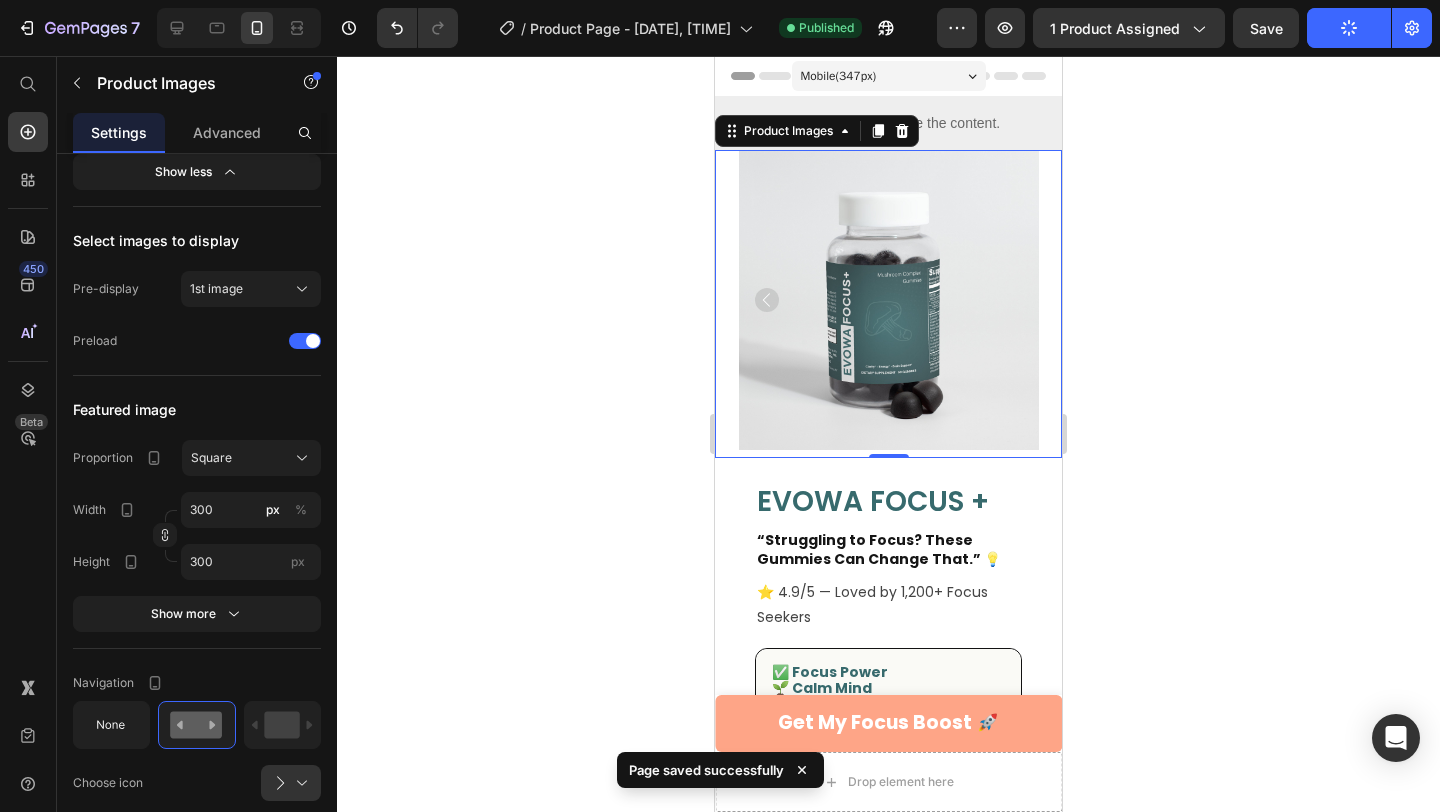click at bounding box center [889, 300] 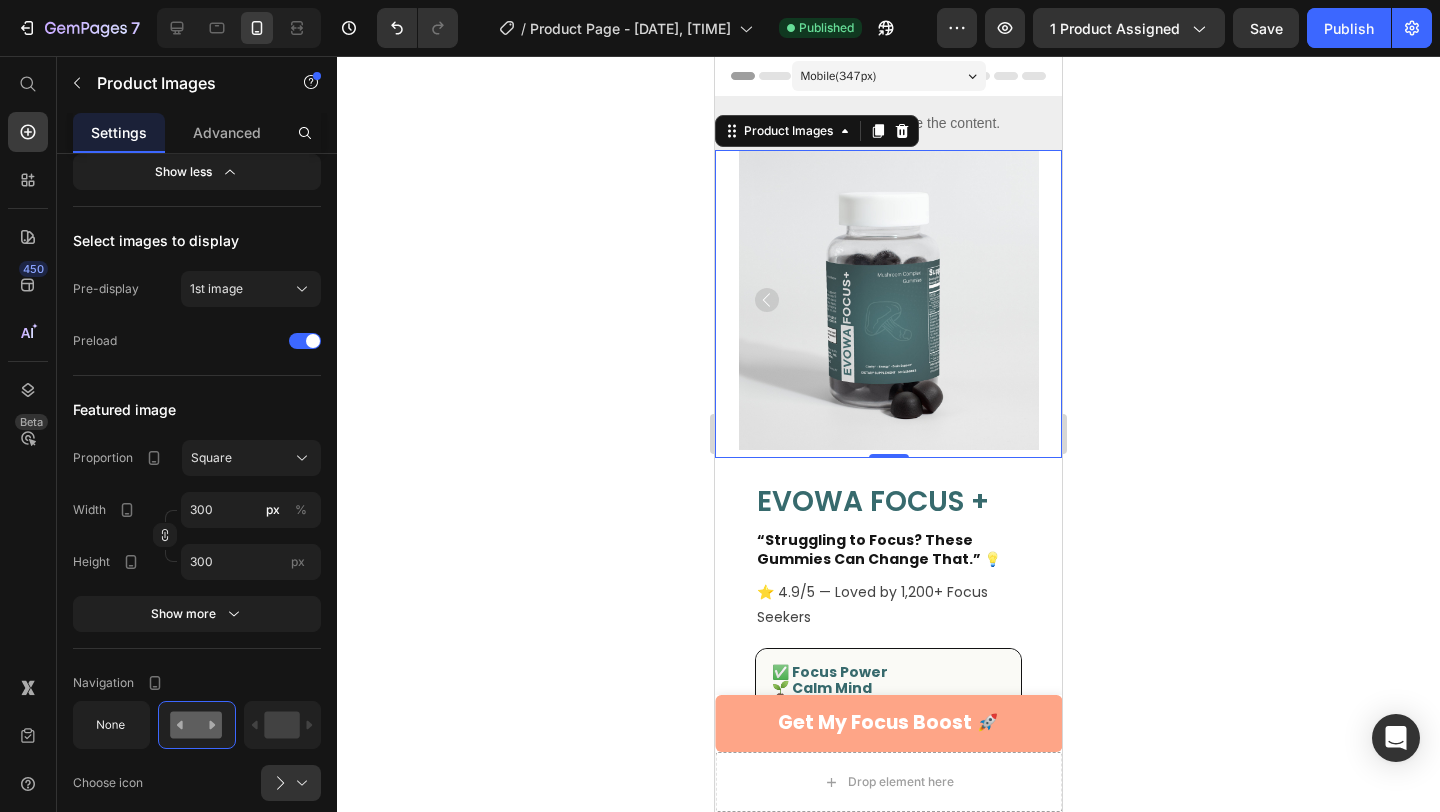 click 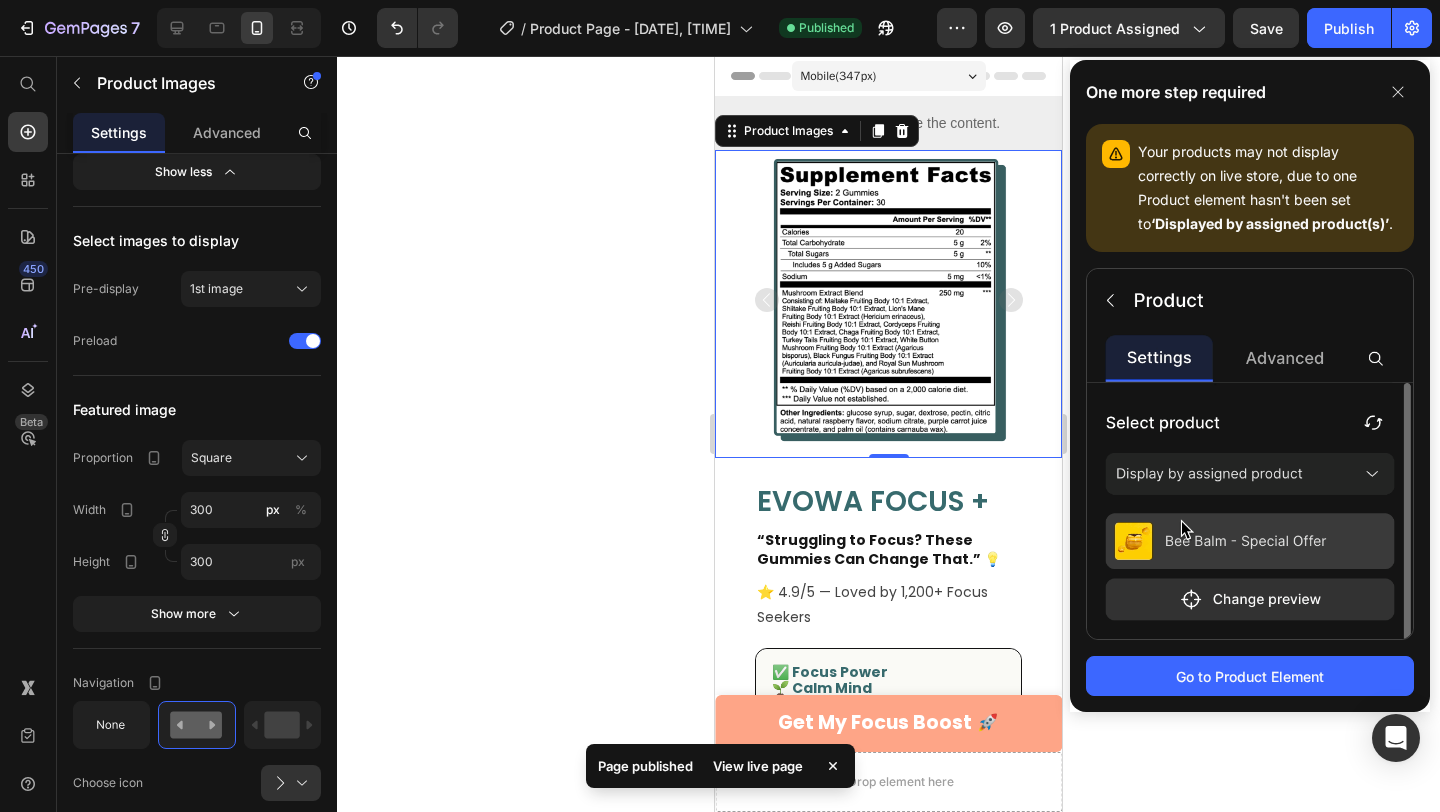 click 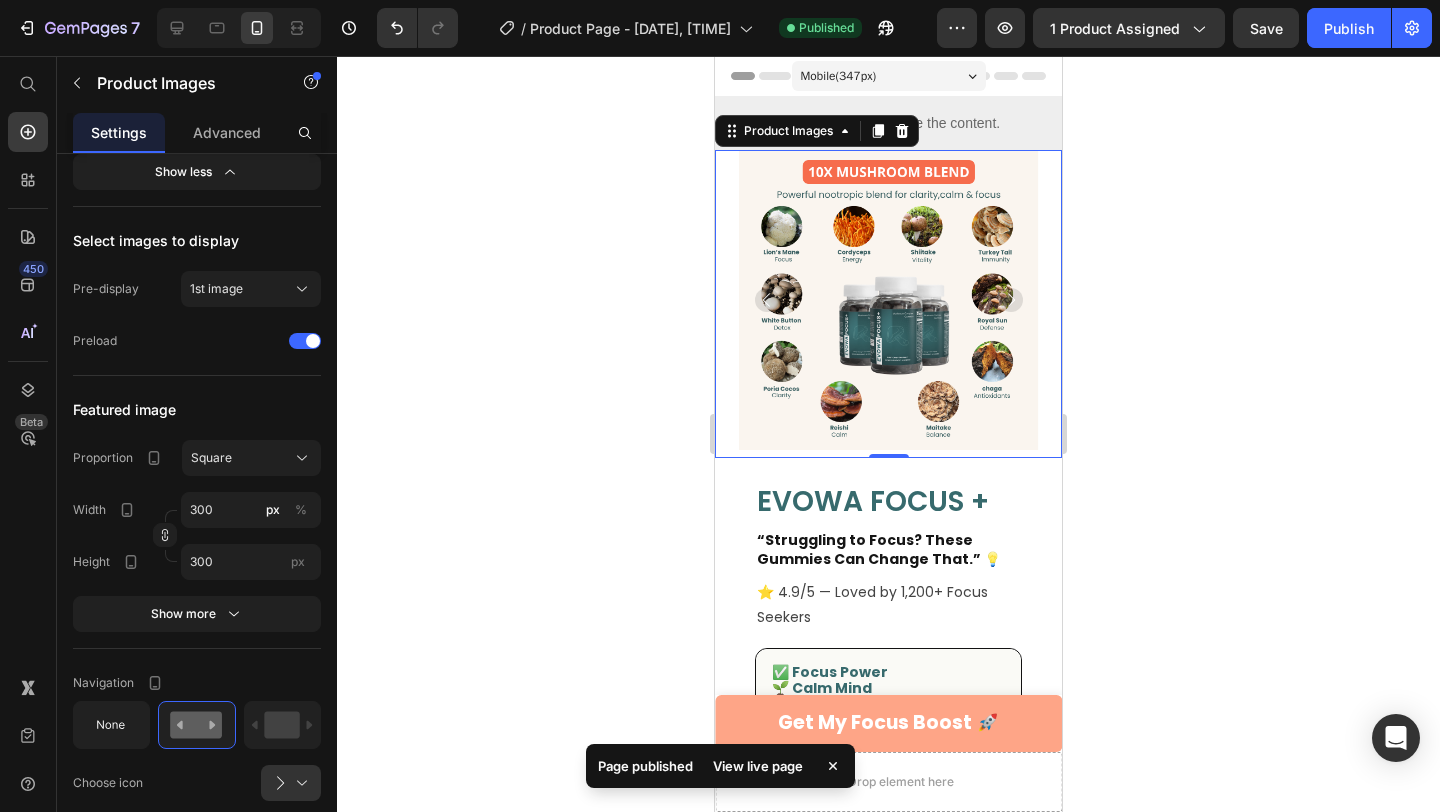 click 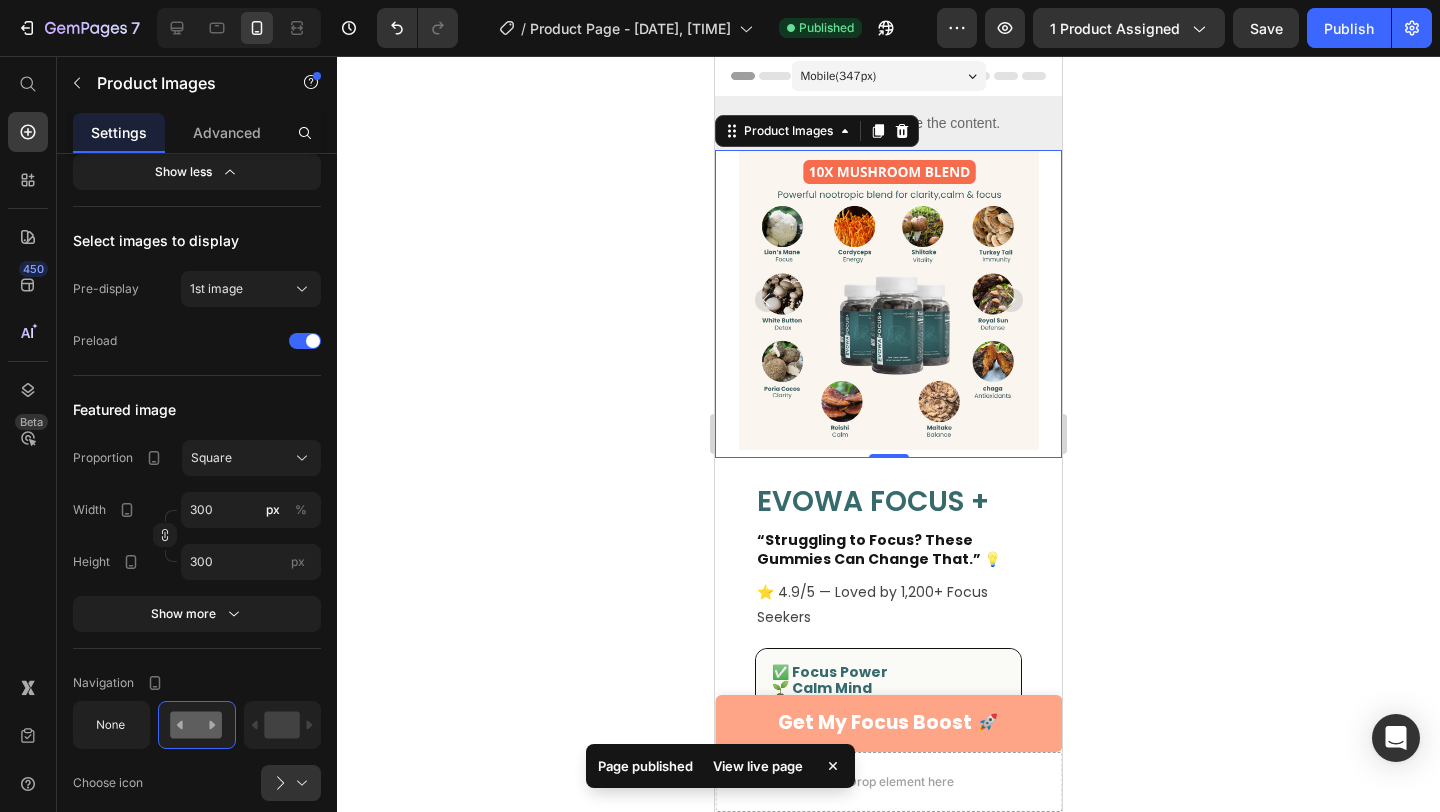 click 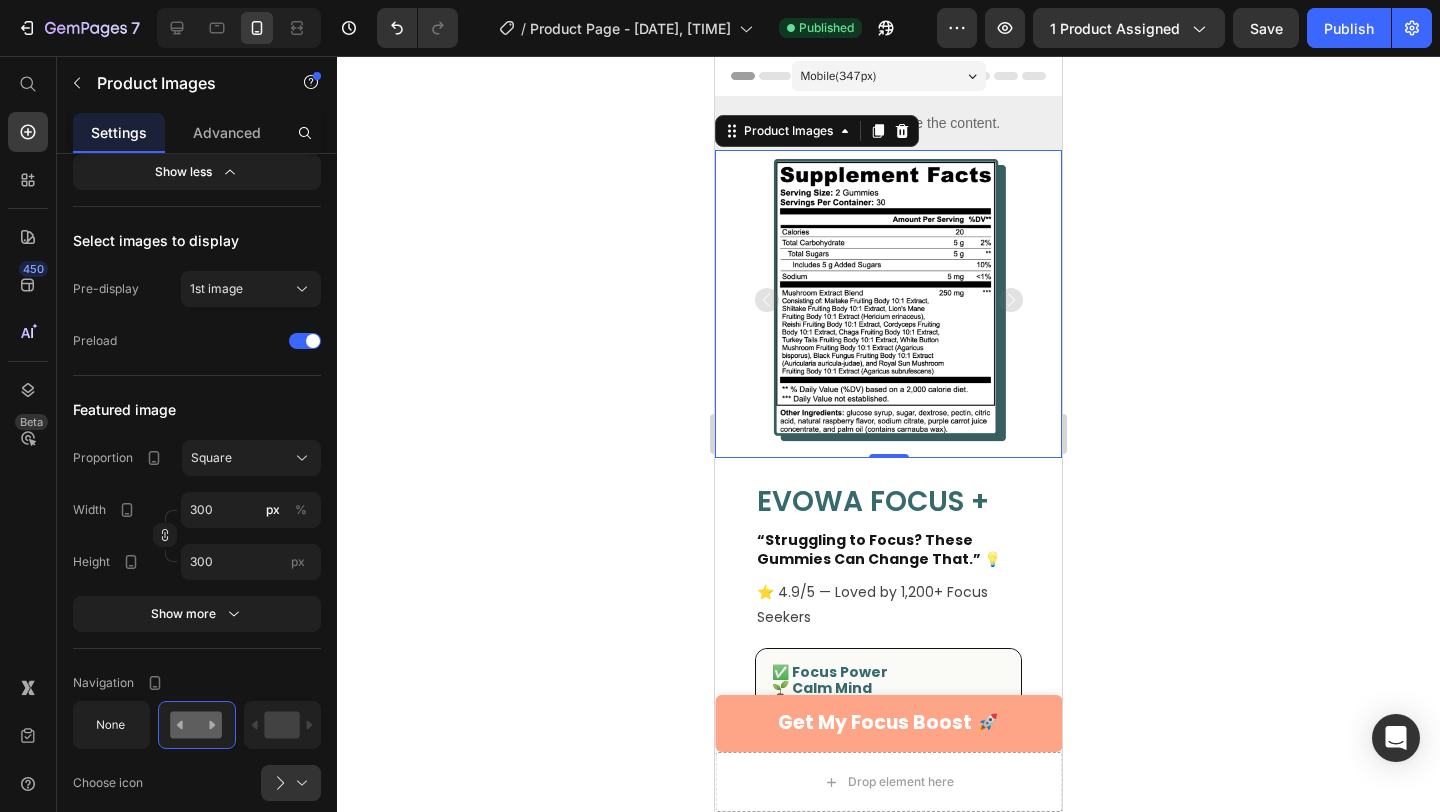 click 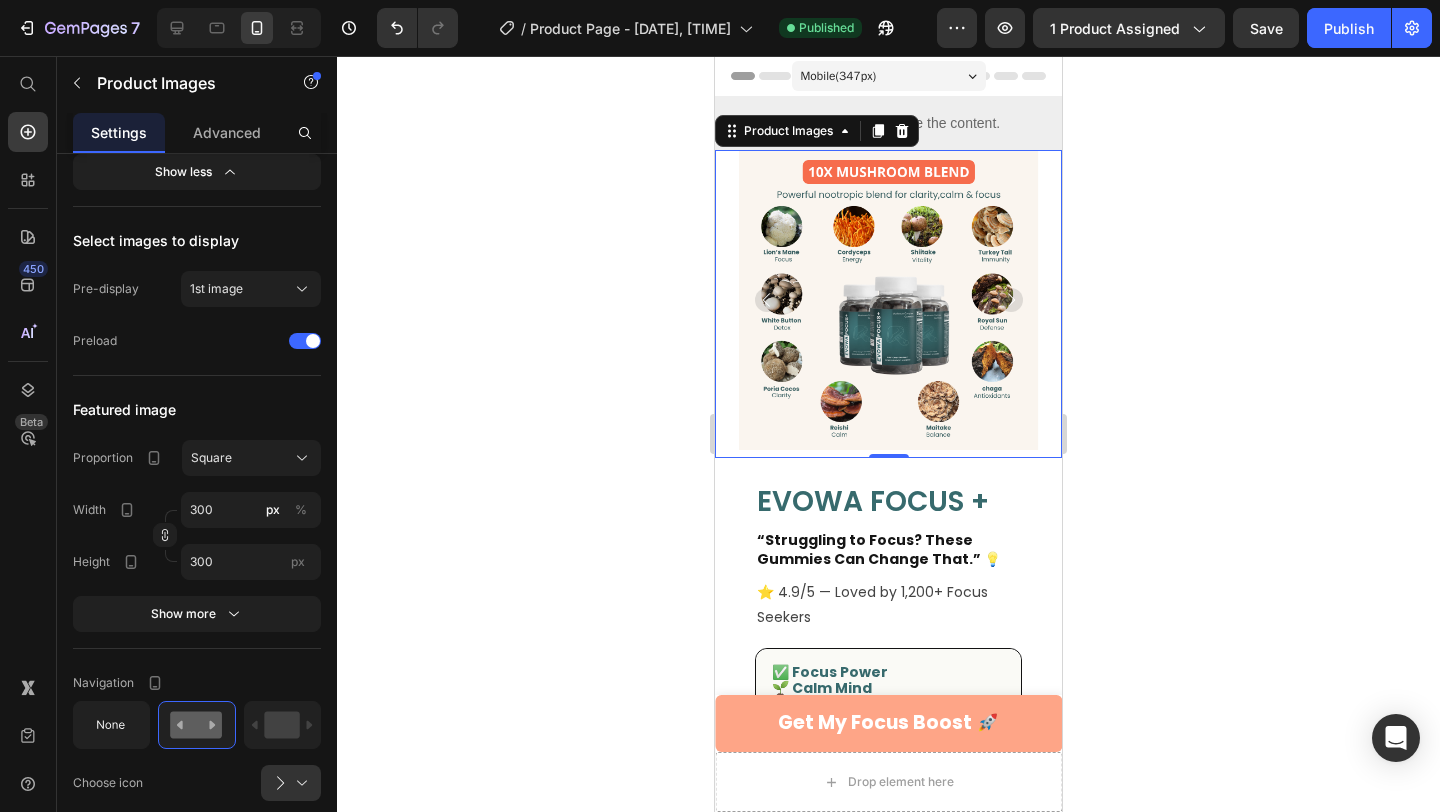 click 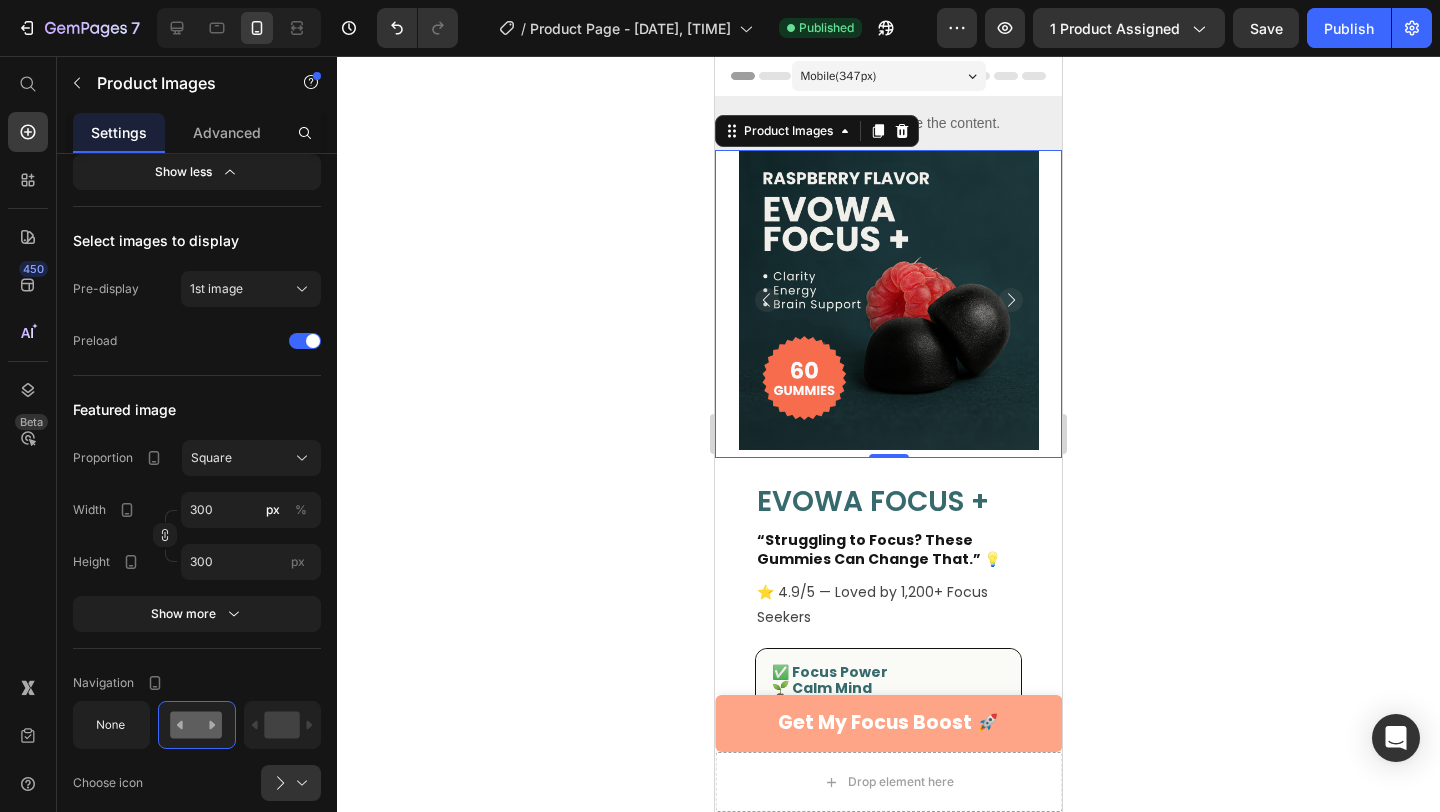 click 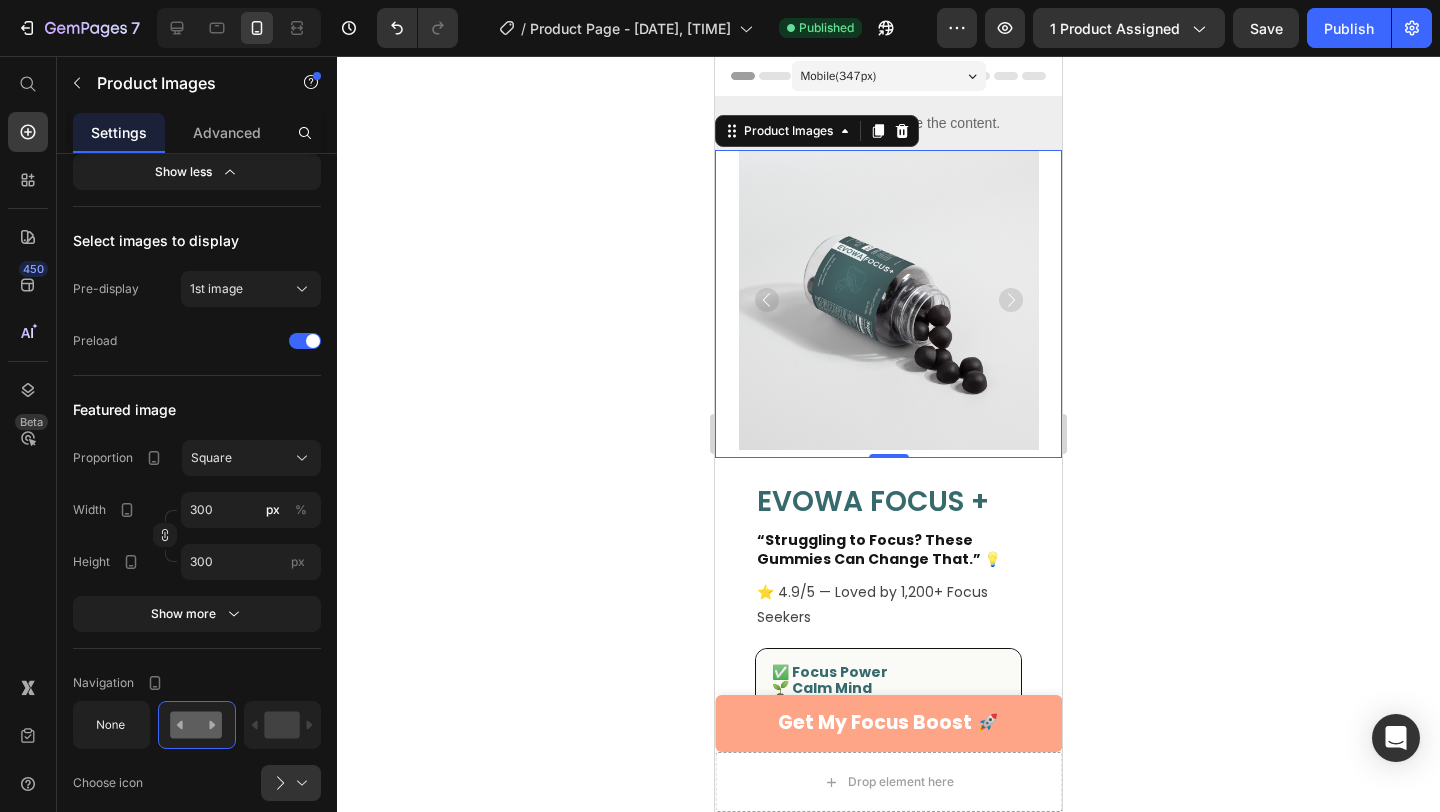 click 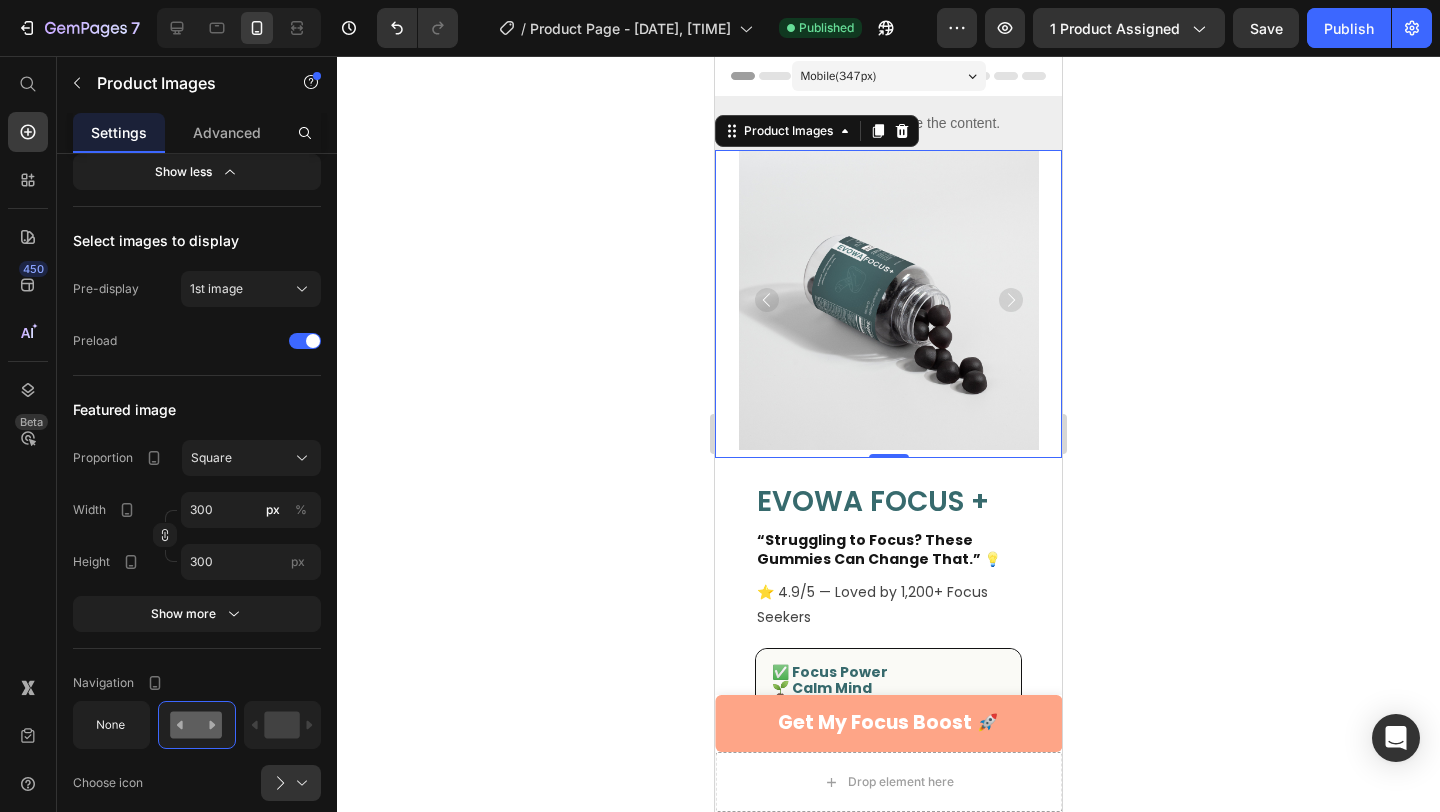 click 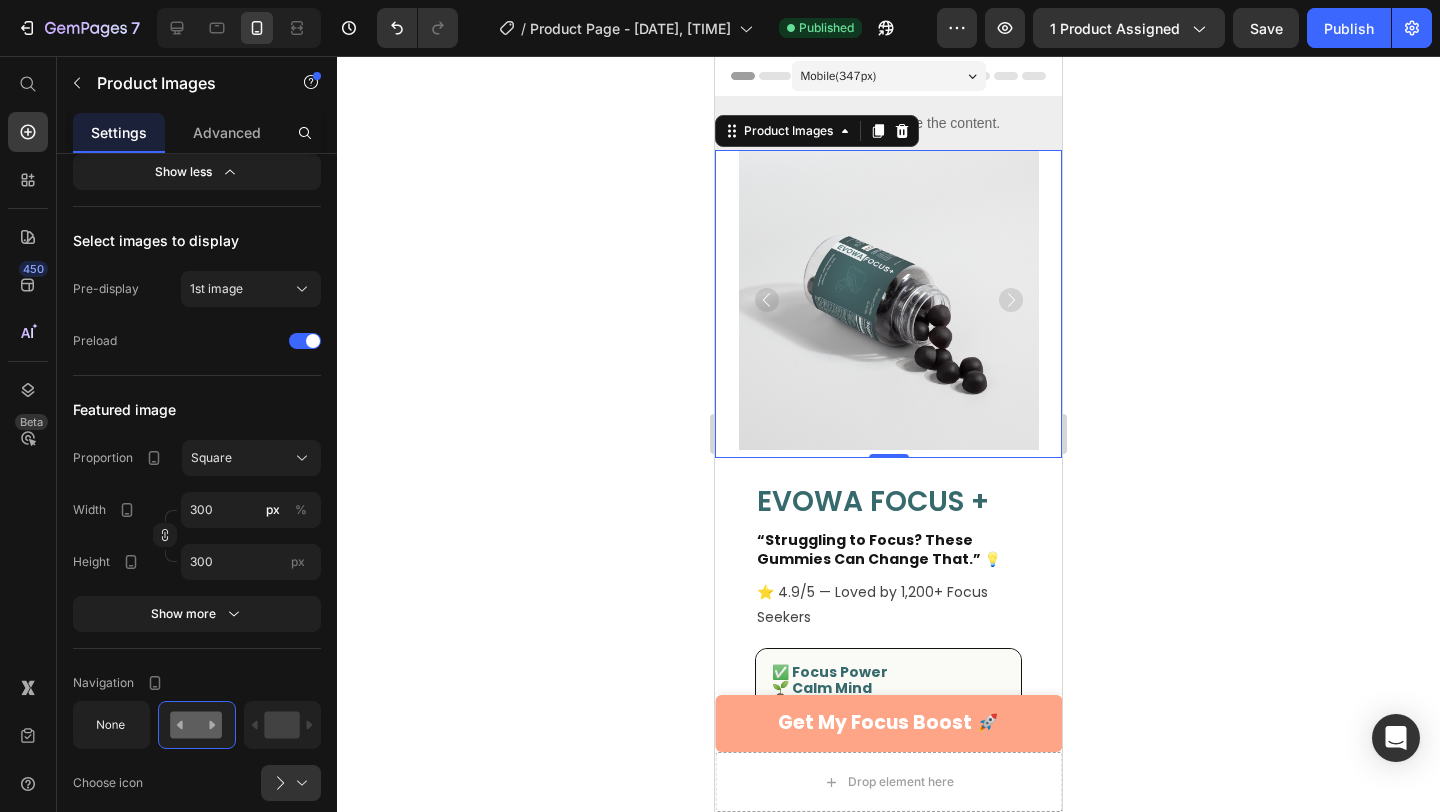 click 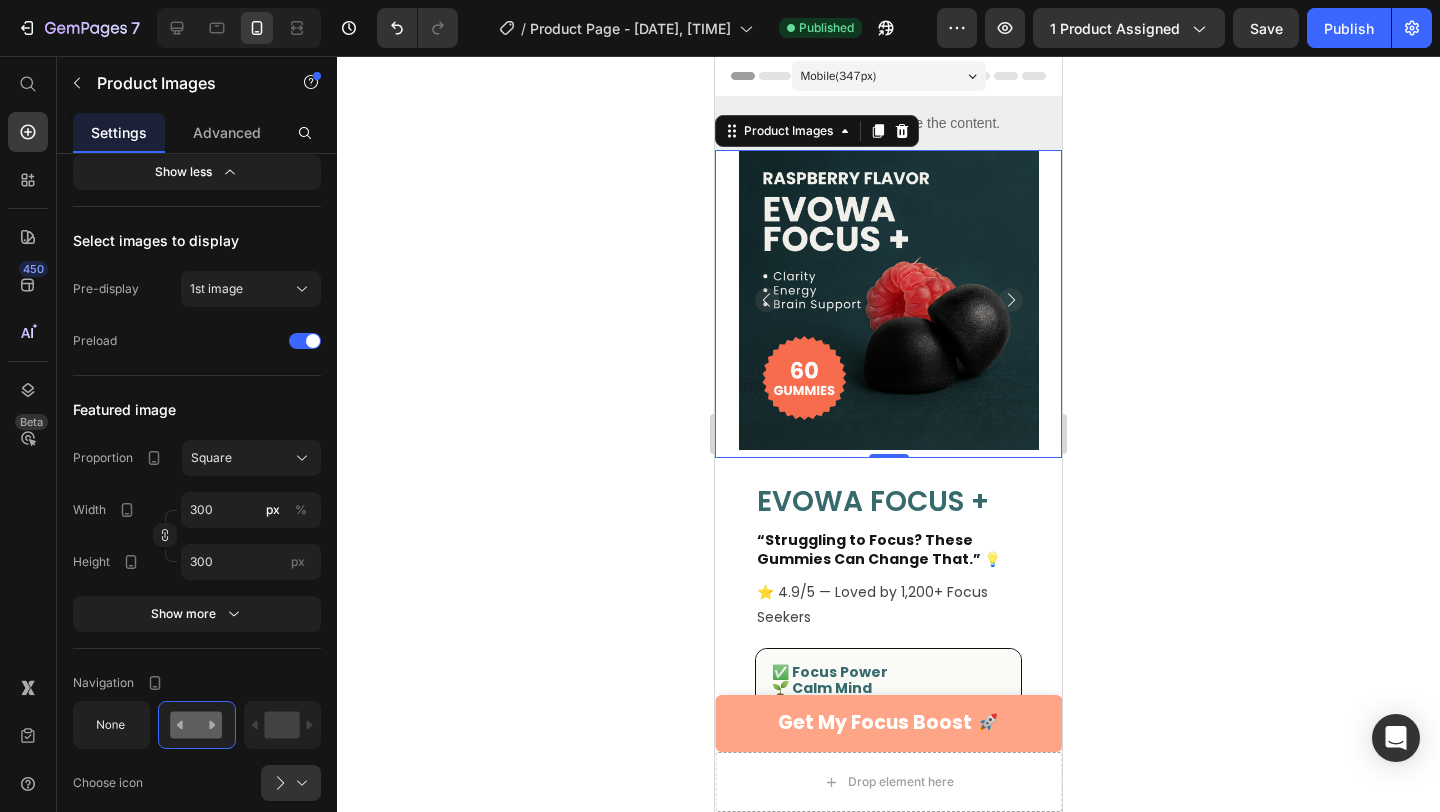 click at bounding box center (767, 300) 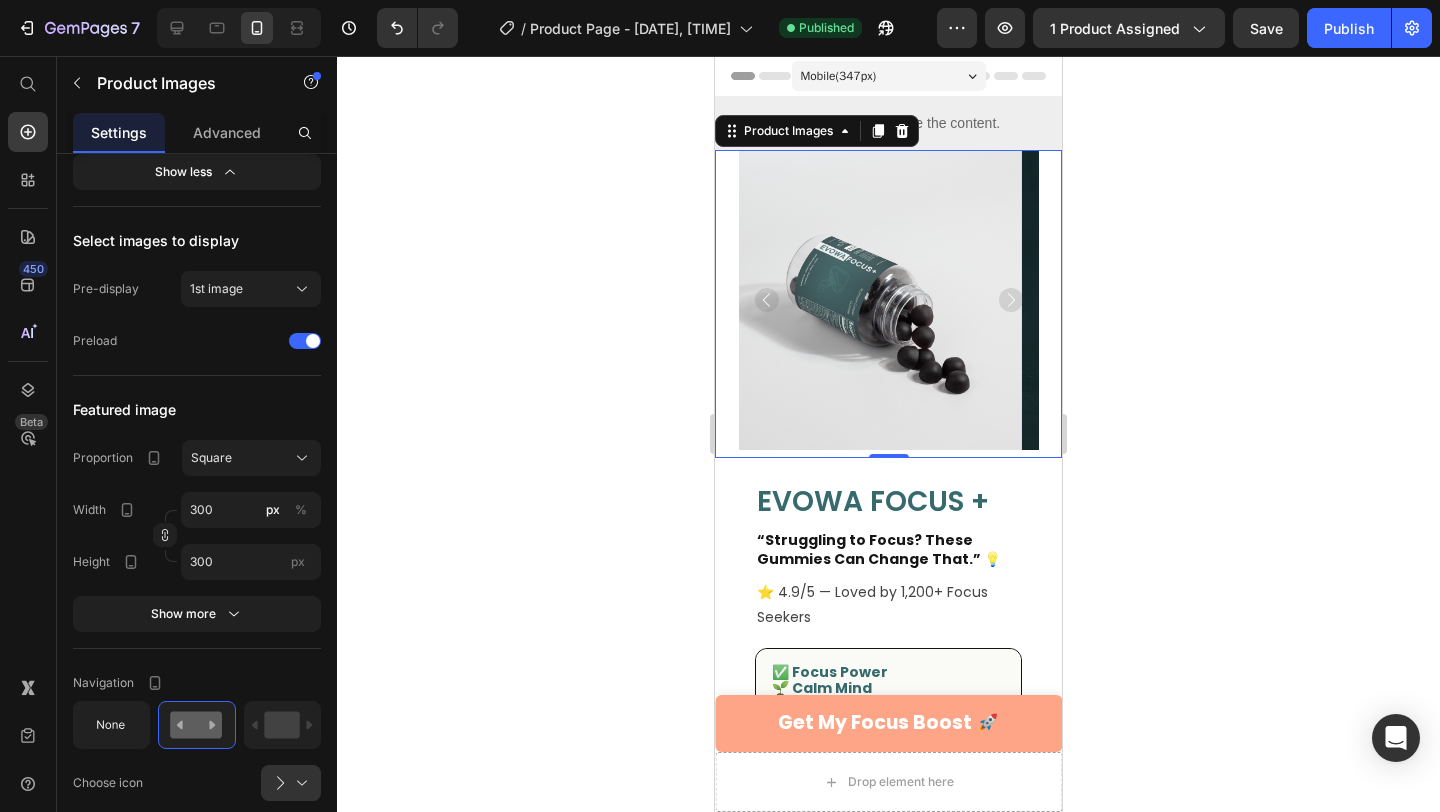 click at bounding box center (767, 300) 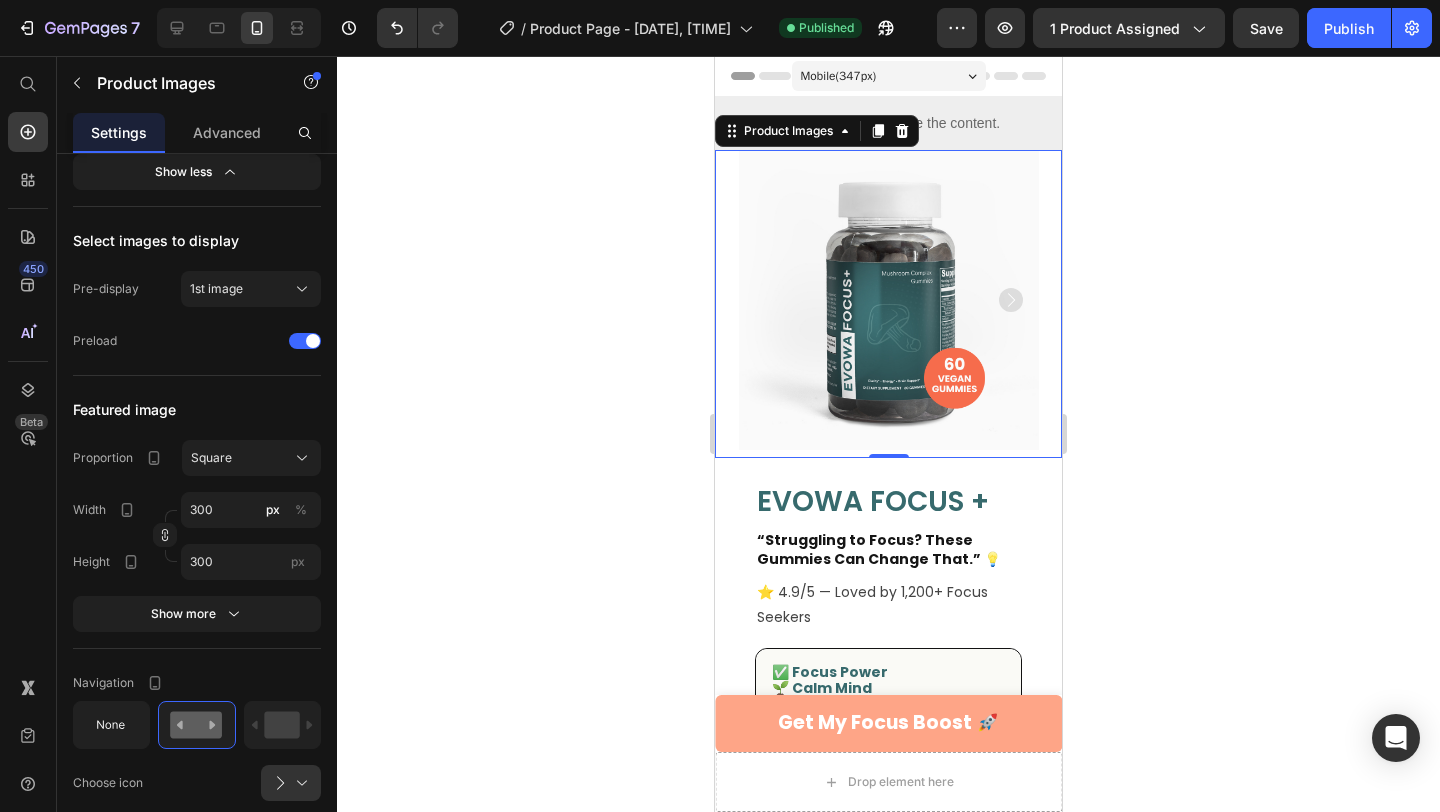 click at bounding box center [889, 300] 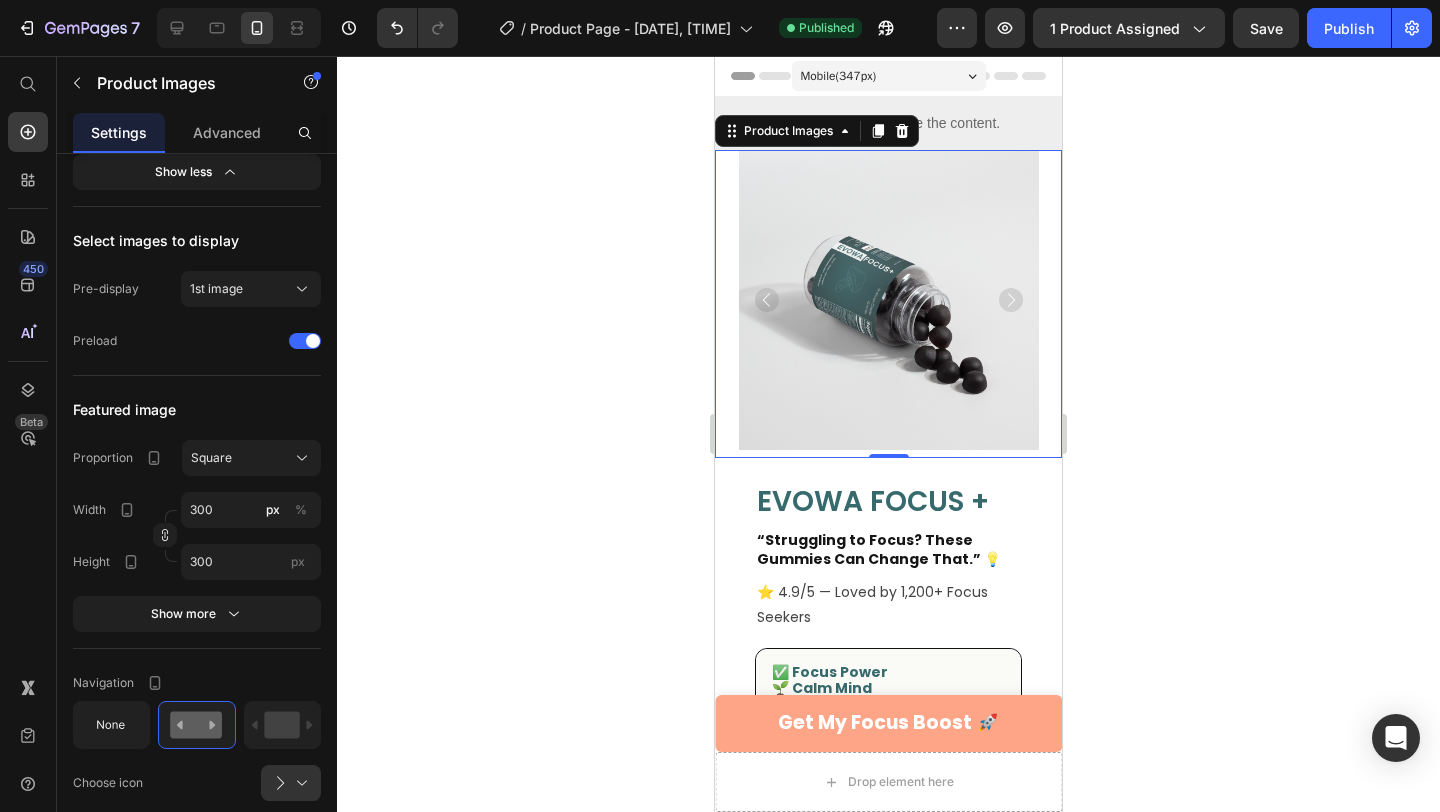 click 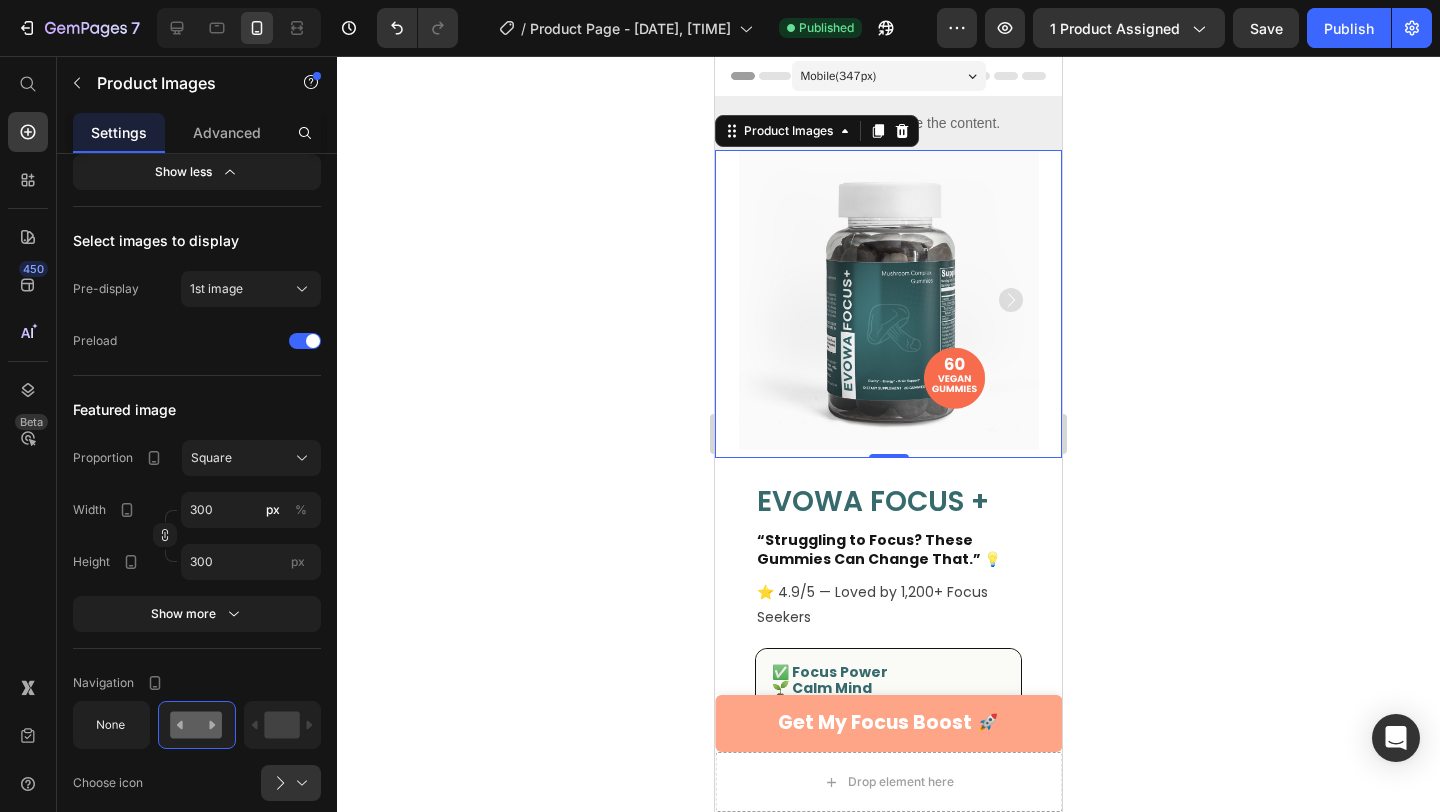 click 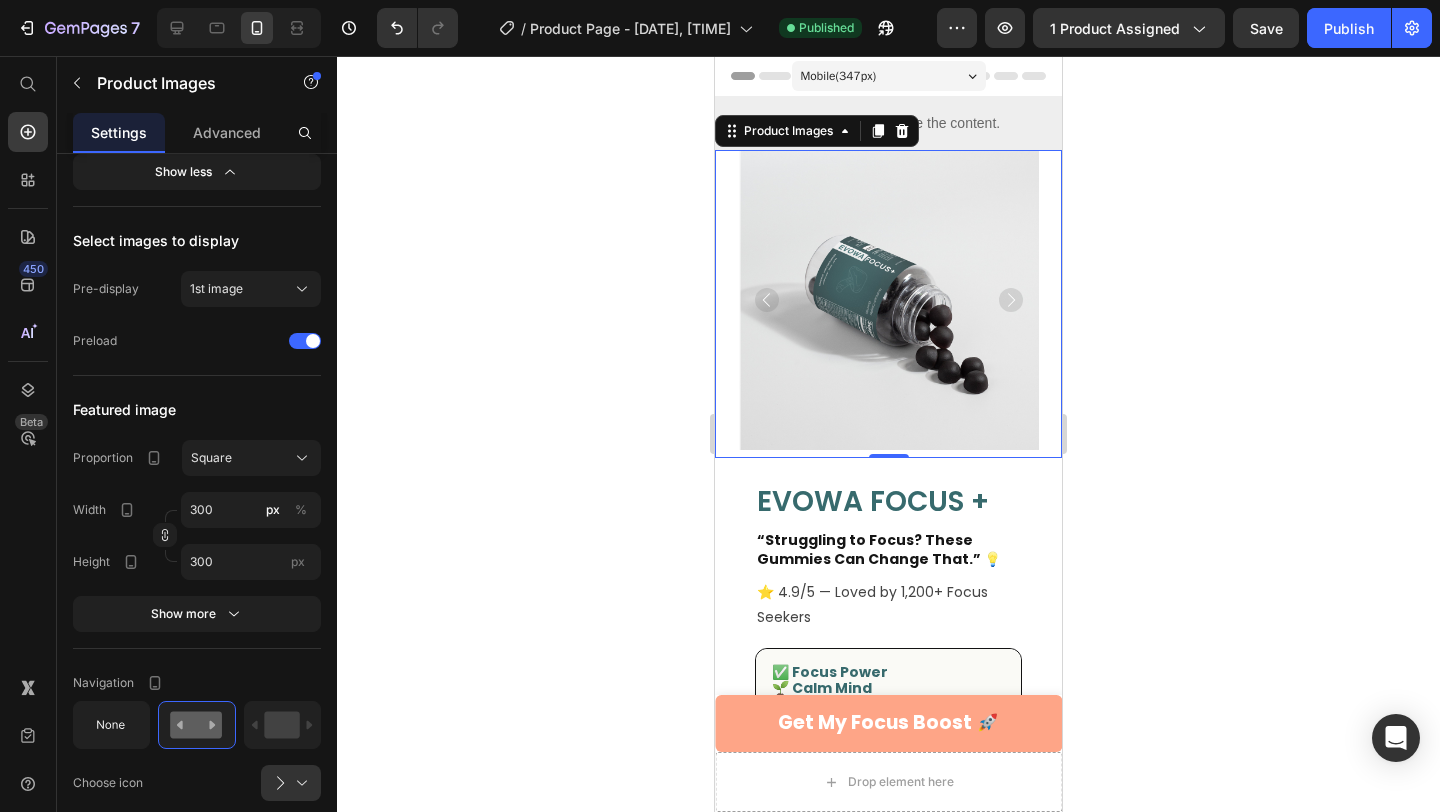 click 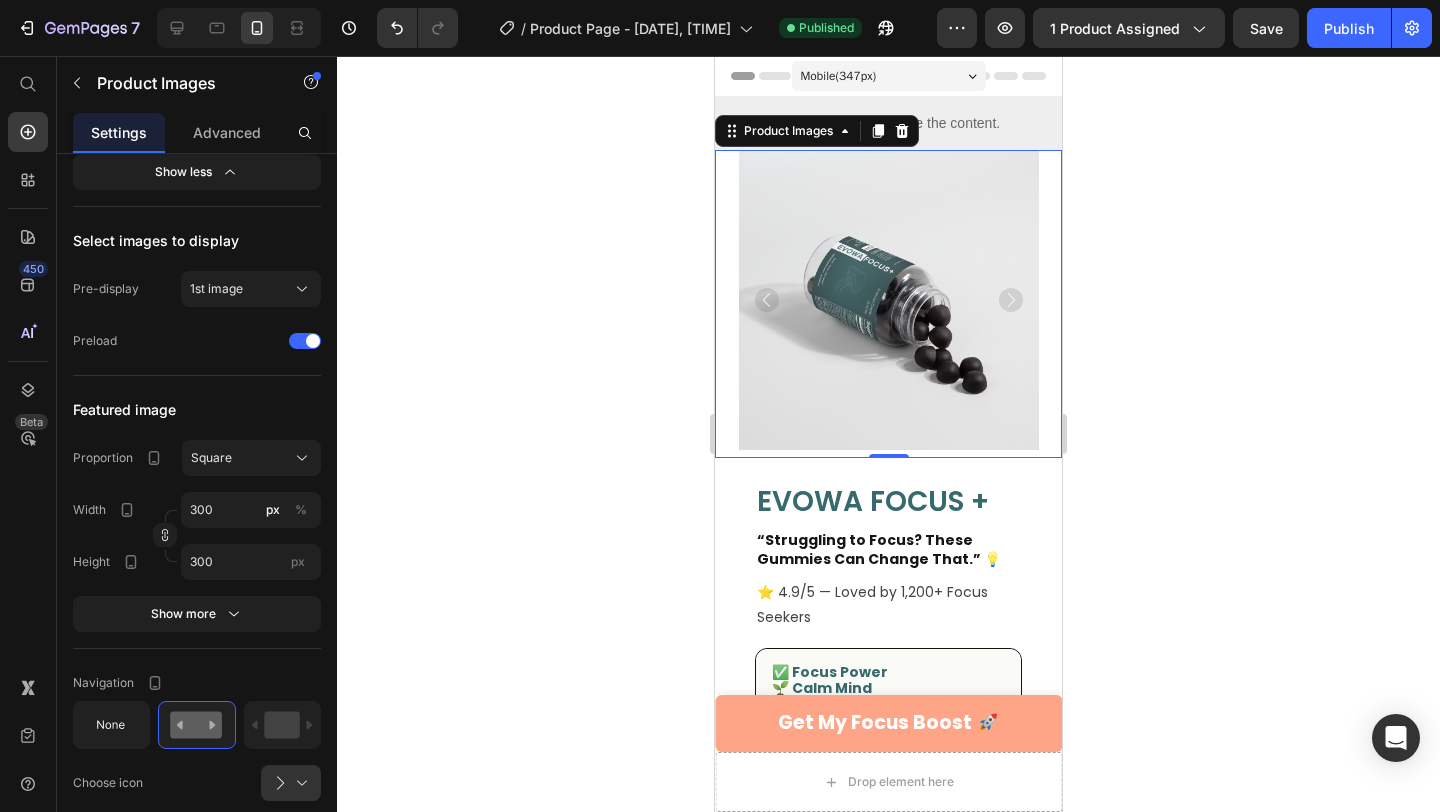 click 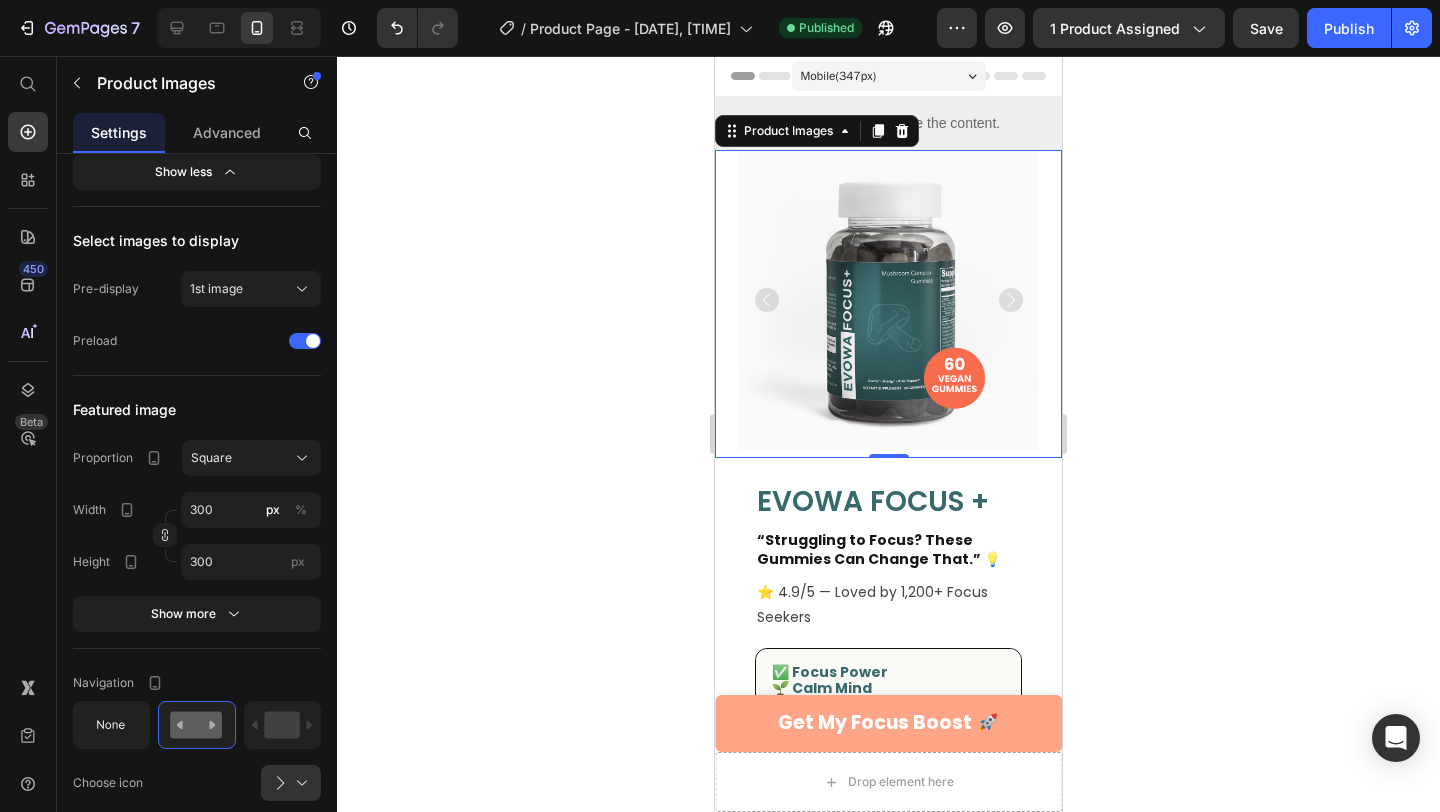 click 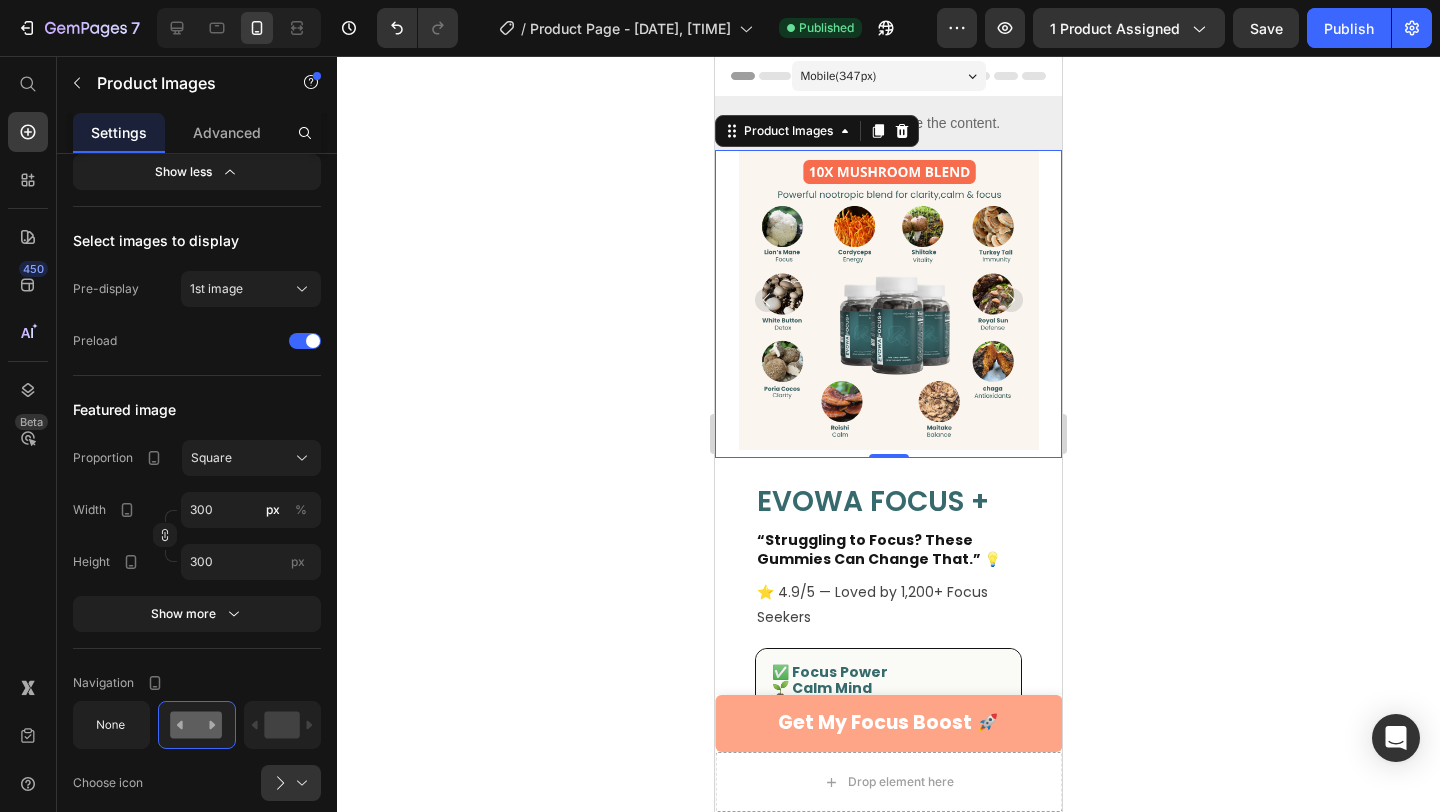 click 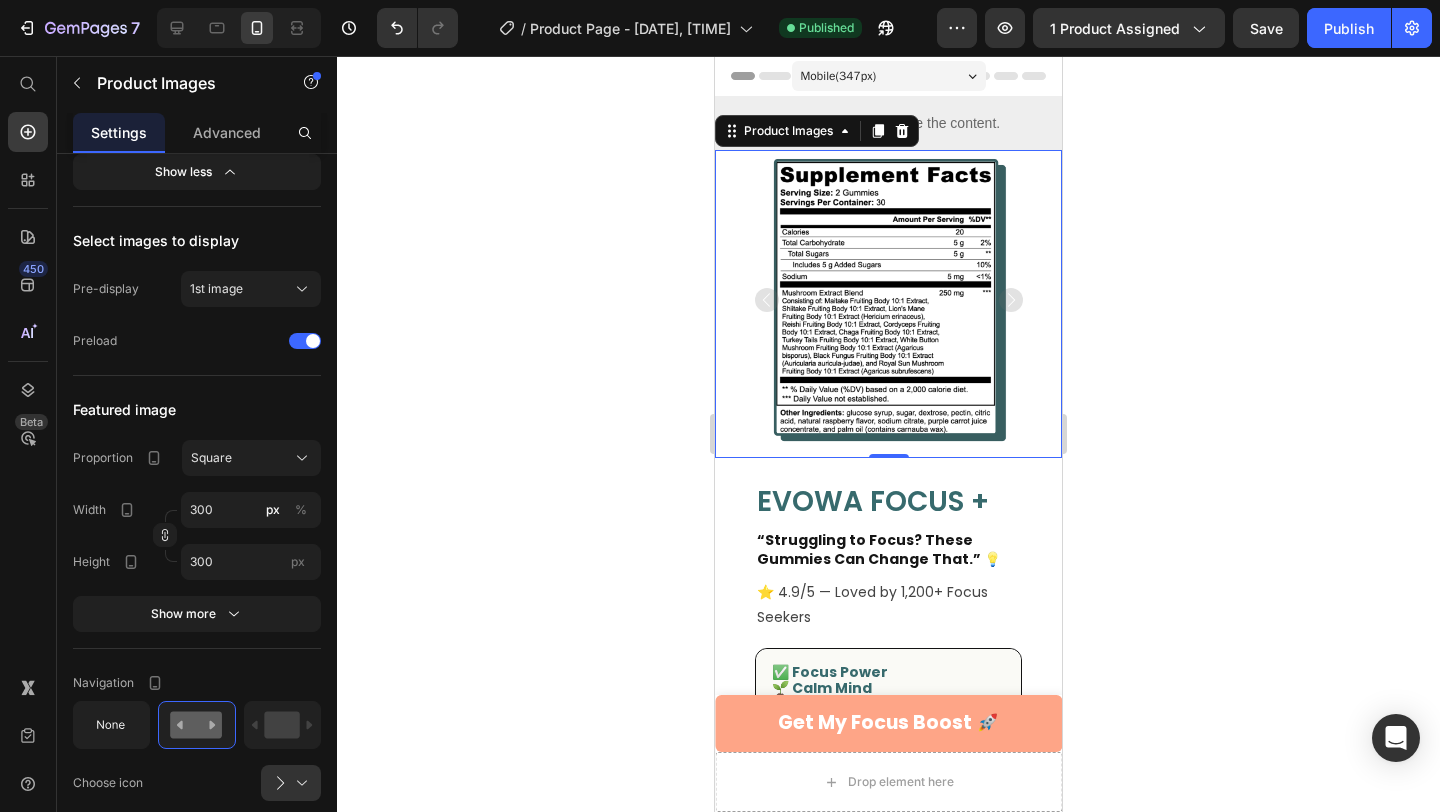 click 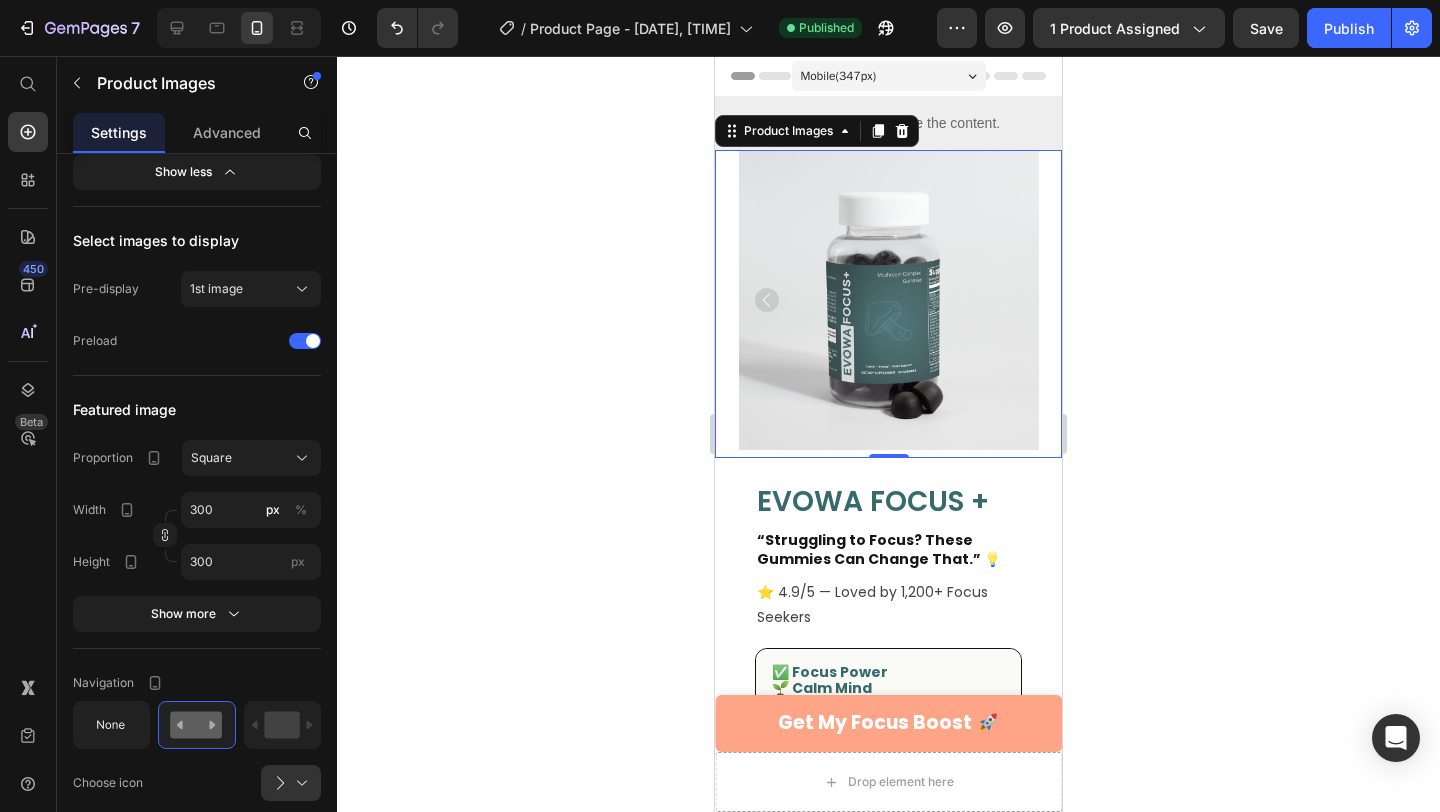 click at bounding box center (889, 300) 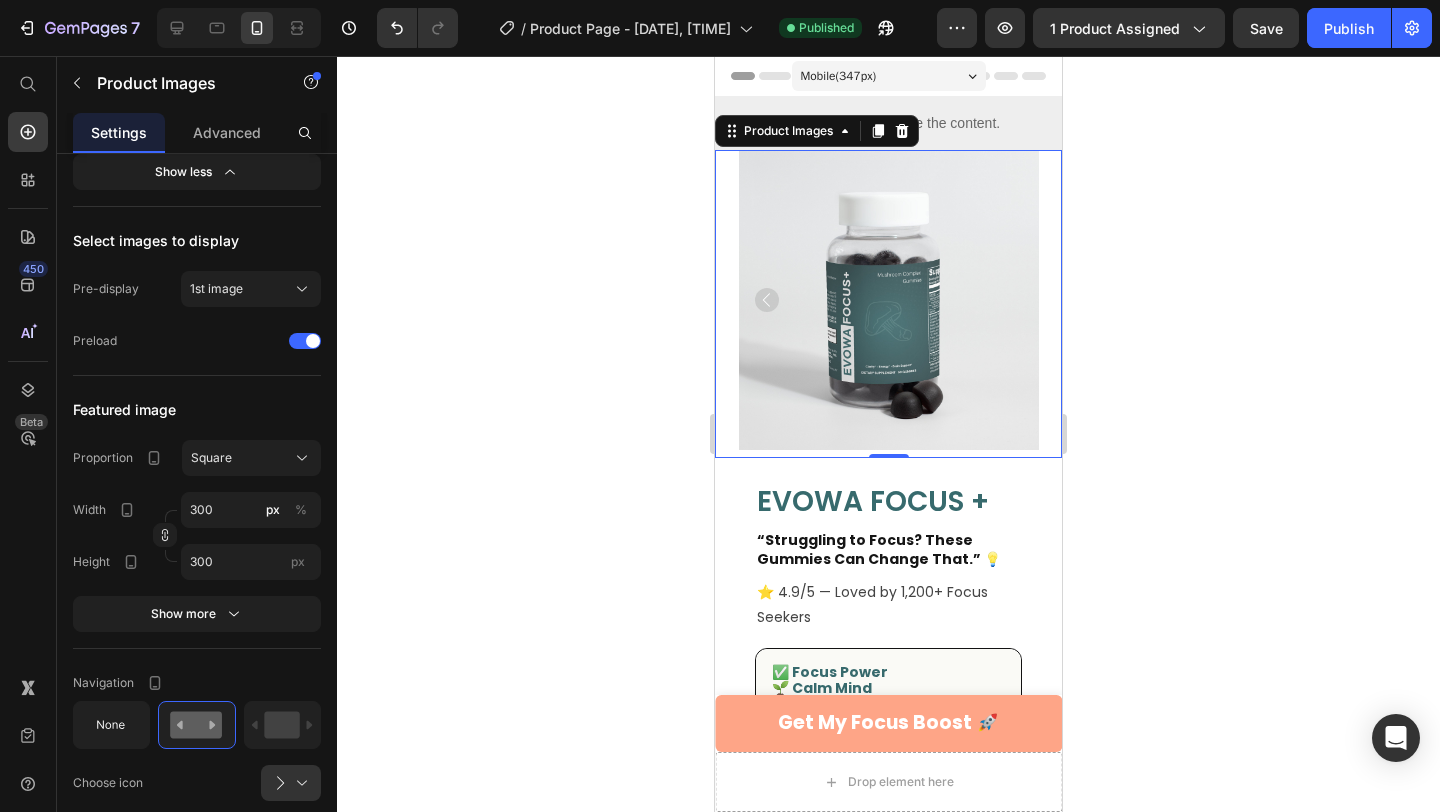 click at bounding box center (889, 300) 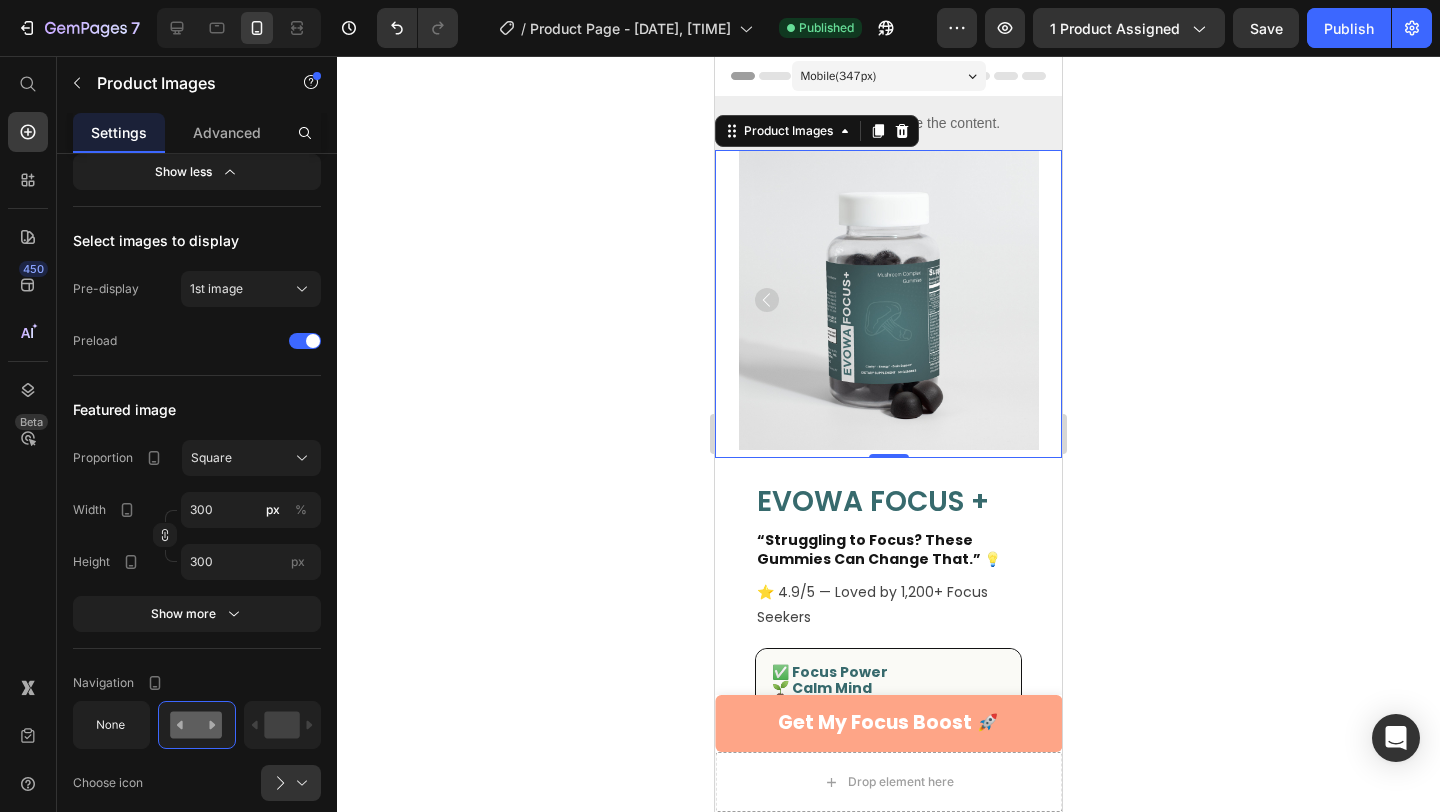 click 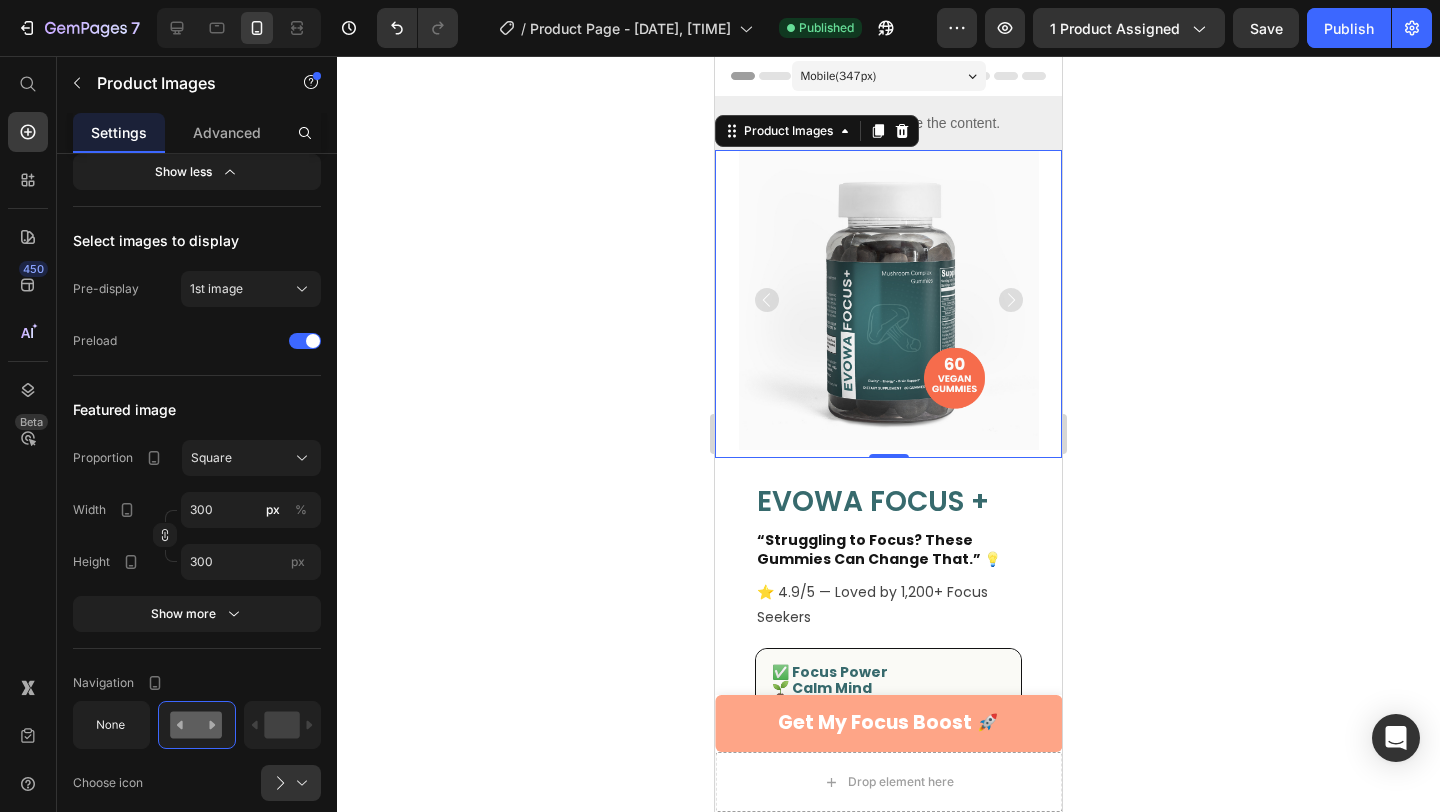 click 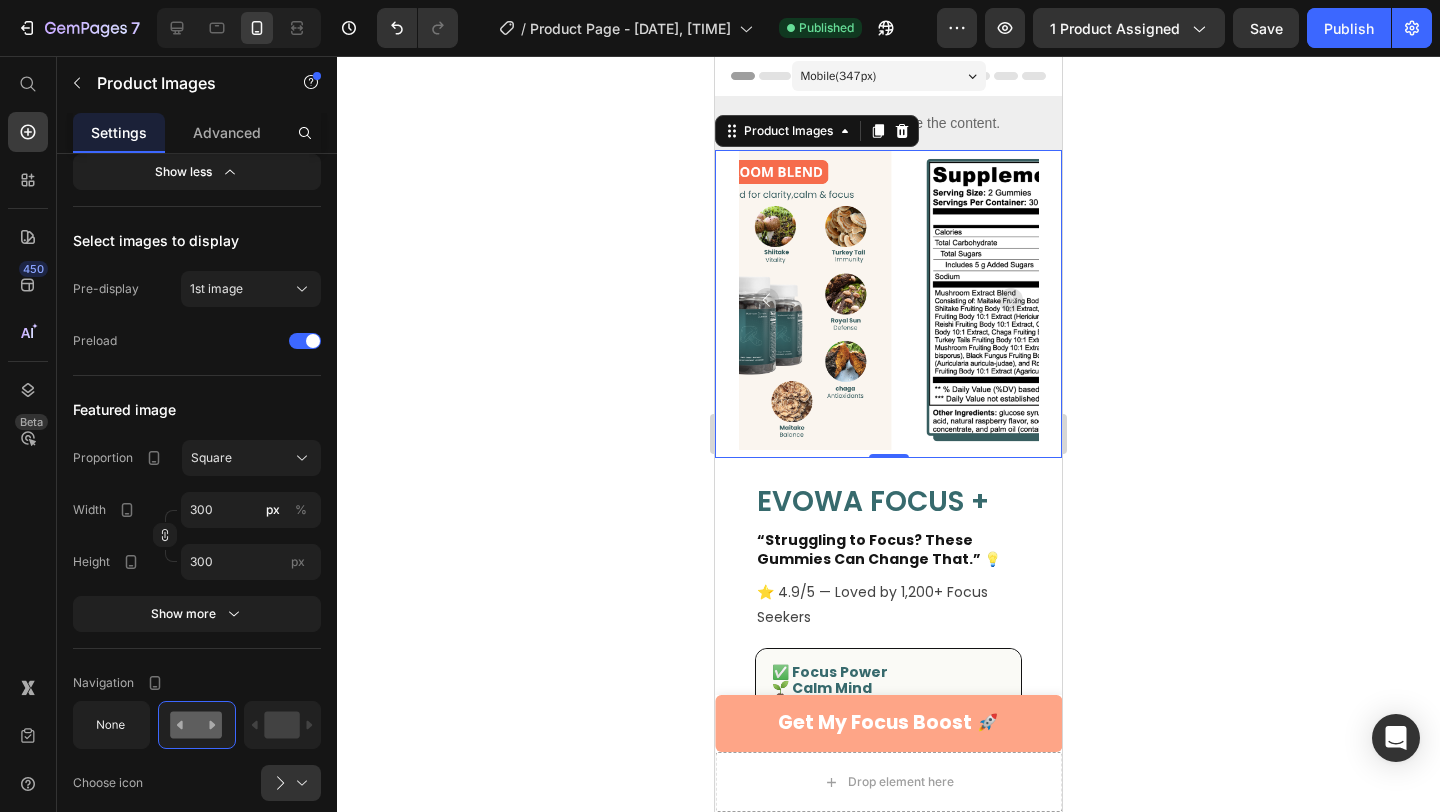 click 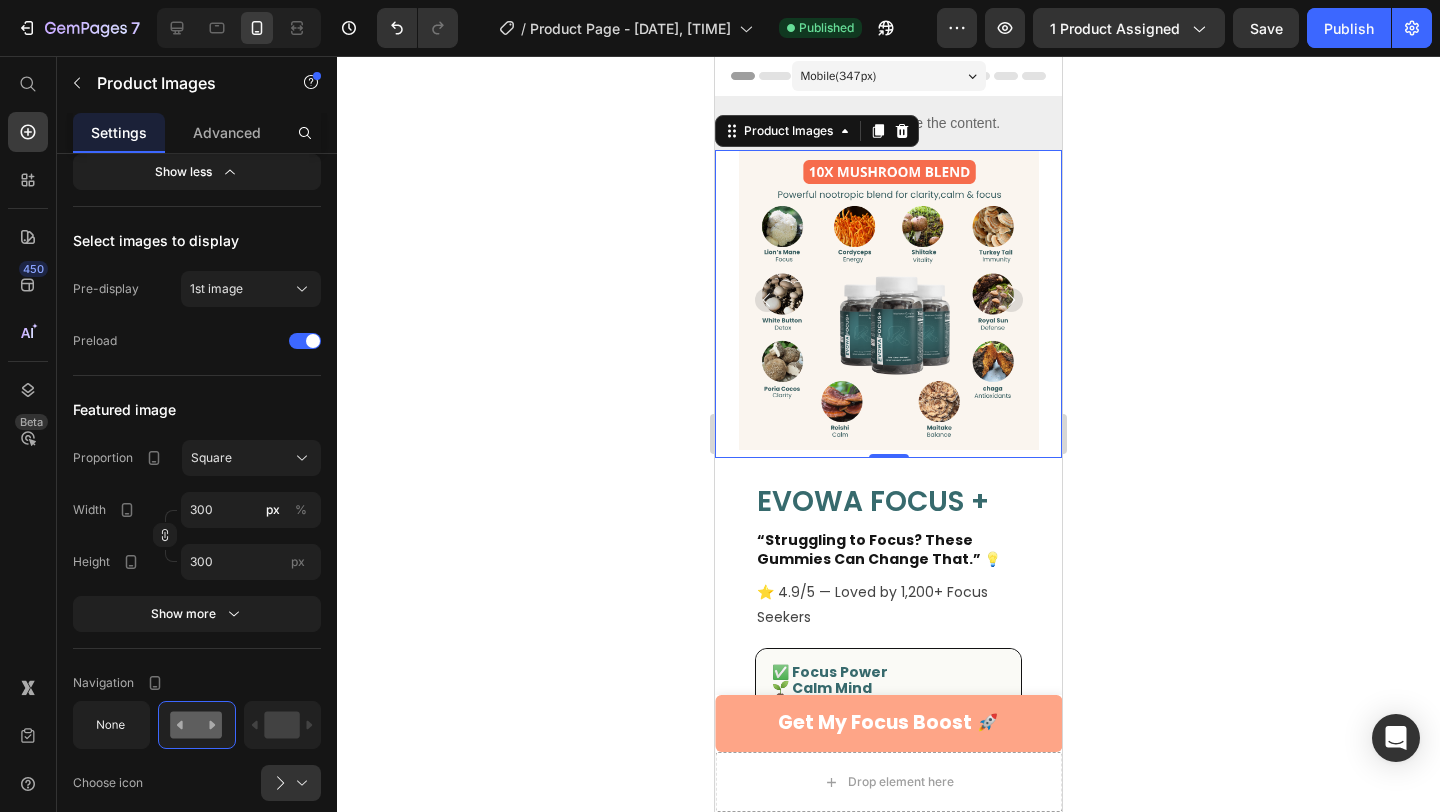 click 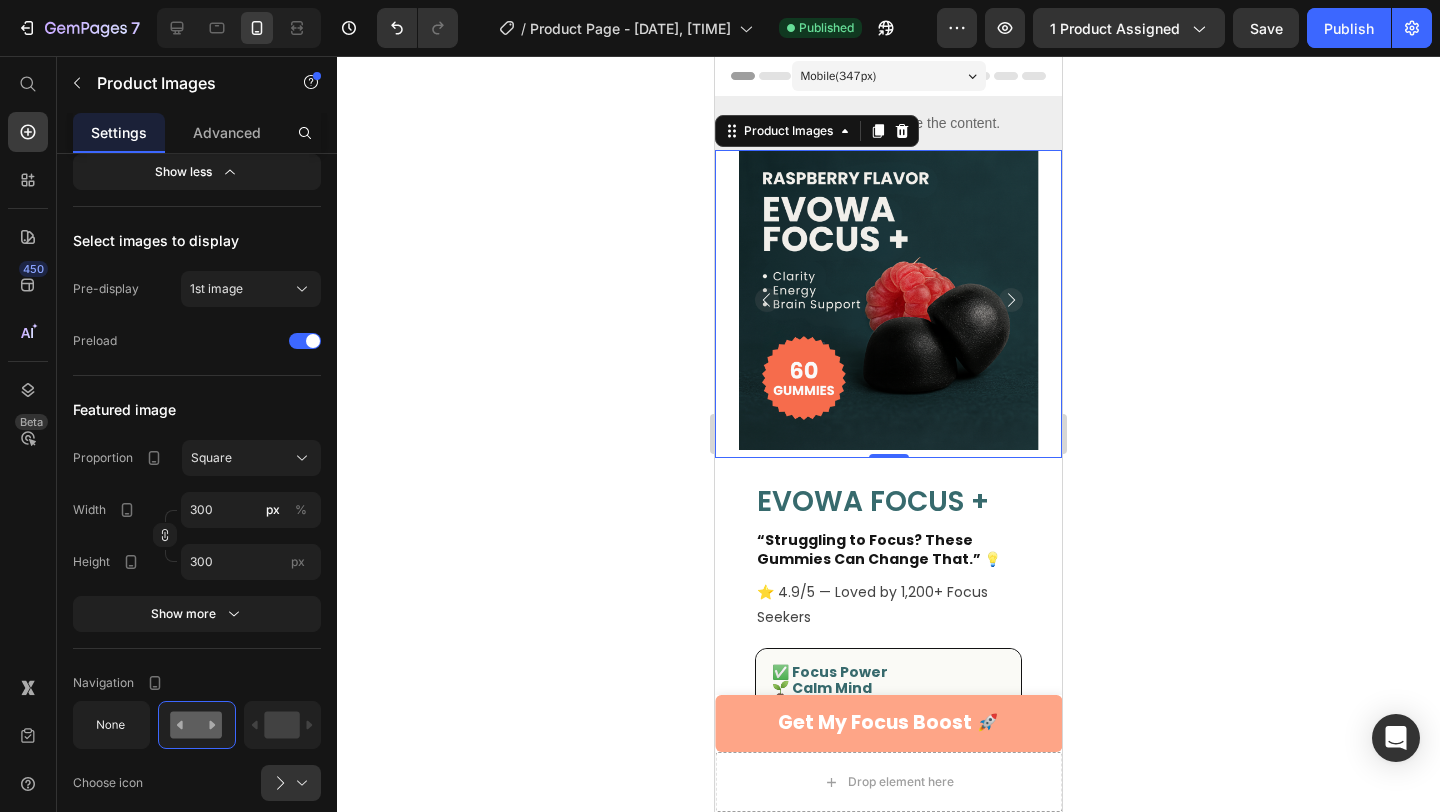 click 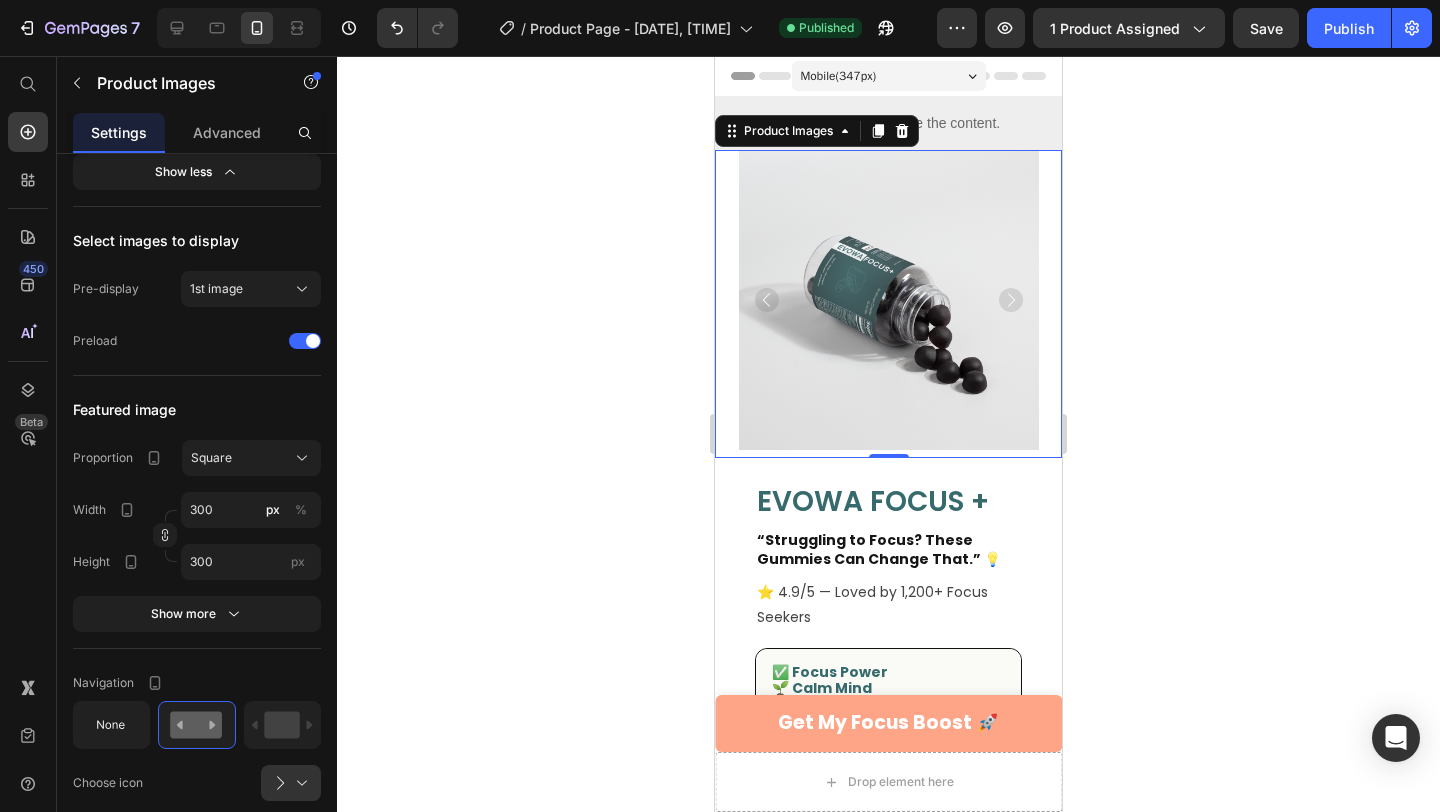 click 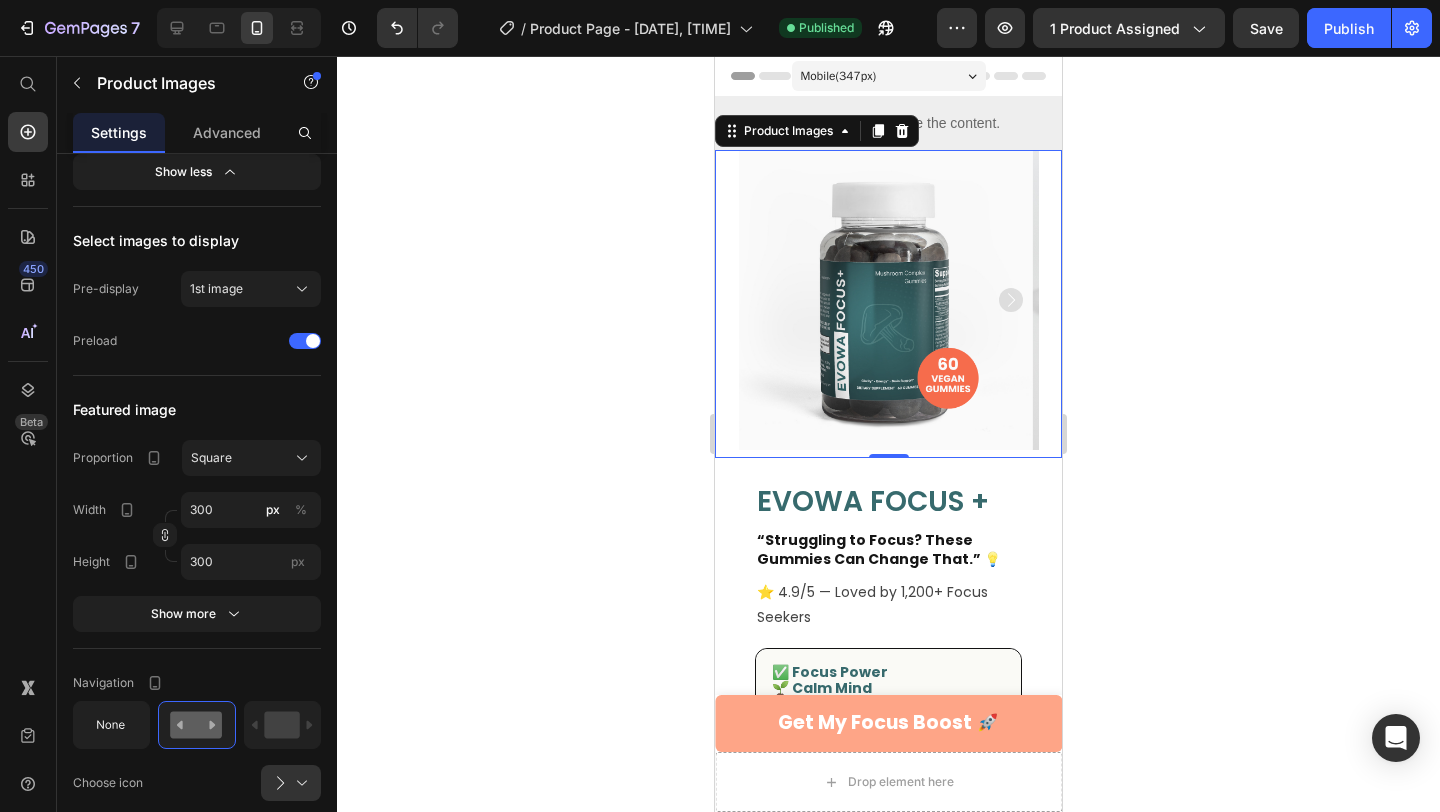 click at bounding box center (882, 300) 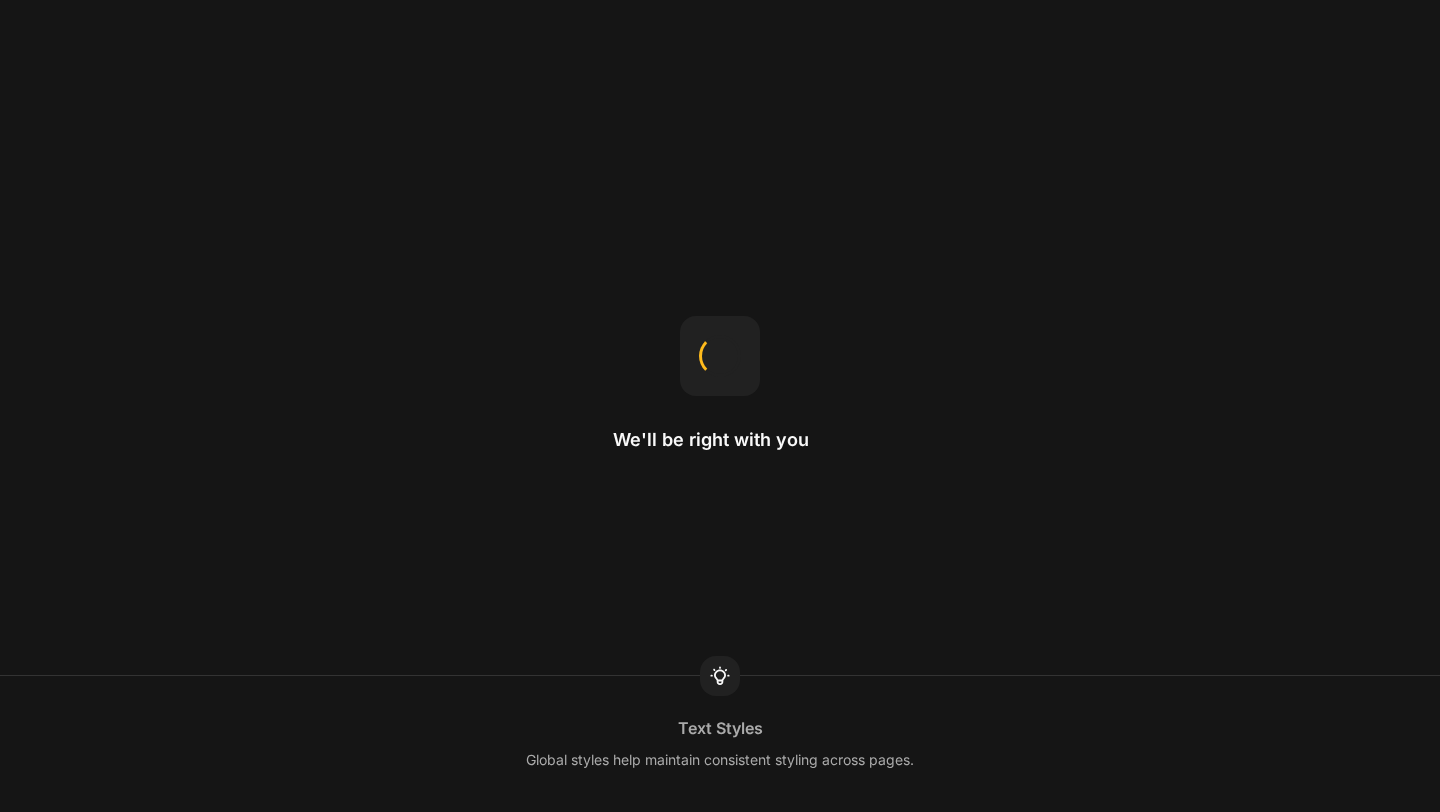 scroll, scrollTop: 0, scrollLeft: 0, axis: both 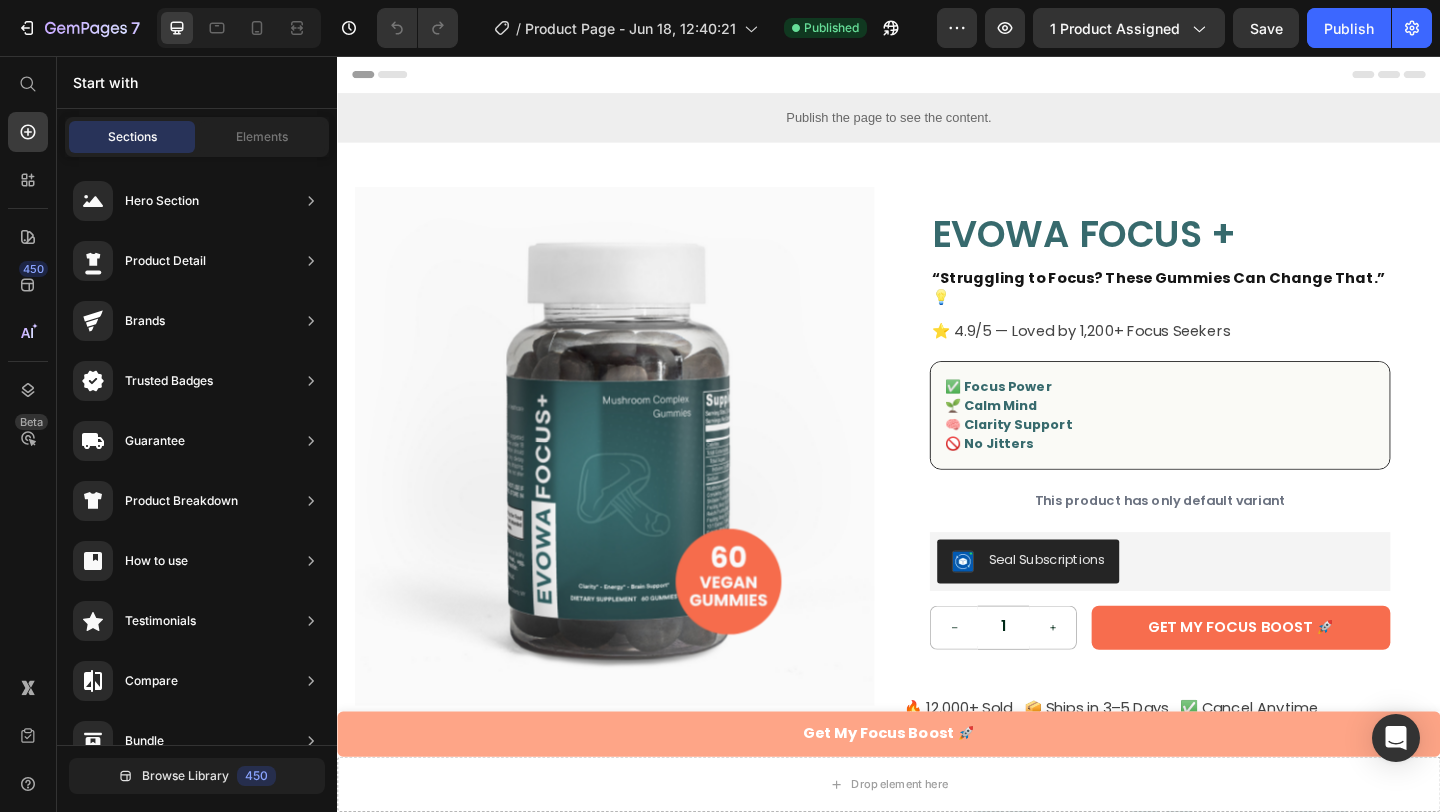 click on "Start with" at bounding box center [197, 82] 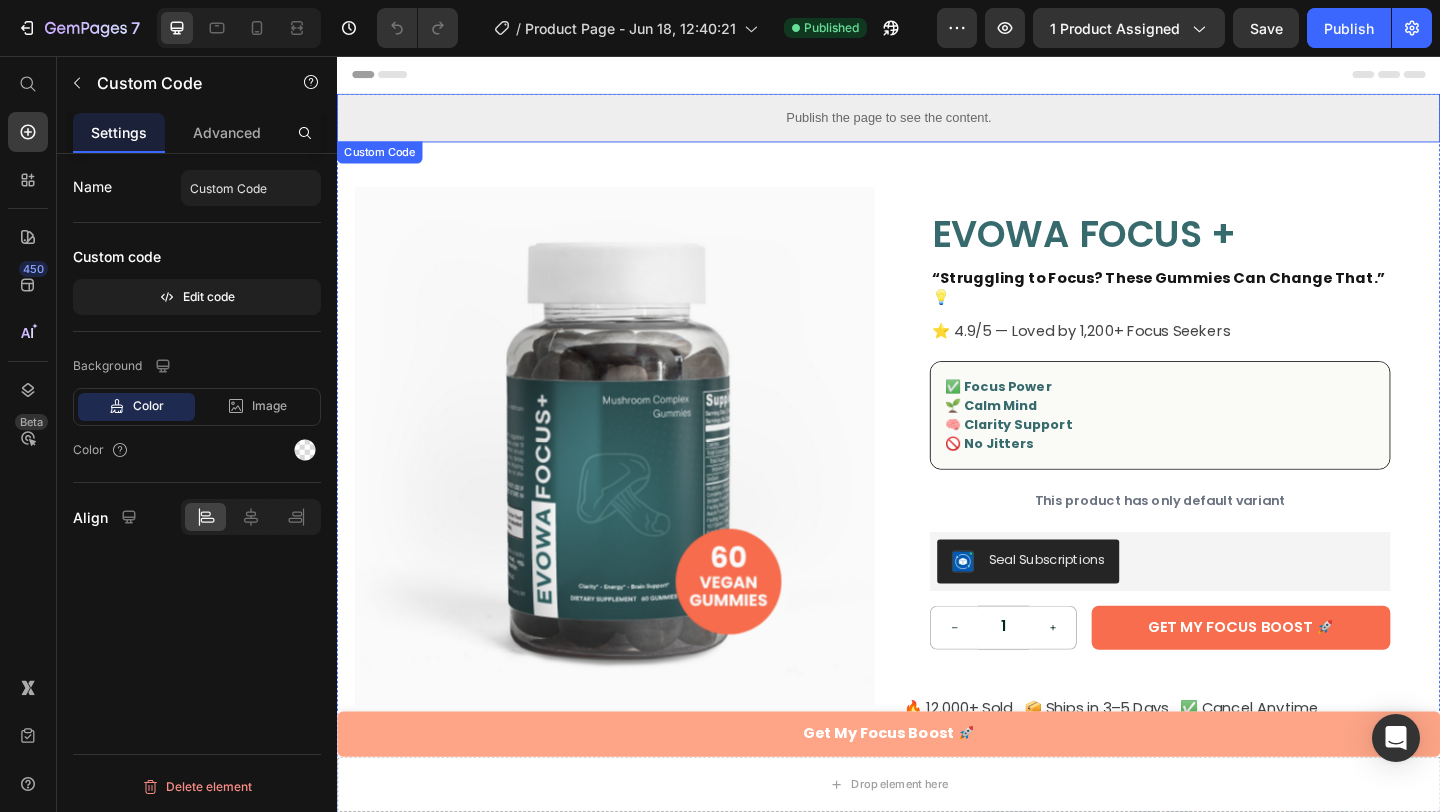 click on "Publish the page to see the content." at bounding box center [937, 123] 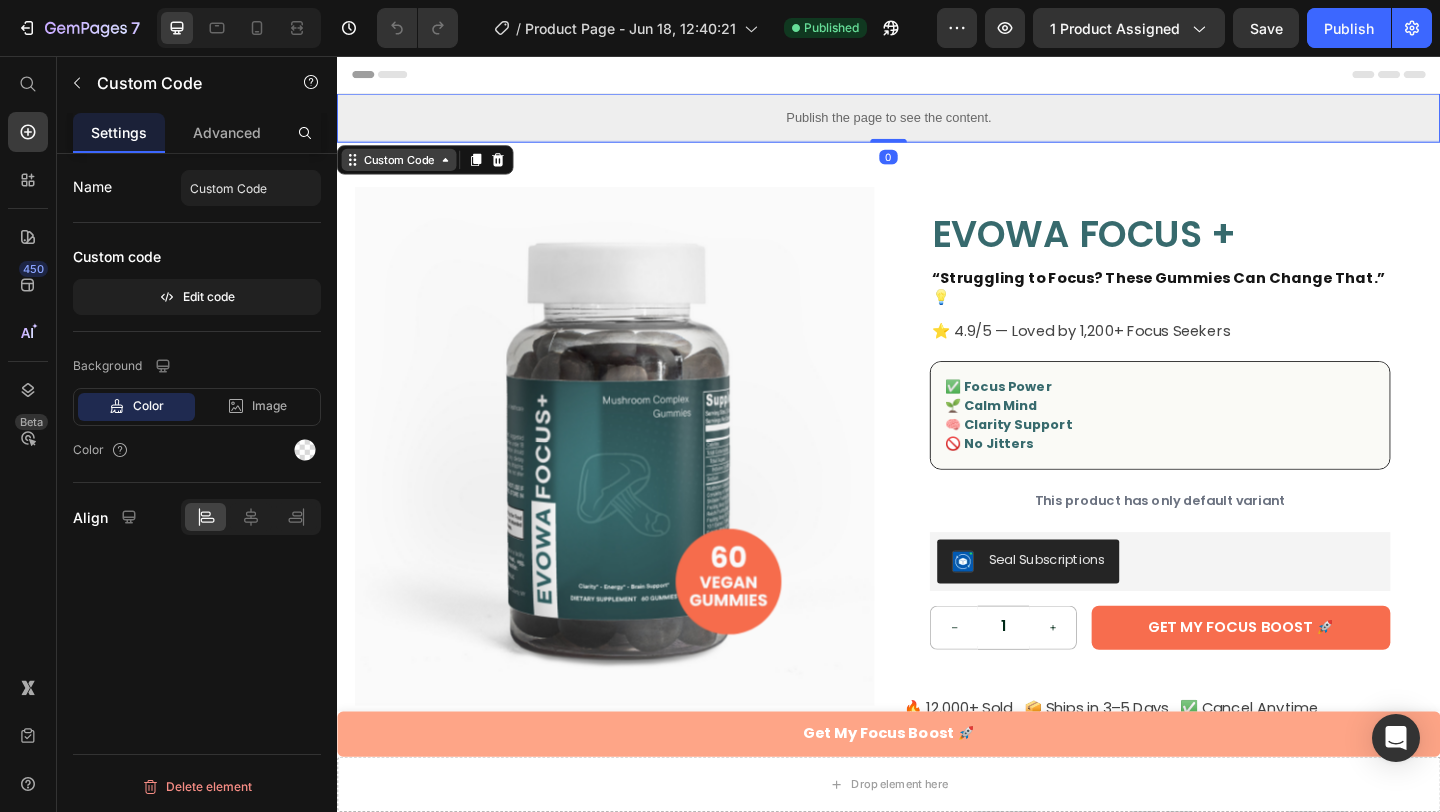 click on "Custom Code" at bounding box center [404, 169] 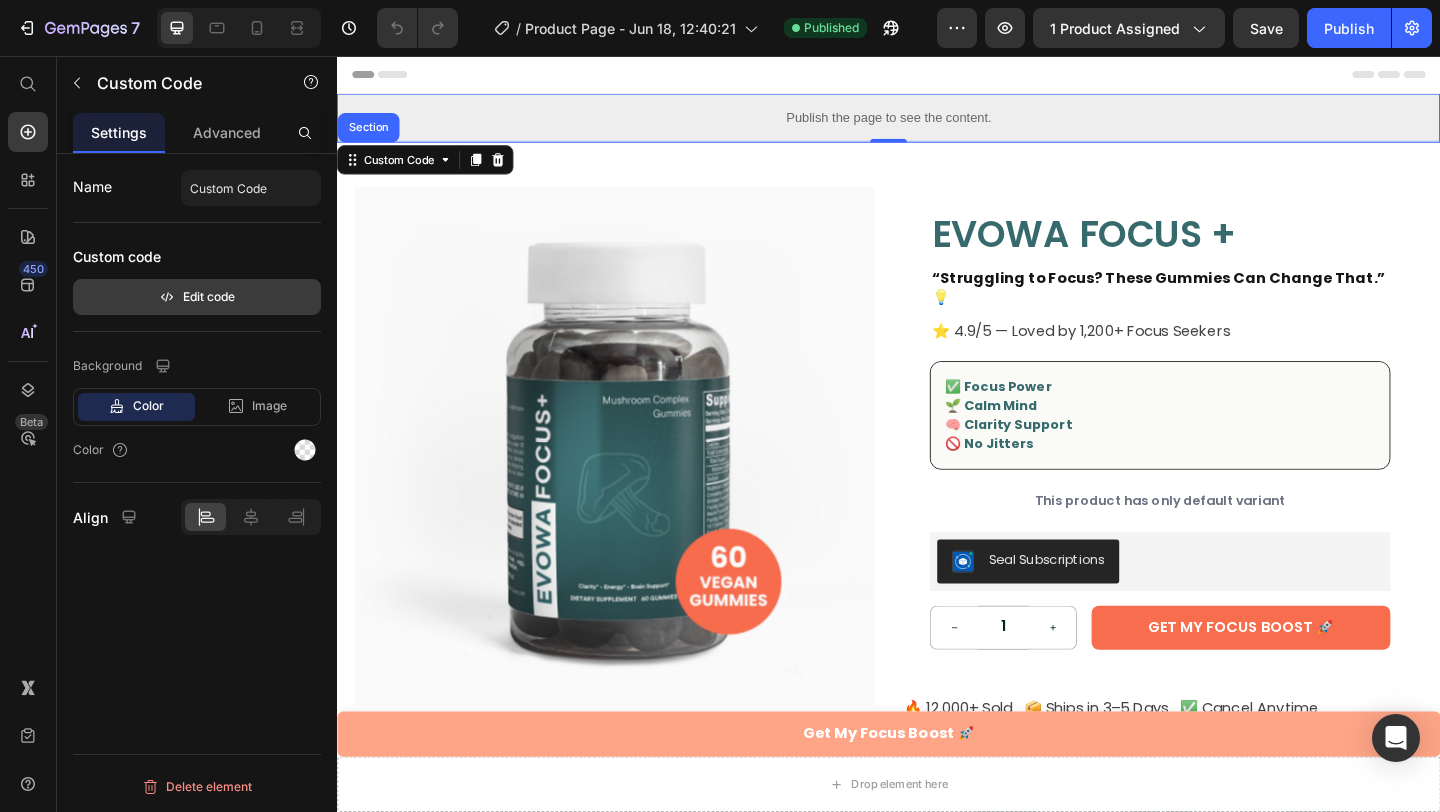 click on "Edit code" at bounding box center (197, 297) 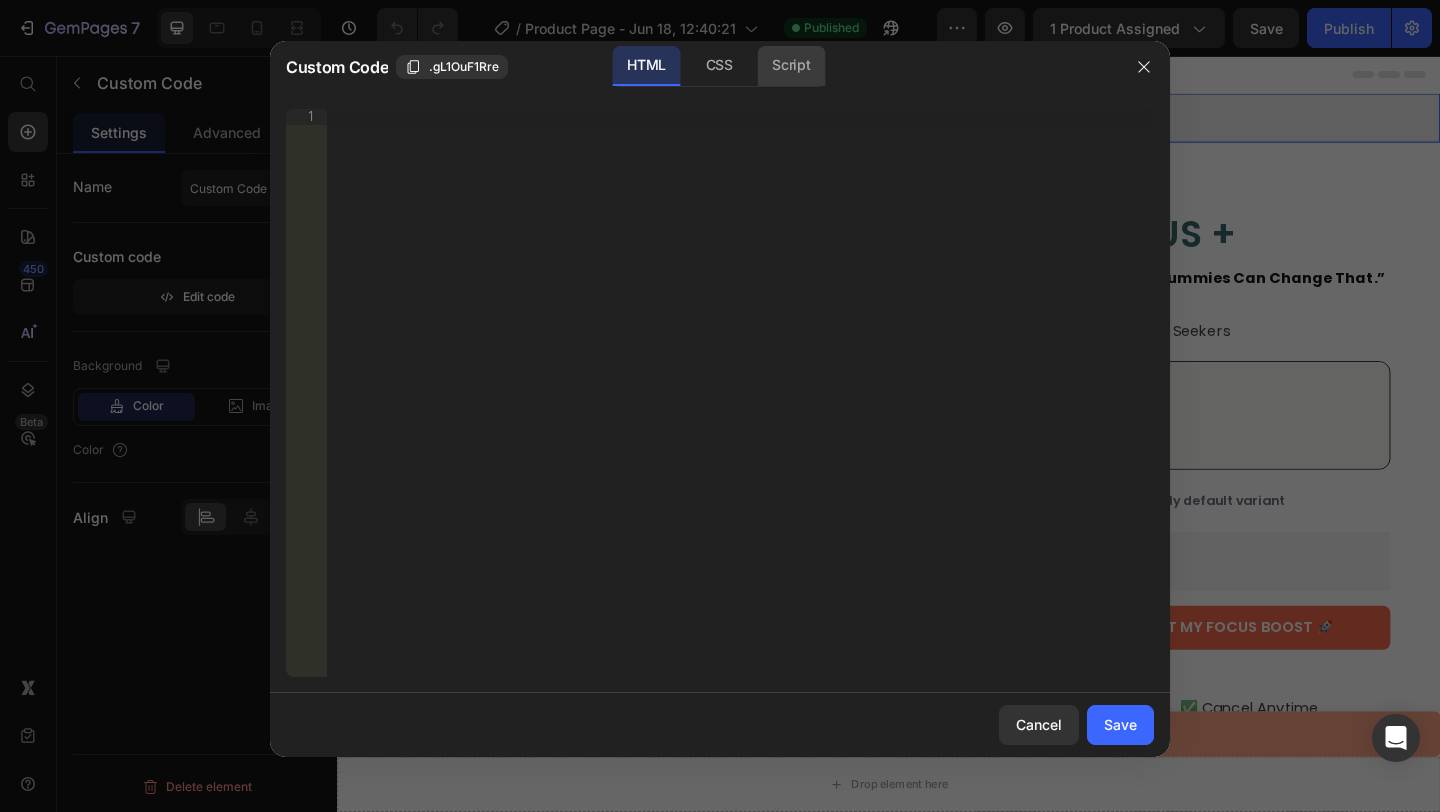 click on "Script" 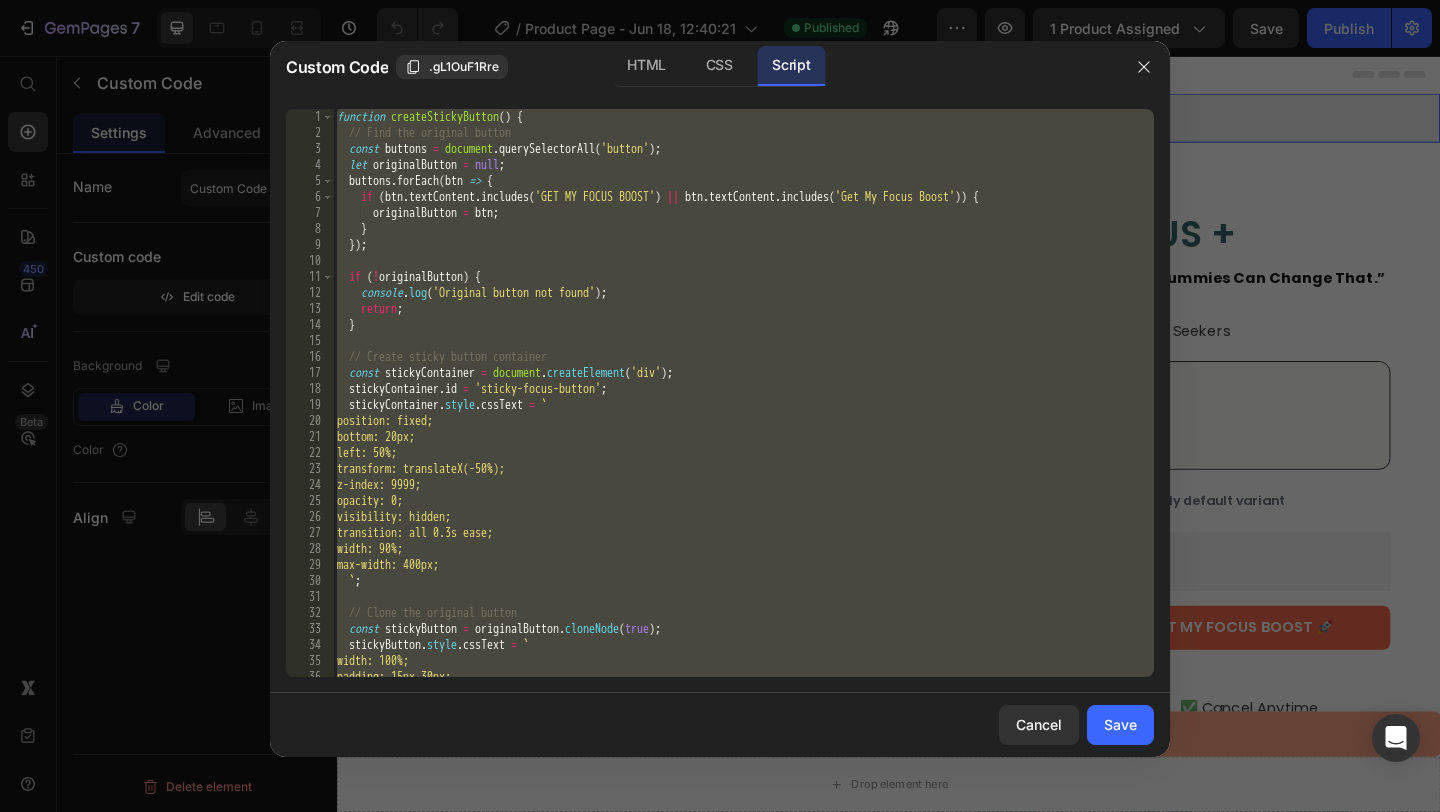 click on "function   createStickyButton ( )   {    // Find the original button    const   buttons   =   document . querySelectorAll ( 'button' ) ;    let   originalButton   =   null ;    buttons . forEach ( btn   =>   {      if   ( btn . textContent . includes ( 'GET MY FOCUS BOOST' )   ||   btn . textContent . includes ( 'Get My Focus Boost' ))   {         originalButton   =   btn ;      }    }) ;    if   ( ! originalButton )   {      console . log ( 'Original button not found' ) ;      return ;    }    // Create sticky button container    const   stickyContainer   =   document . createElement ( 'div' ) ;    stickyContainer . id   =   'sticky-focus-button' ;    stickyContainer . style . cssText   =   `     position: fixed;     bottom: 20px;     left: 50%;     transform: translateX(-50%);     z-index: 9999;     opacity: 0;     visibility: hidden;     transition: all 0.3s ease;     width: 90%;     max-width: 400px;    ` ;    // Clone the original button    const   stickyButton   =   originalButton . cloneNode ( true ) ;" at bounding box center (743, 393) 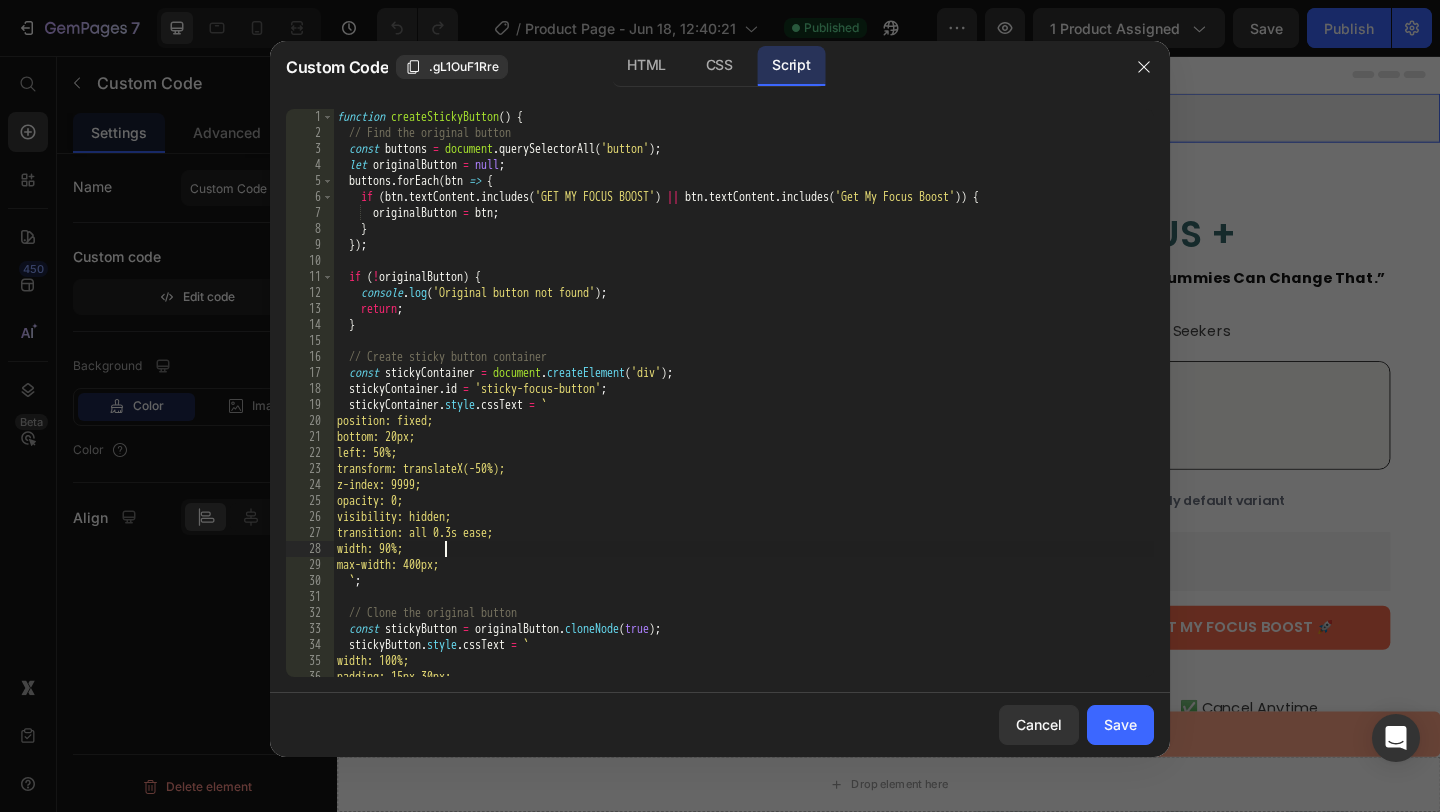 click on "function   createStickyButton ( )   {    // Find the original button    const   buttons   =   document . querySelectorAll ( 'button' ) ;    let   originalButton   =   null ;    buttons . forEach ( btn   =>   {      if   ( btn . textContent . includes ( 'GET MY FOCUS BOOST' )   ||   btn . textContent . includes ( 'Get My Focus Boost' ))   {         originalButton   =   btn ;      }    }) ;    if   ( ! originalButton )   {      console . log ( 'Original button not found' ) ;      return ;    }    // Create sticky button container    const   stickyContainer   =   document . createElement ( 'div' ) ;    stickyContainer . id   =   'sticky-focus-button' ;    stickyContainer . style . cssText   =   `     position: fixed;     bottom: 20px;     left: 50%;     transform: translateX(-50%);     z-index: 9999;     opacity: 0;     visibility: hidden;     transition: all 0.3s ease;     width: 90%;     max-width: 400px;    ` ;    // Clone the original button    const   stickyButton   =   originalButton . cloneNode ( true ) ;" at bounding box center (743, 409) 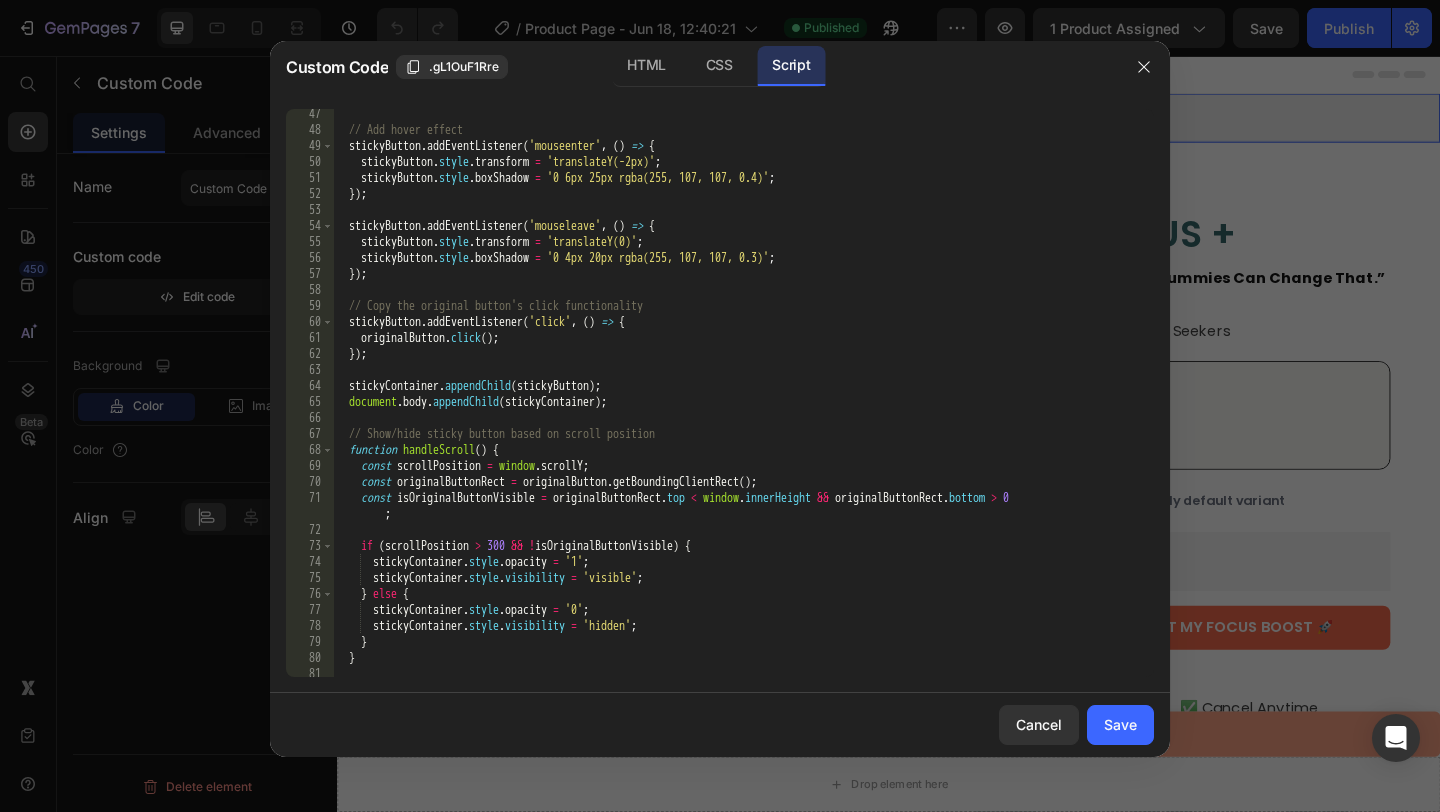 scroll, scrollTop: 968, scrollLeft: 0, axis: vertical 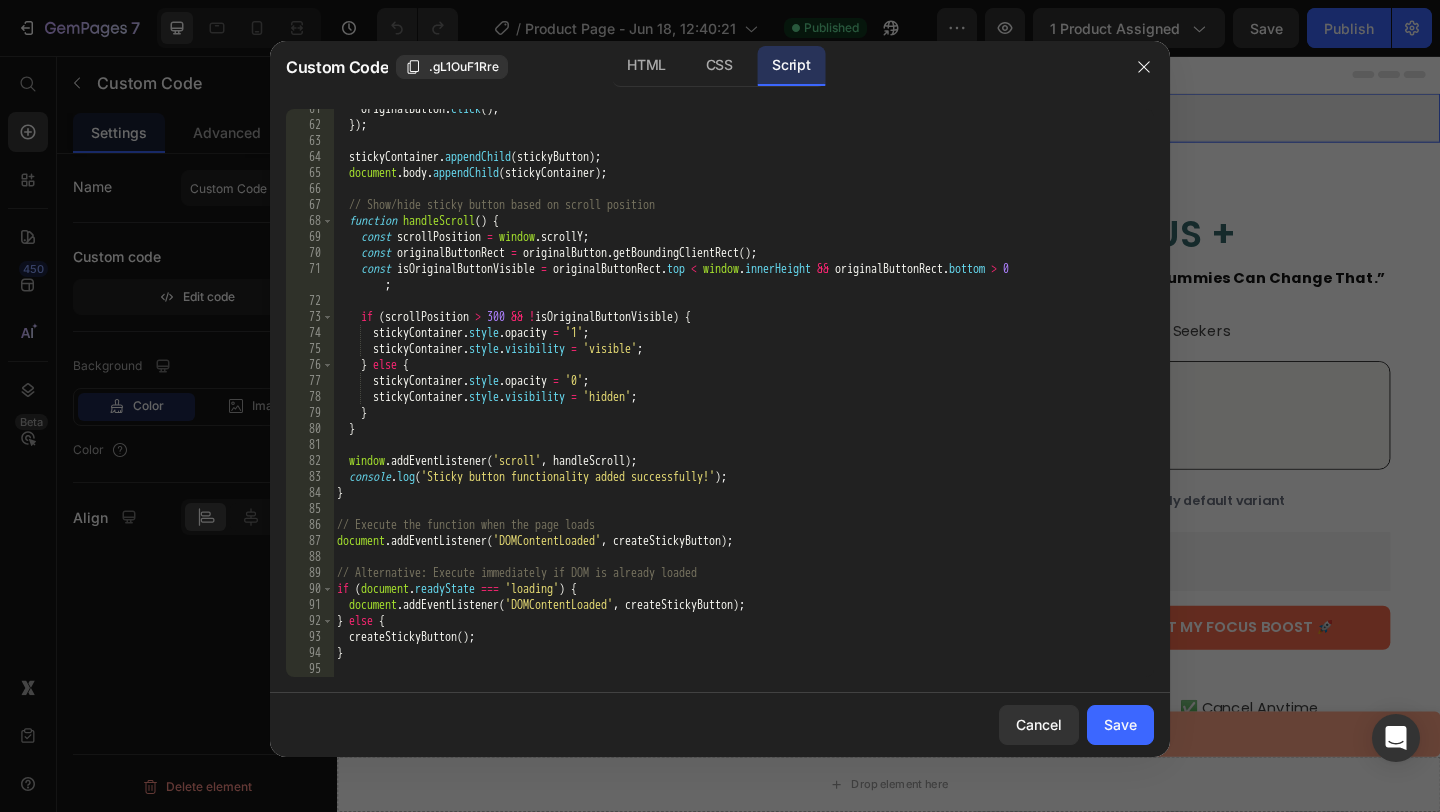 click on "width: 90%; 61 62 63 64 65 66 67 68 69 70 71 72 73 74 75 76 77 78 79 80 81 82 83 84 85 86 87 88 89 90 91 92 93 94 95      originalButton . click ( ) ;    }) ;    stickyContainer . appendChild ( stickyButton ) ;    document . body . appendChild ( stickyContainer ) ;    // Show/hide sticky button based on scroll position    function   handleScroll ( )   {      const   scrollPosition   =   window . scrollY ;      const   originalButtonRect   =   originalButton . getBoundingClientRect ( ) ;      const   isOriginalButtonVisible   =   originalButtonRect . top   < window . innerHeight   &&   originalButtonRect . bottom   > 0 ;      if   ( scrollPosition   > 300   &&   ! isOriginalButtonVisible )   {         stickyContainer . style . opacity   =   '1' ;         stickyContainer . style . visibility   =   'visible' ;      }   else   {         stickyContainer . style . opacity   =   '0' ;         stickyContainer . style . visibility   =   'hidden' ;      }    }    window . addEventListener ( 'scroll' ,   handleScroll ) ;    // Add hover effect" 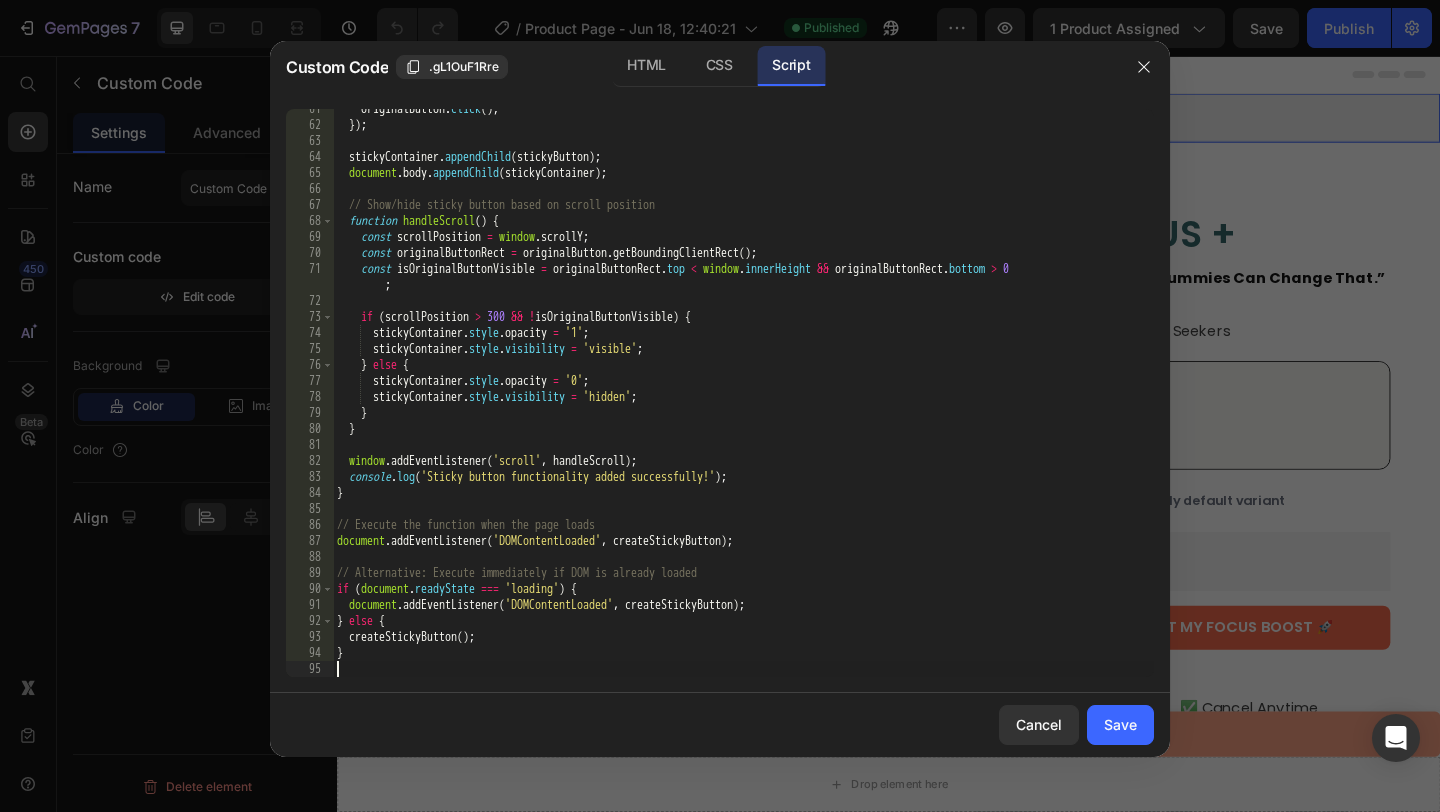 type 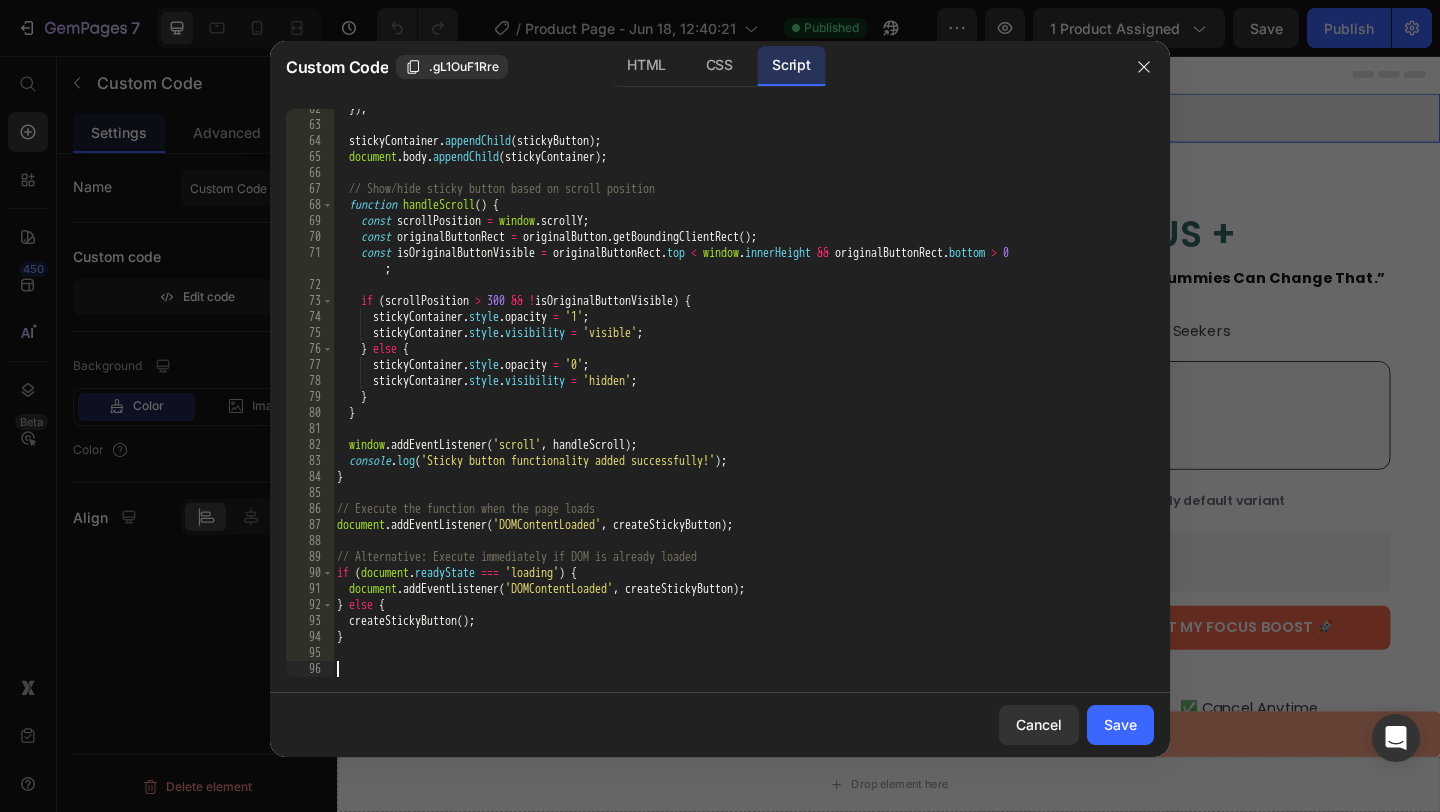 scroll, scrollTop: 1256, scrollLeft: 0, axis: vertical 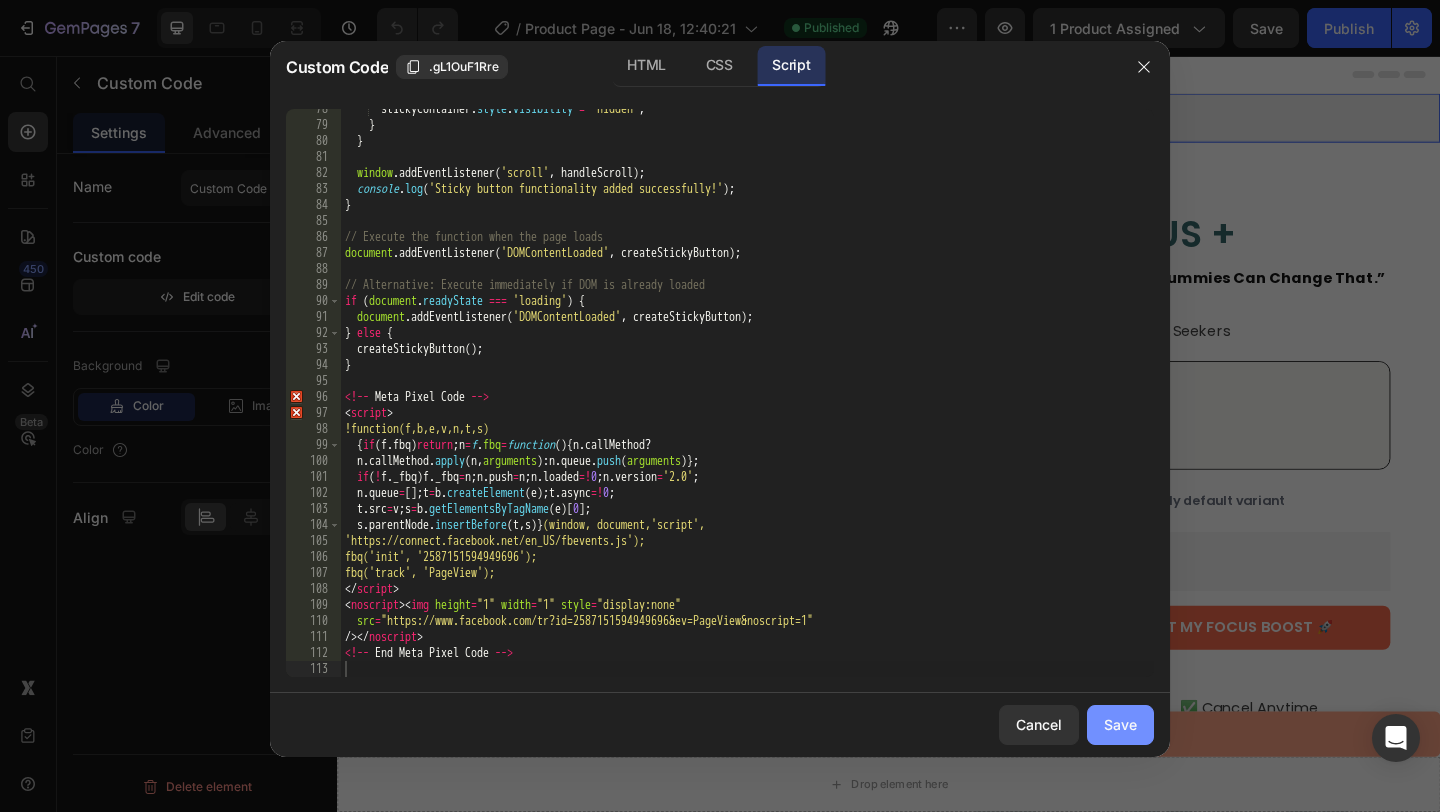 drag, startPoint x: 1130, startPoint y: 733, endPoint x: 862, endPoint y: 737, distance: 268.02985 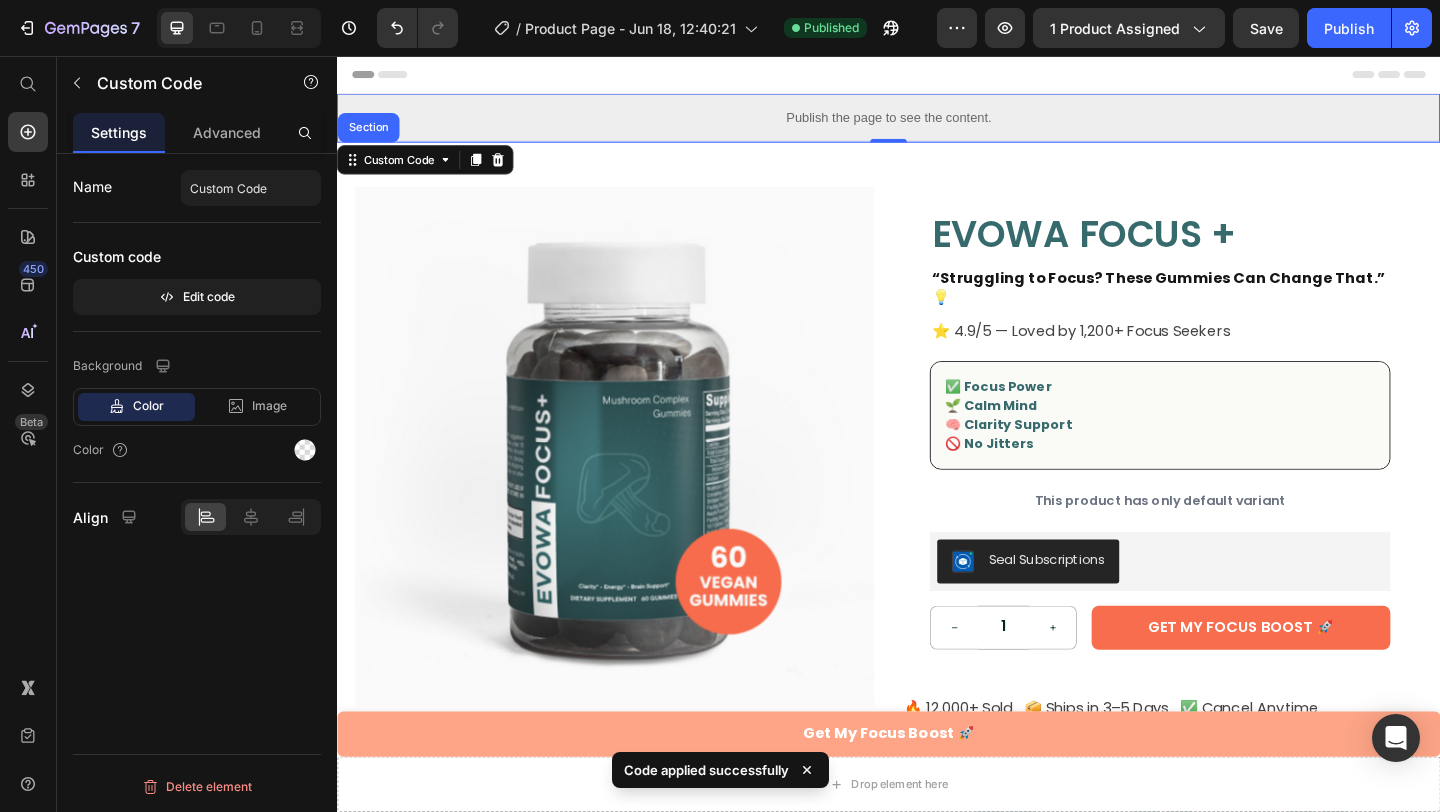 click on "Publish the page to see the content." at bounding box center (937, 123) 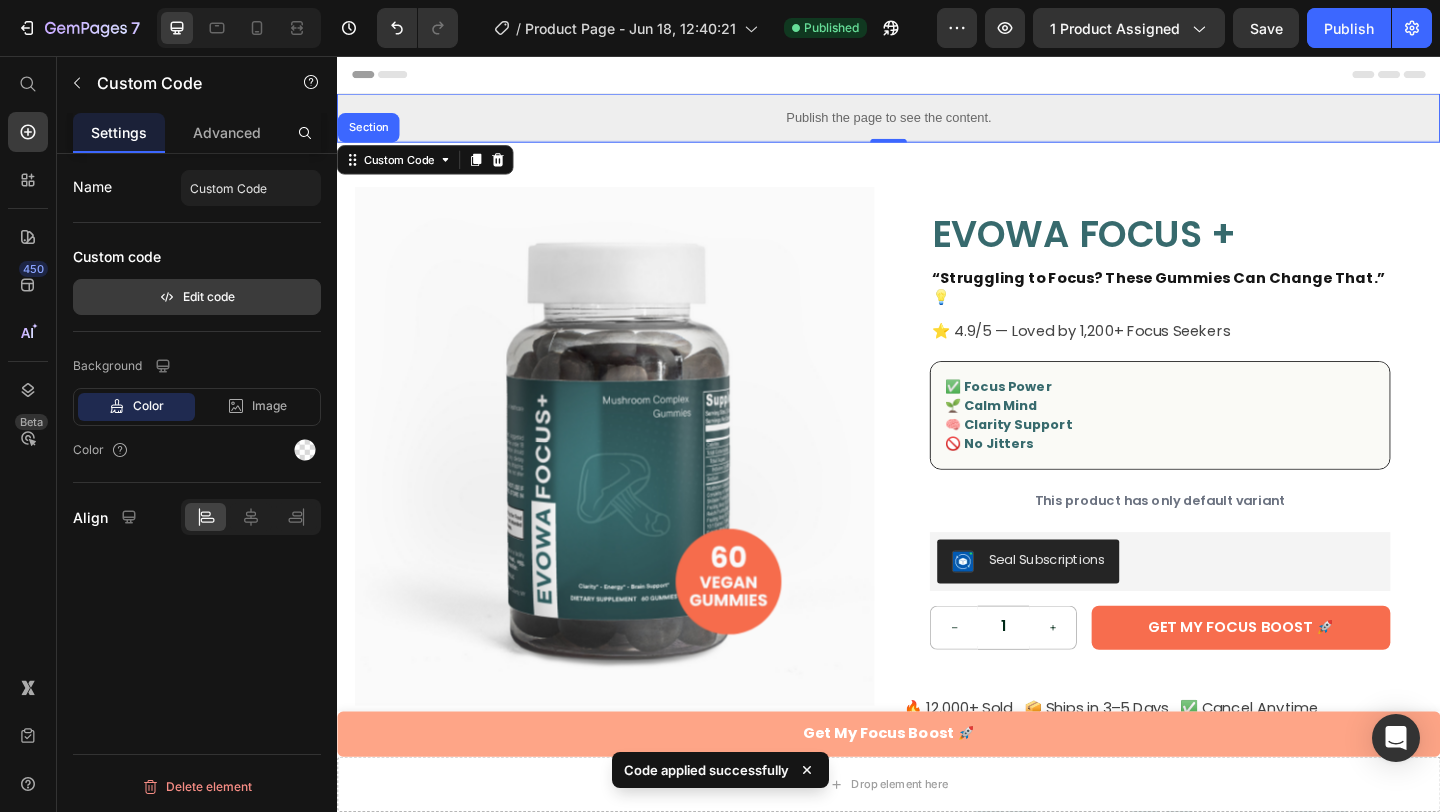 click on "Edit code" at bounding box center (197, 297) 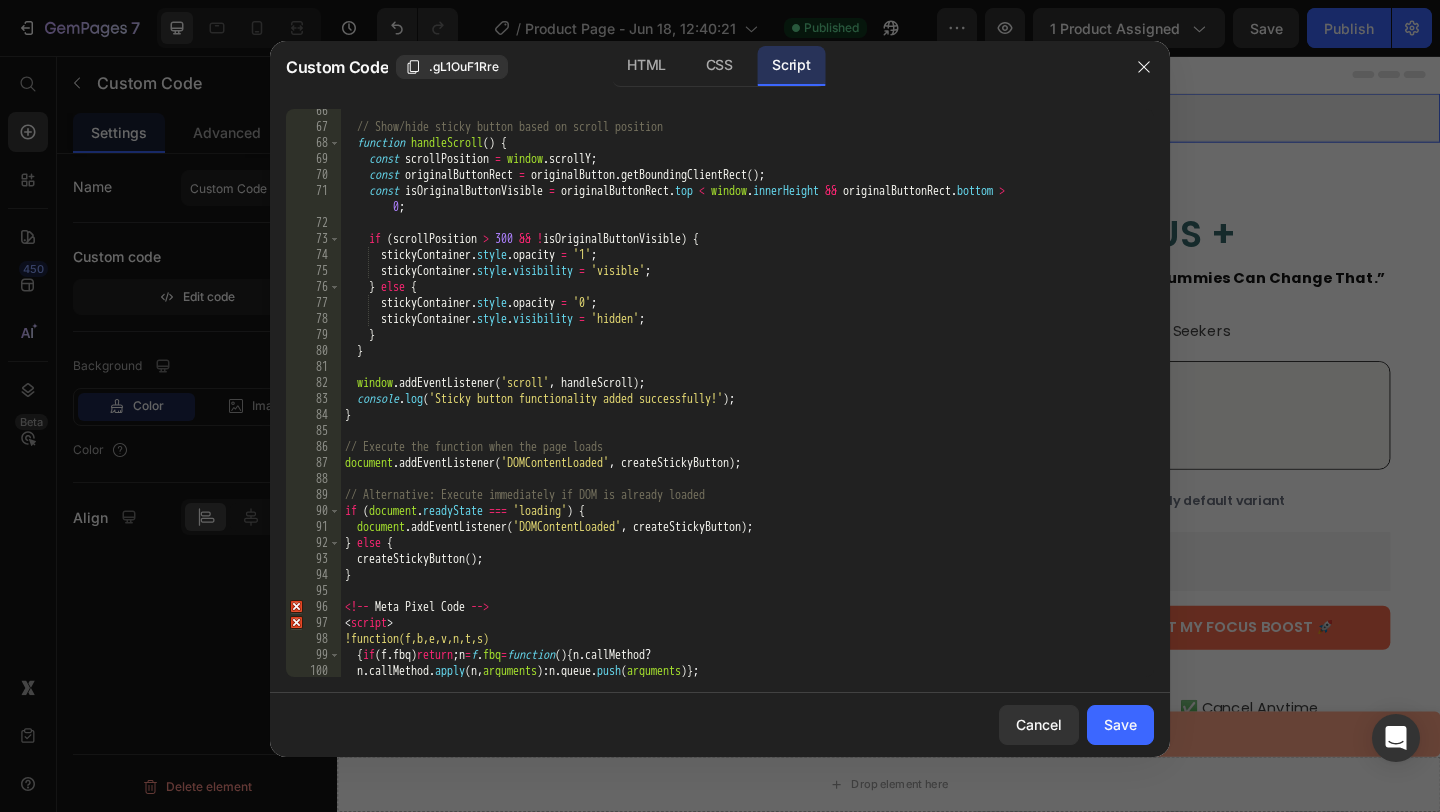 scroll, scrollTop: 1256, scrollLeft: 0, axis: vertical 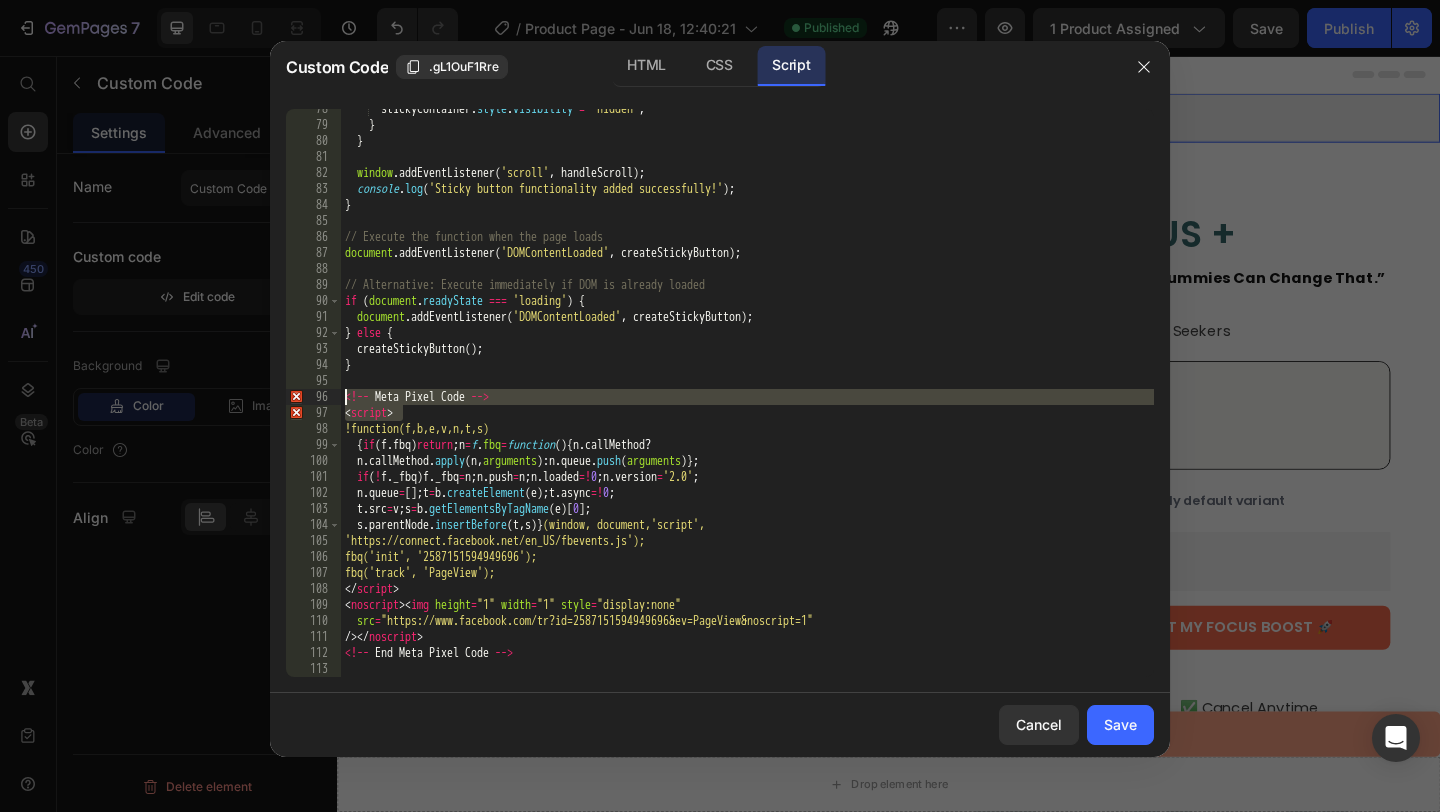 drag, startPoint x: 415, startPoint y: 417, endPoint x: 341, endPoint y: 398, distance: 76.40026 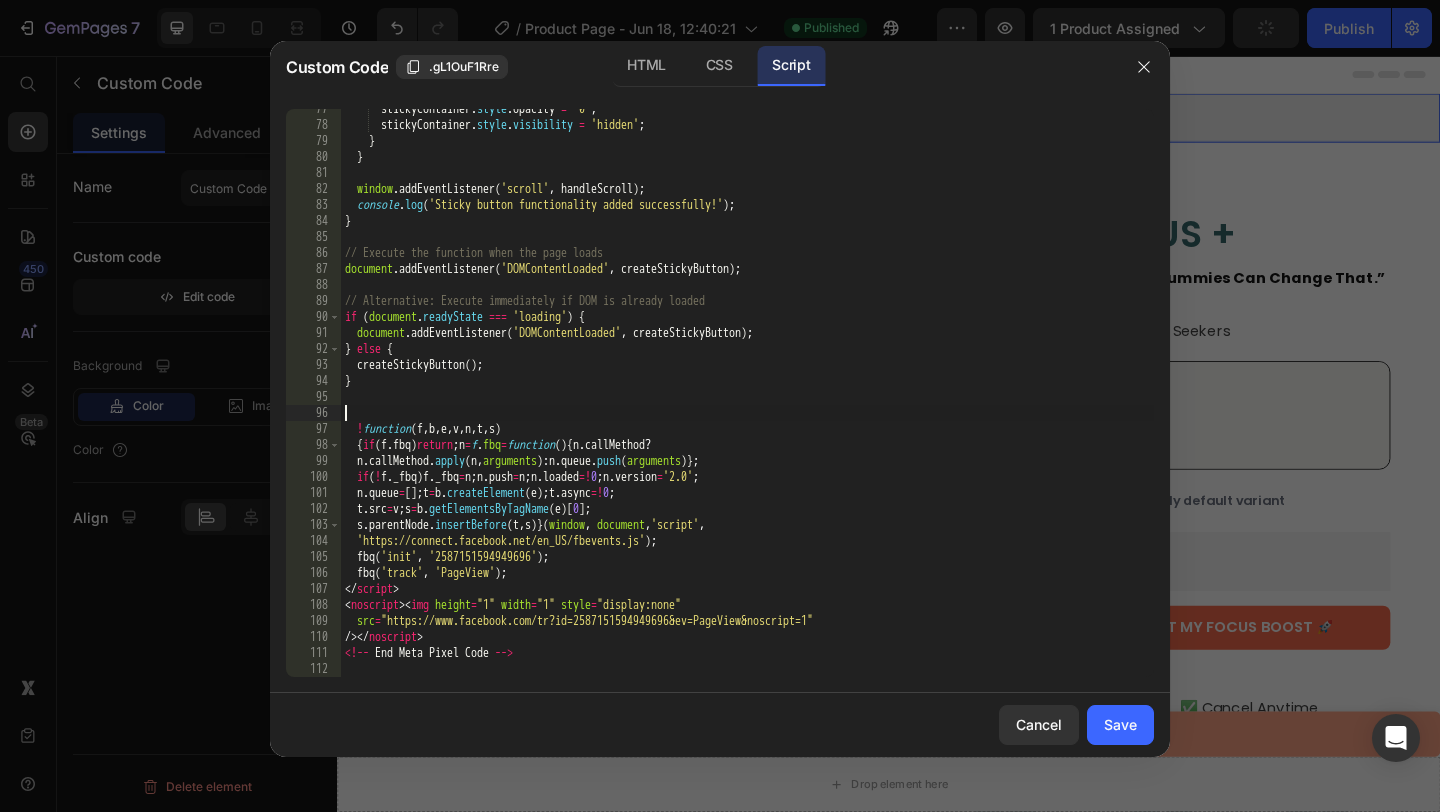 scroll, scrollTop: 1240, scrollLeft: 0, axis: vertical 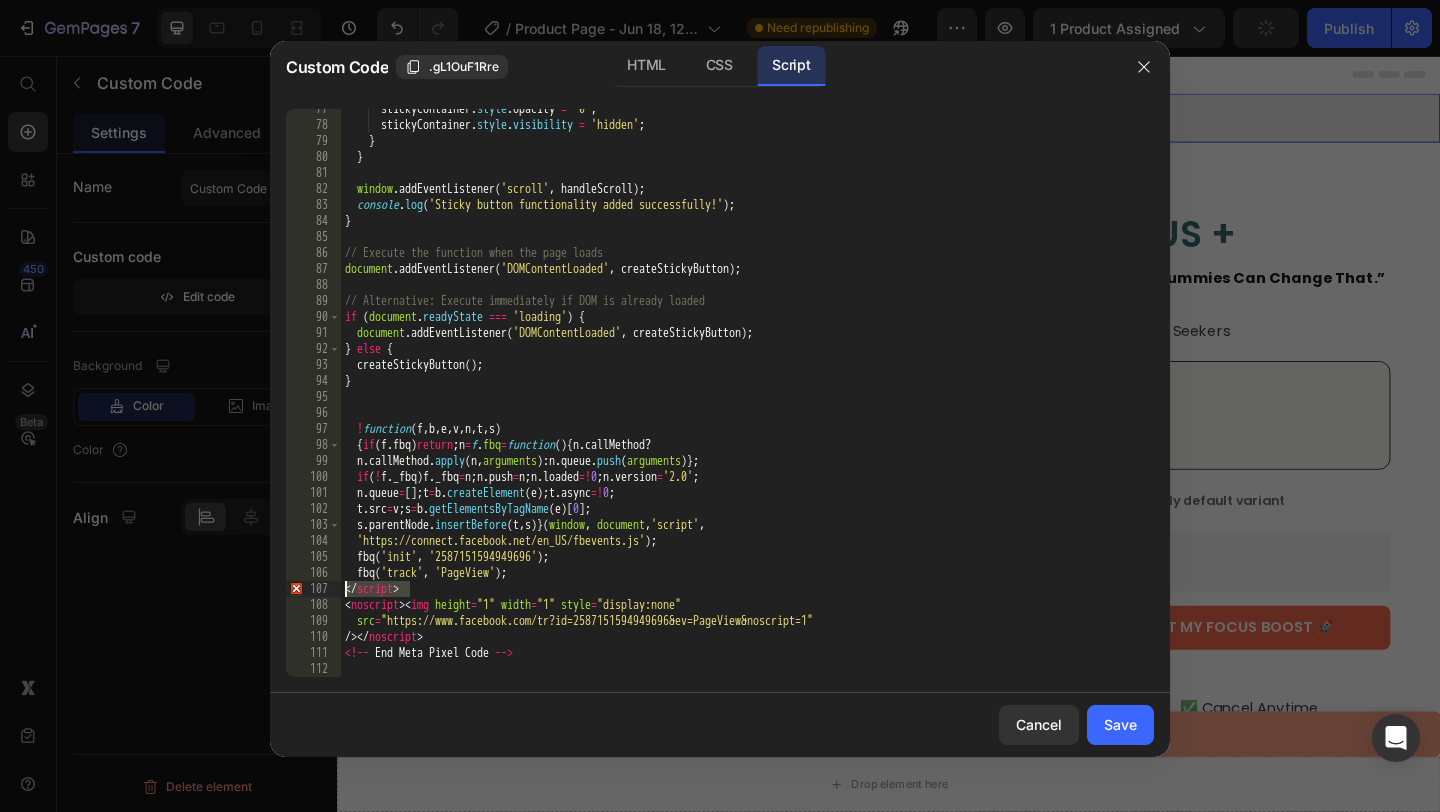 drag, startPoint x: 423, startPoint y: 595, endPoint x: 340, endPoint y: 584, distance: 83.725746 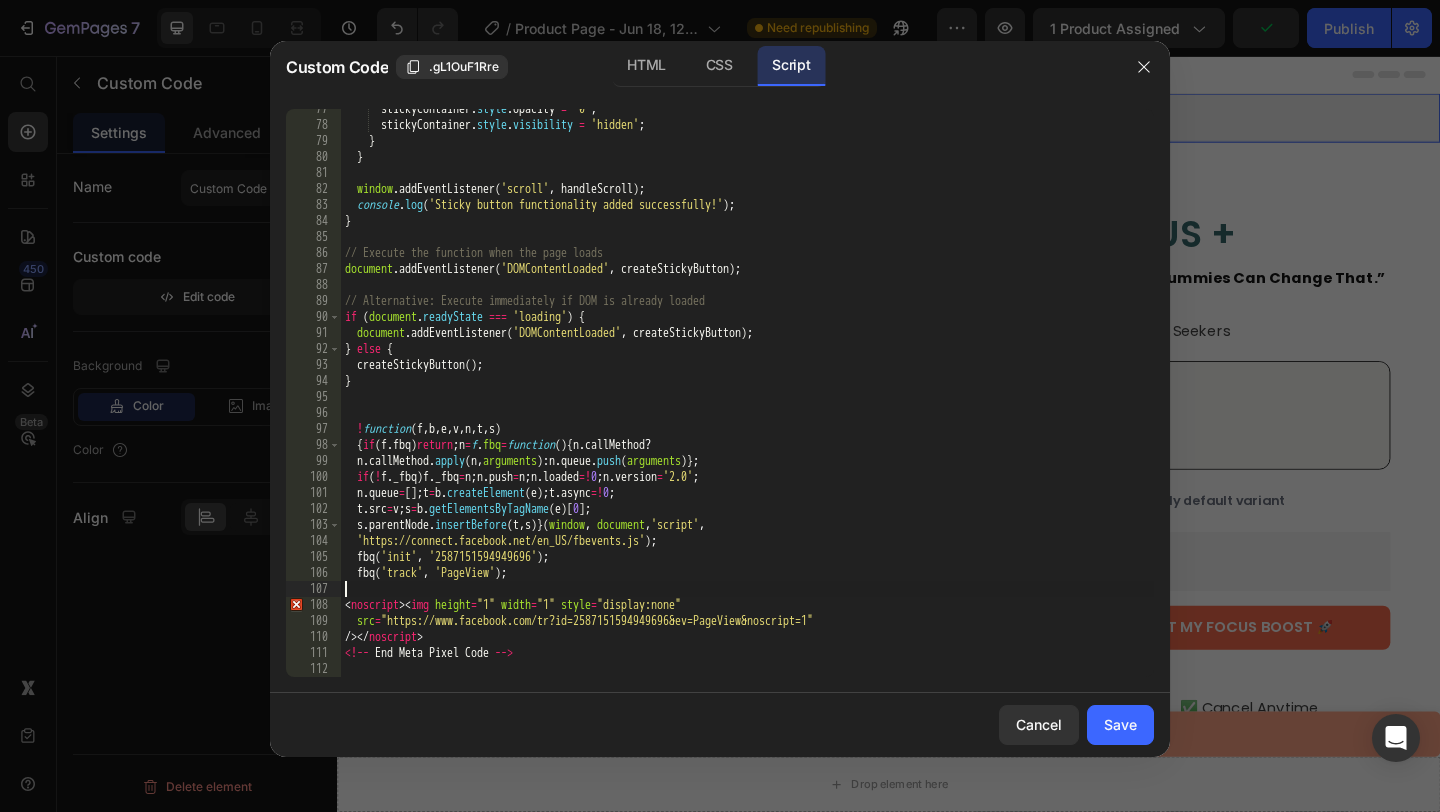click on "stickyContainer . style . visibility   =   'hidden' ;      }    }    window . addEventListener ( 'scroll' ,   handleScroll ) ;    console . log ( 'Sticky button functionality added successfully!' ) ; } // Execute the function when the page loads document . addEventListener ( 'DOMContentLoaded' ,   createStickyButton ) ; // Alternative: Execute immediately if DOM is already loaded if   ( document . readyState   ===   'loading' )   {    document . addEventListener ( 'DOMContentLoaded' ,   createStickyButton ) ; }   else   {    createStickyButton ( ) ; }    ! function ( f , b , e , v , n , t , s )    { if ( f . fbq ) return ; n = f . fbq = function ( ) { n . callMethod ?    n . callMethod . apply ( n , arguments ) : n . queue . push ( arguments )} ;    if ( ! f . _fbq ) f . _fbq = n ; n . push = n ; n . loaded =! 0 ; n . version = '2.0' ;    n . queue = [ ] ; t = b . createElement ( e ) ; t . async =! 0 ;    t . src = v ; s = b . getElementsByTagName" at bounding box center (747, 401) 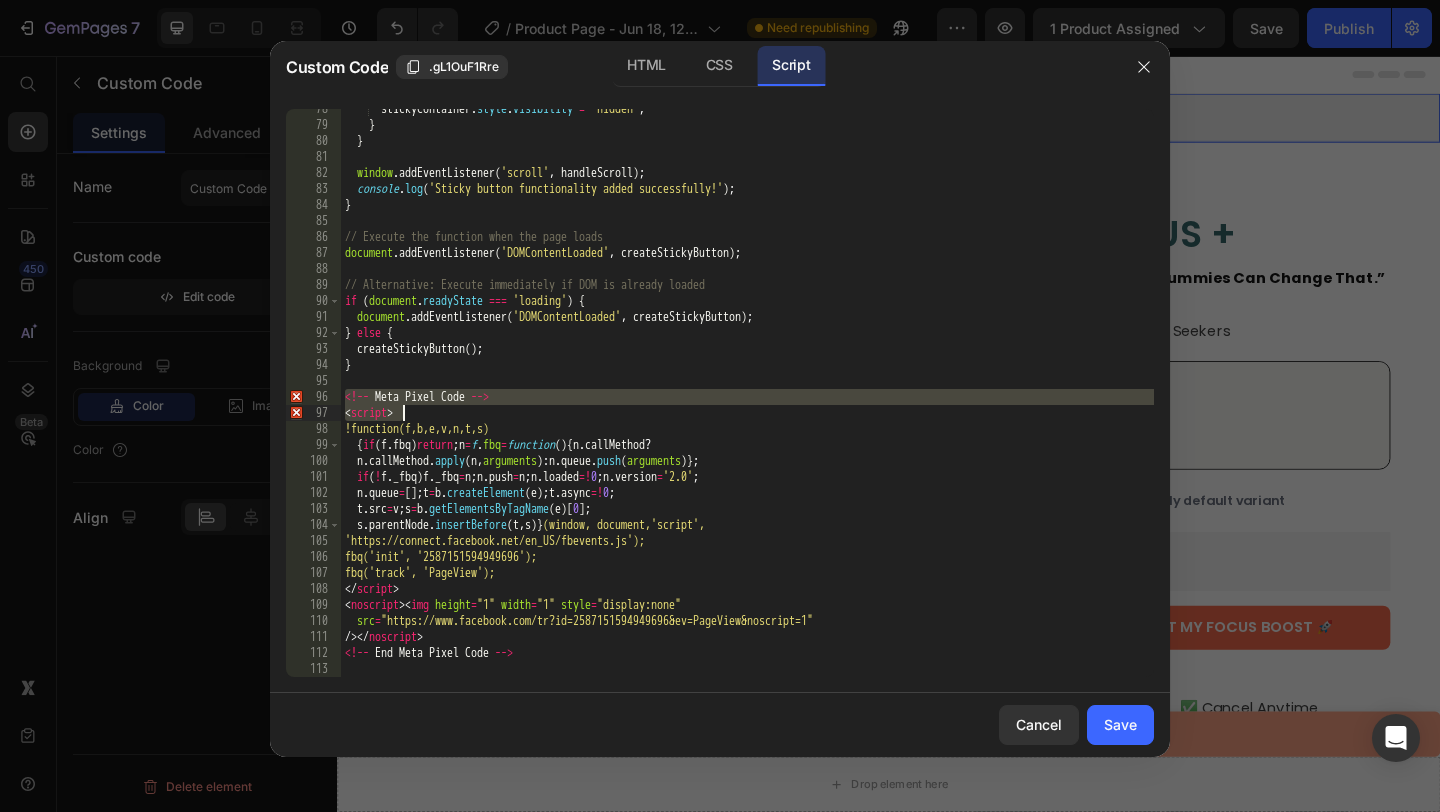 scroll, scrollTop: 1256, scrollLeft: 0, axis: vertical 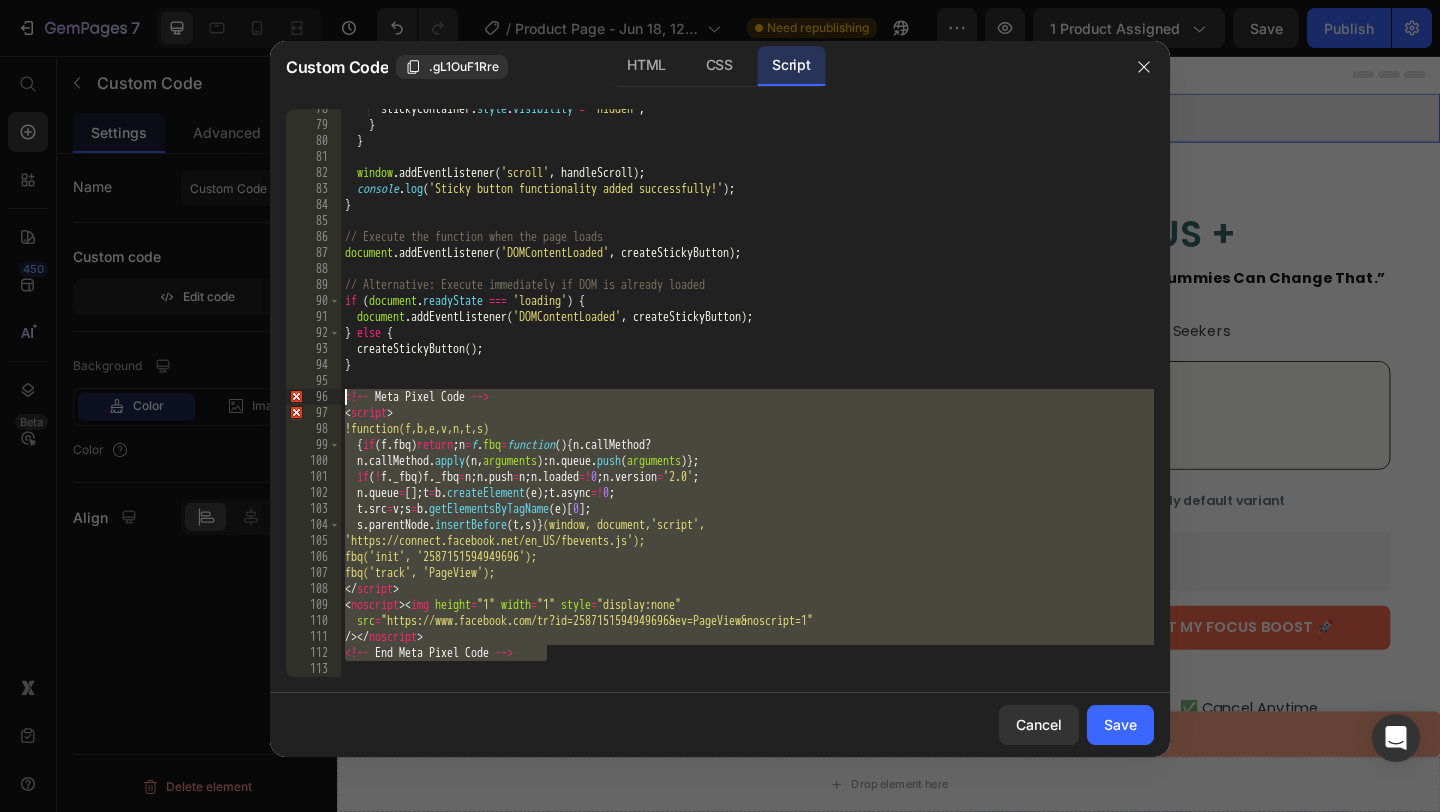 drag, startPoint x: 551, startPoint y: 651, endPoint x: 348, endPoint y: 401, distance: 322.03882 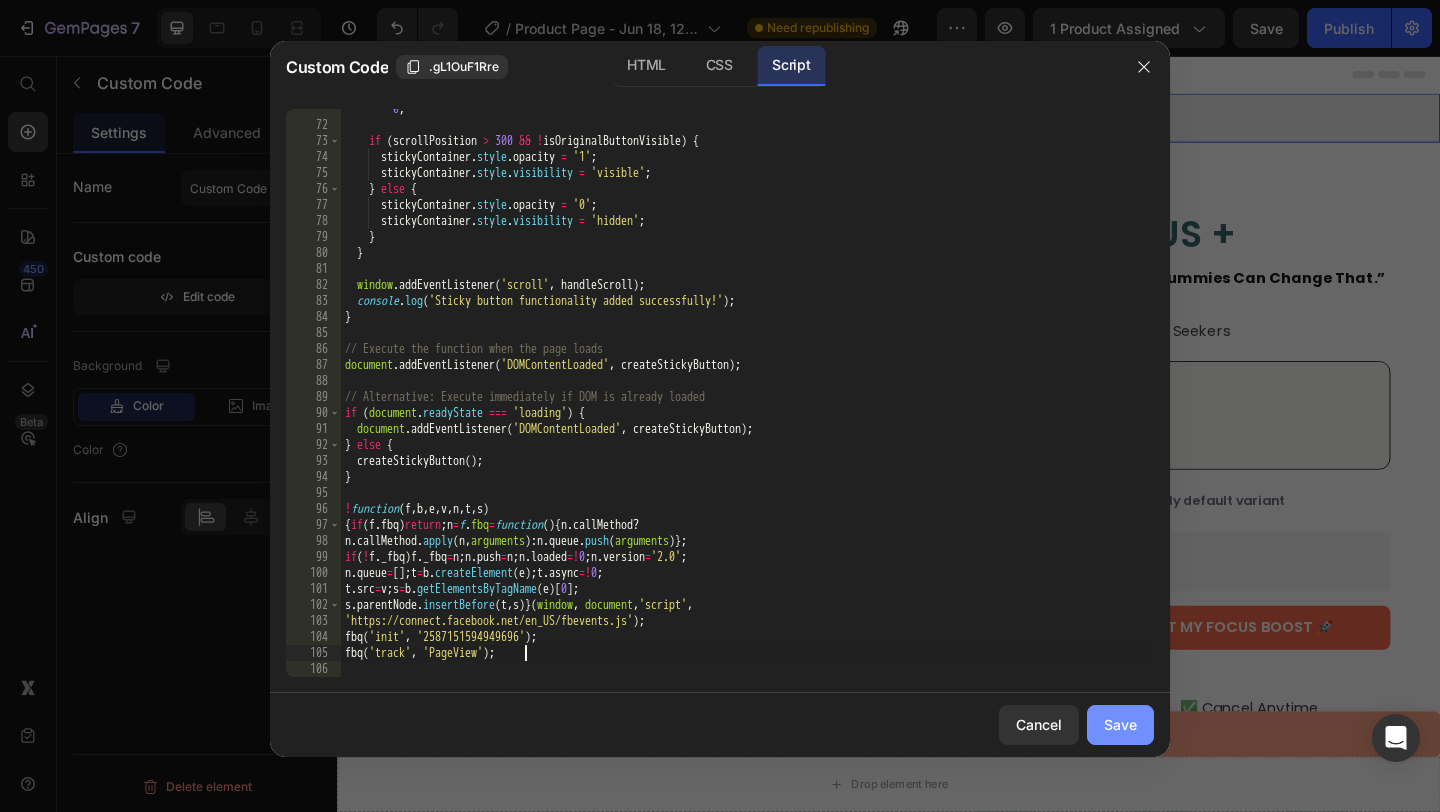 click on "Save" at bounding box center (1120, 724) 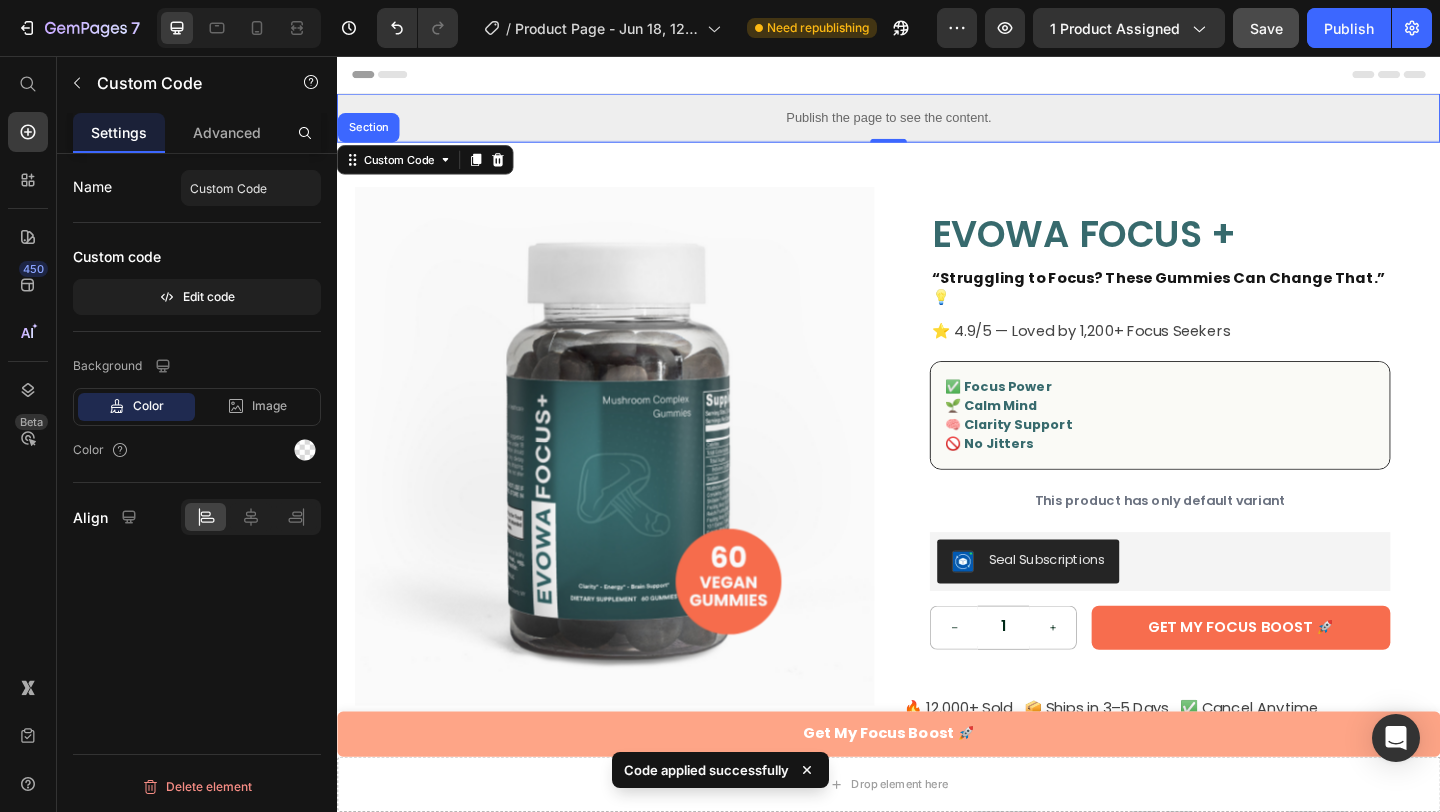 click on "Save" 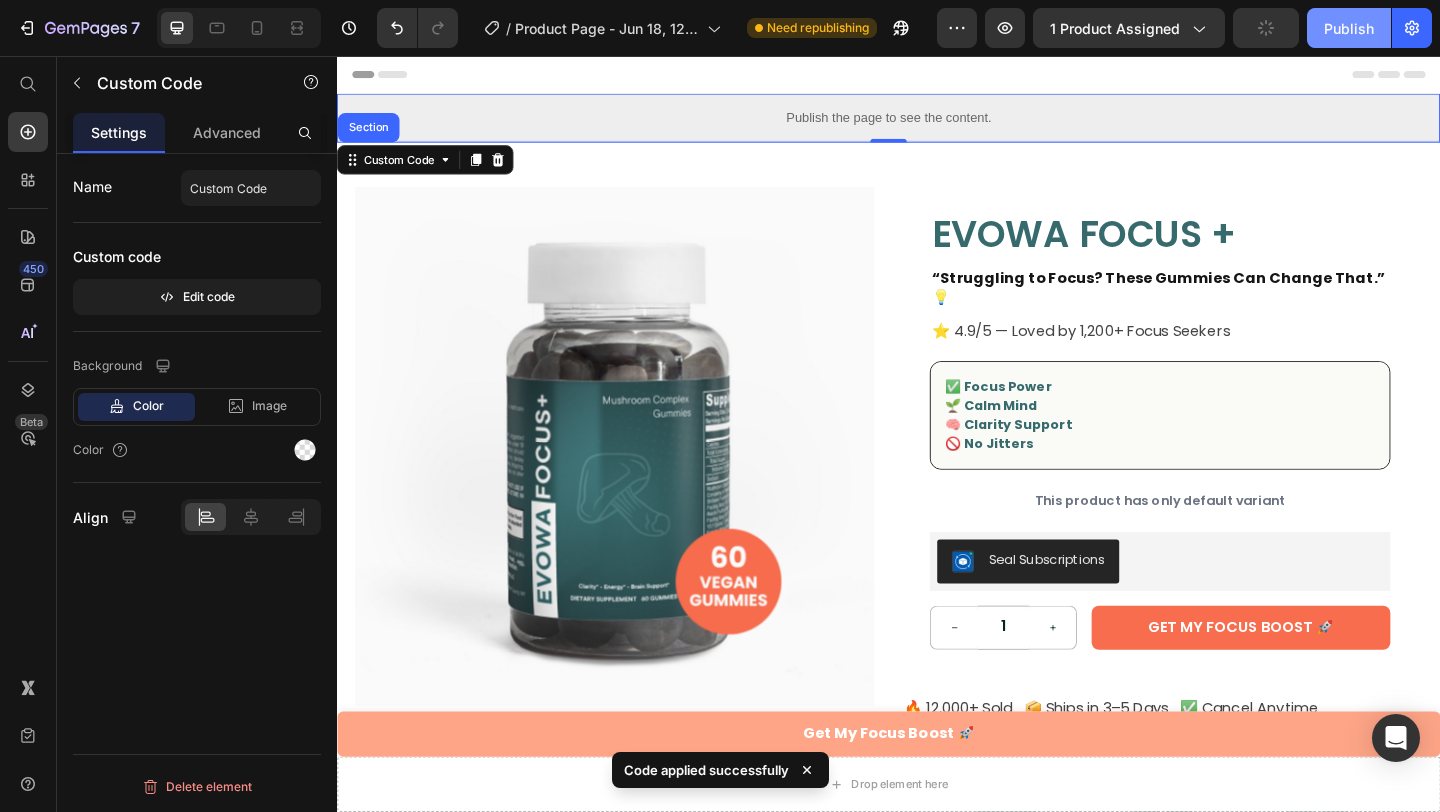 click on "Publish" at bounding box center [1349, 28] 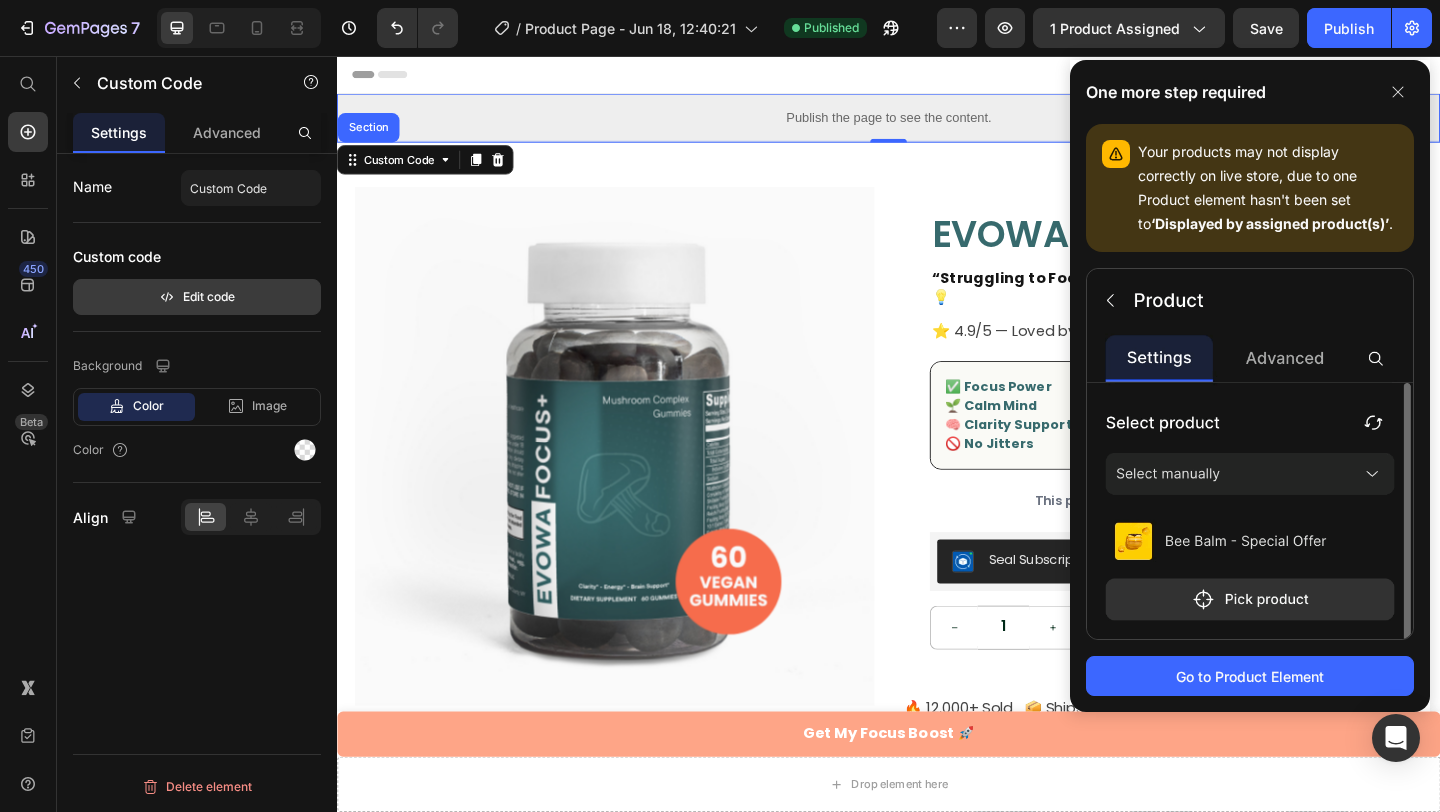 click on "Edit code" at bounding box center [197, 297] 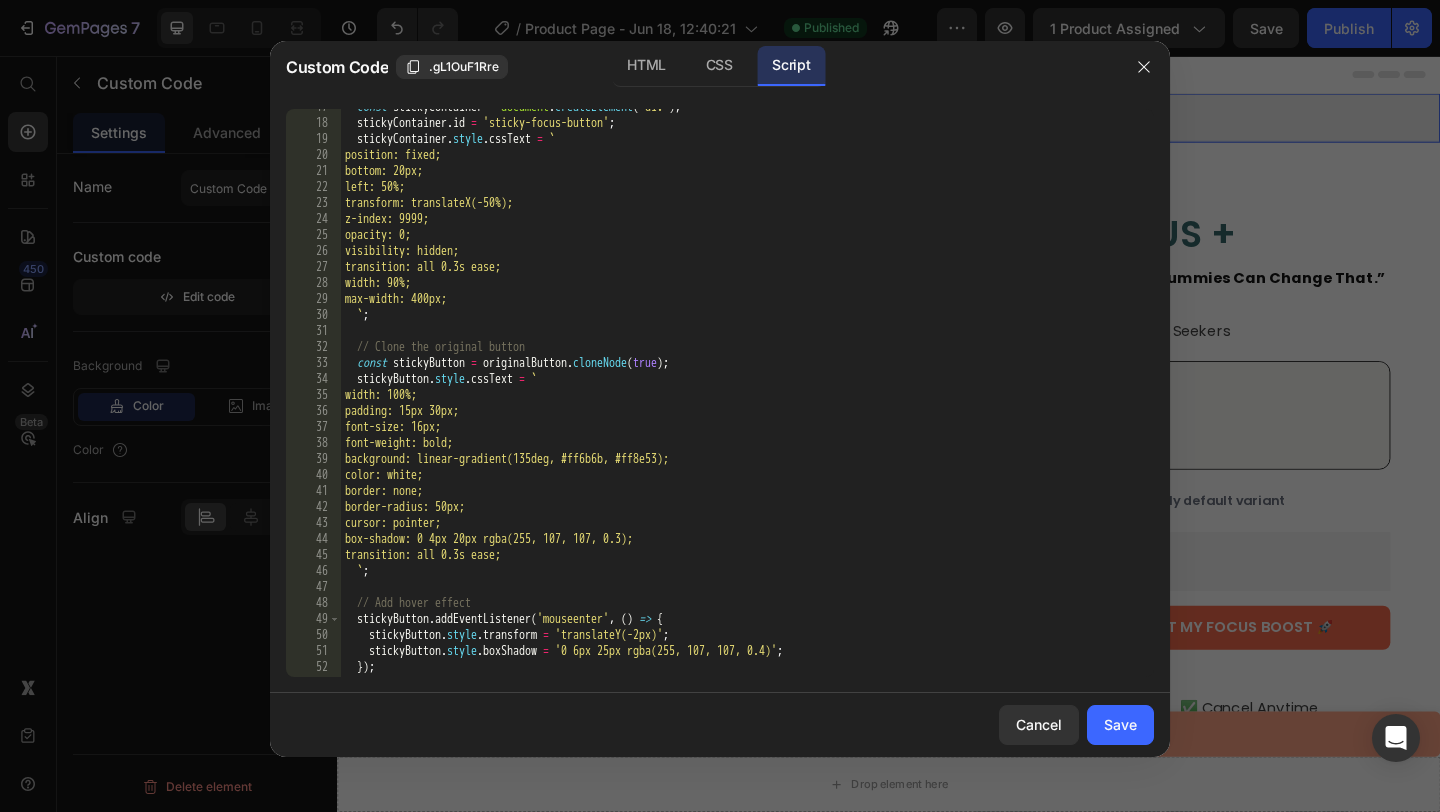 scroll, scrollTop: 0, scrollLeft: 0, axis: both 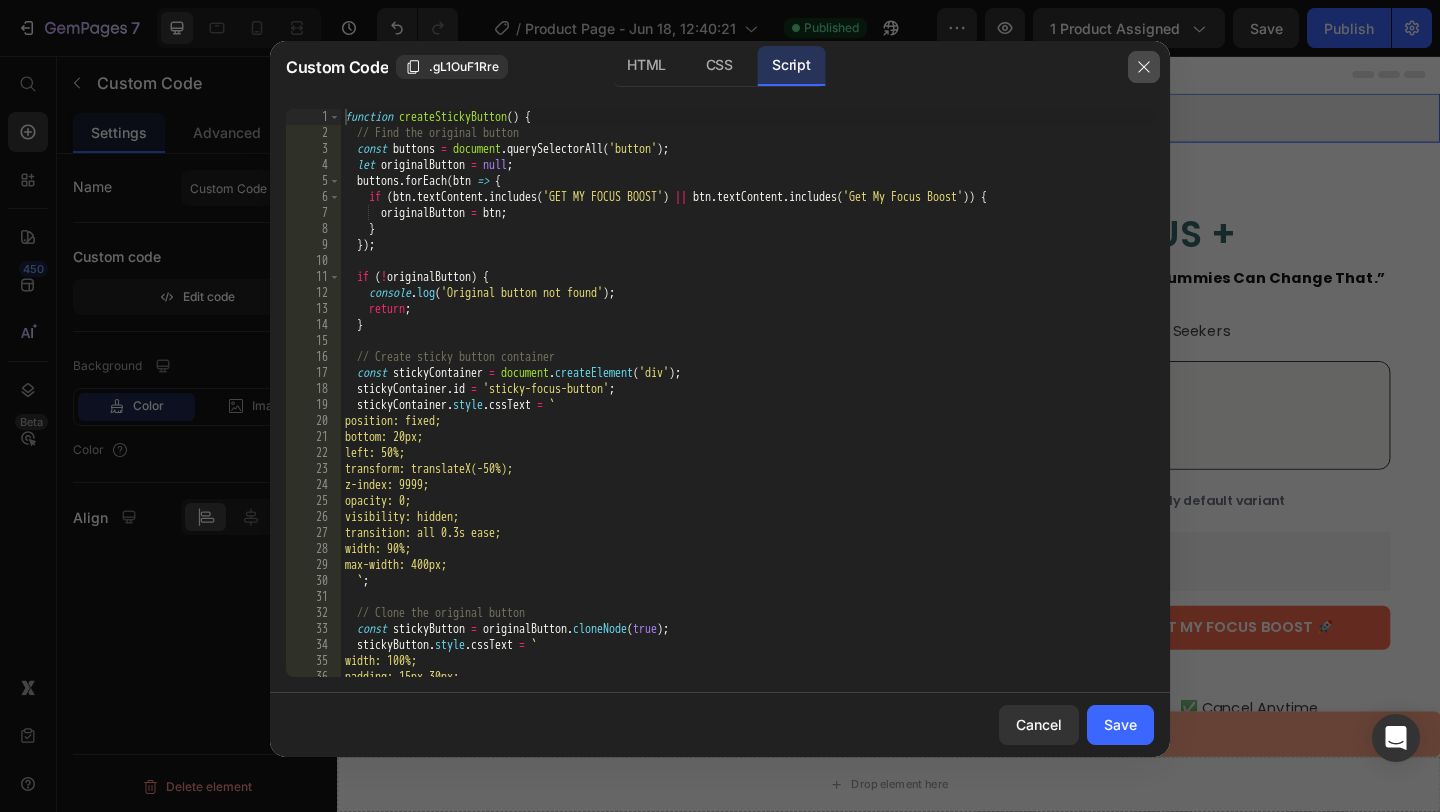 click 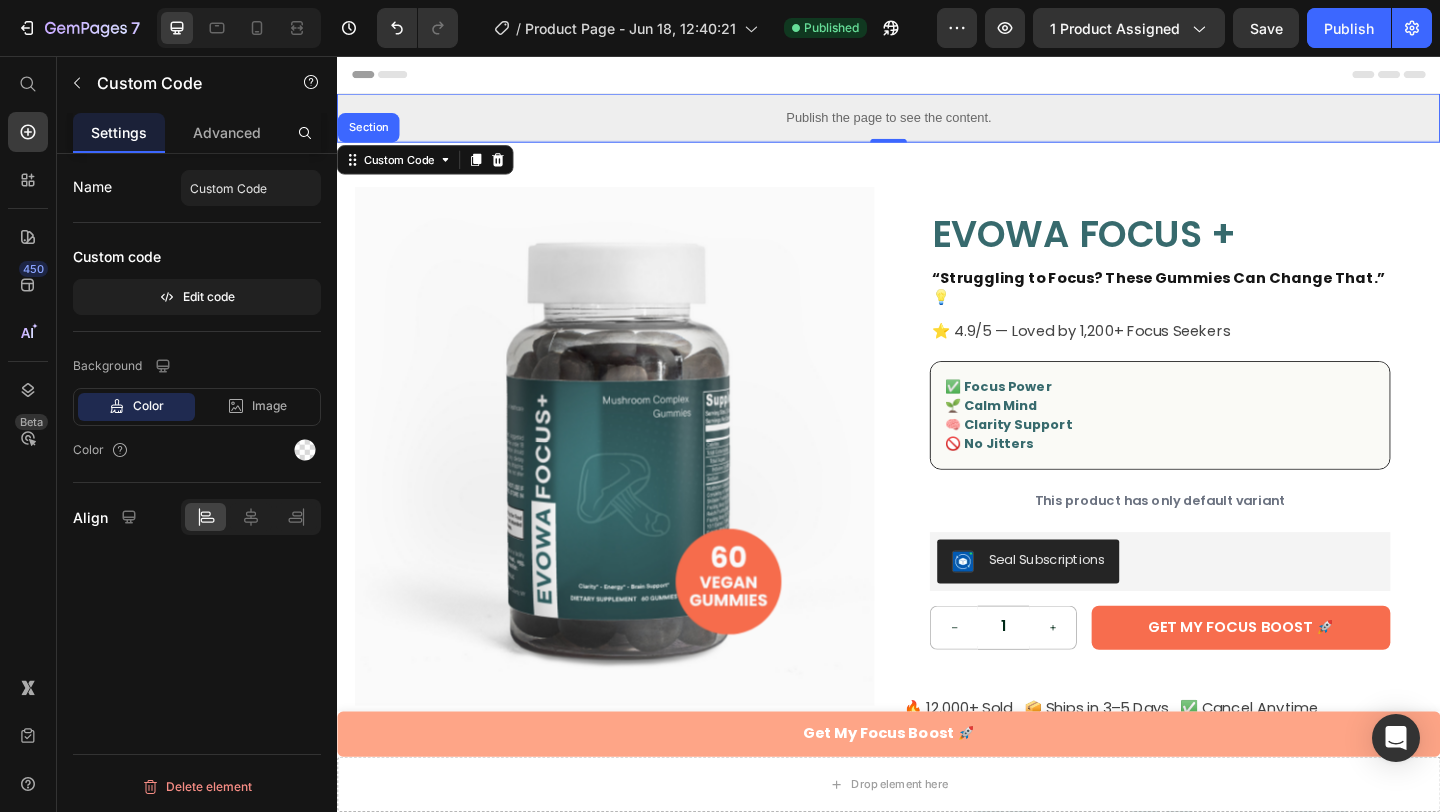click on "Publish the page to see the content." at bounding box center (937, 123) 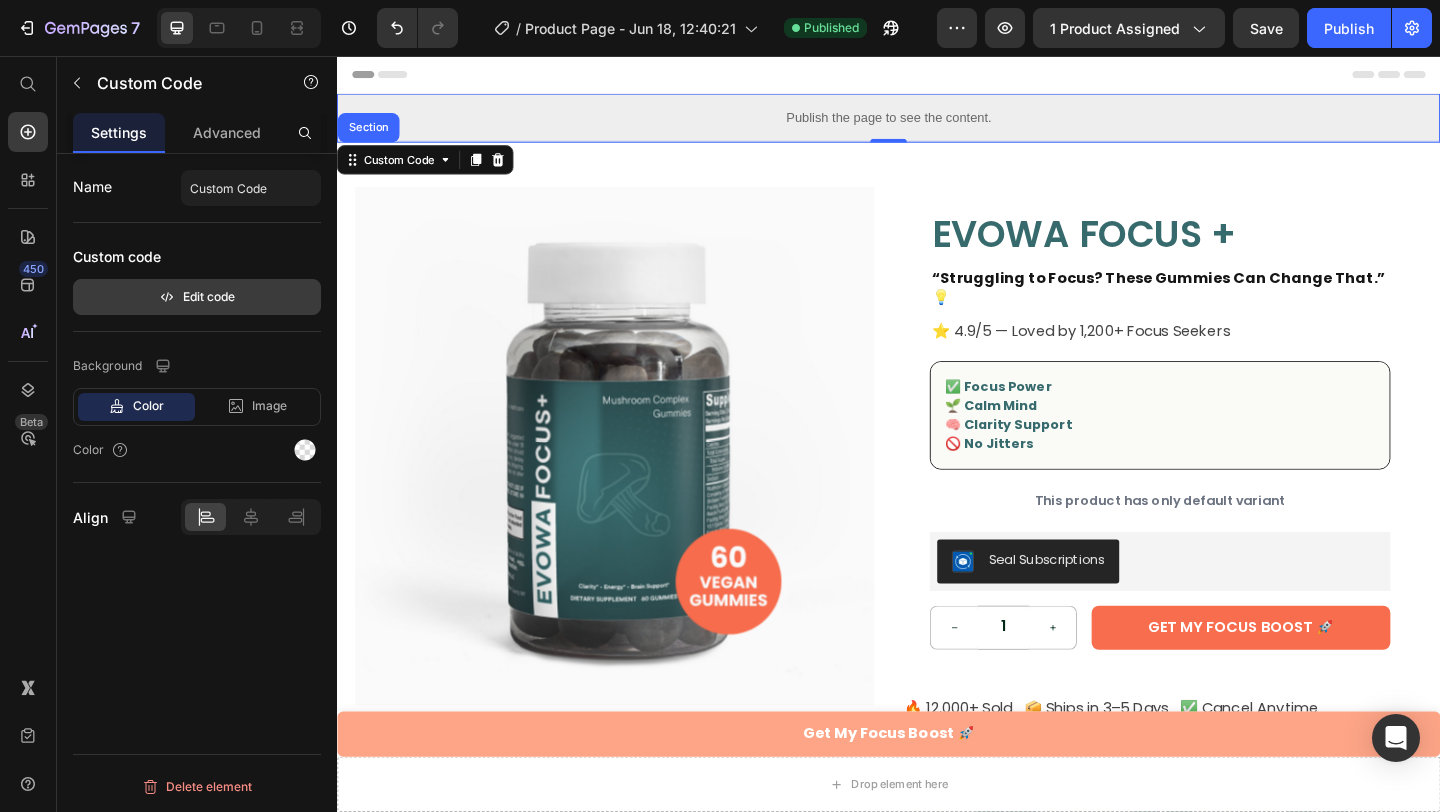 click on "Edit code" at bounding box center (197, 297) 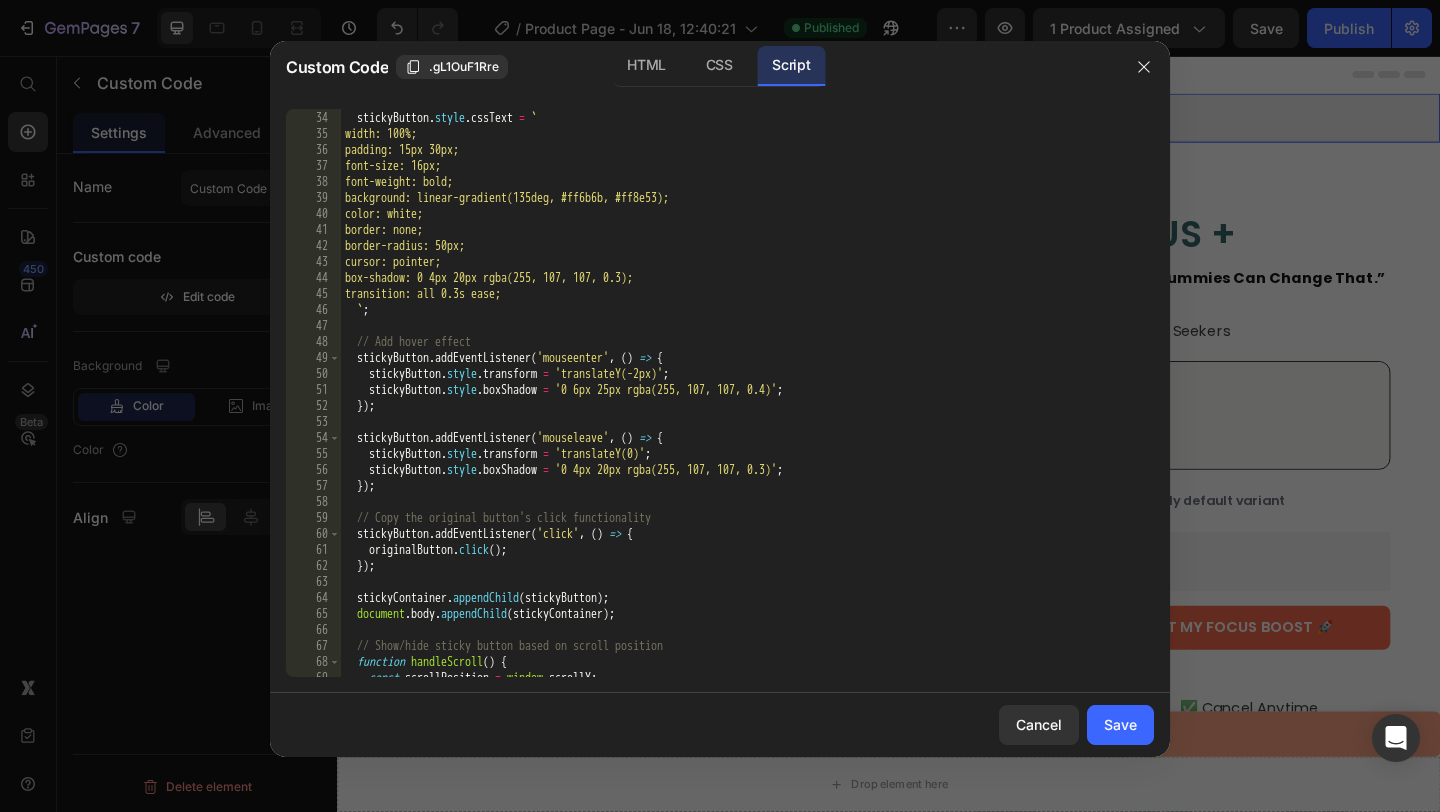 scroll, scrollTop: 1144, scrollLeft: 0, axis: vertical 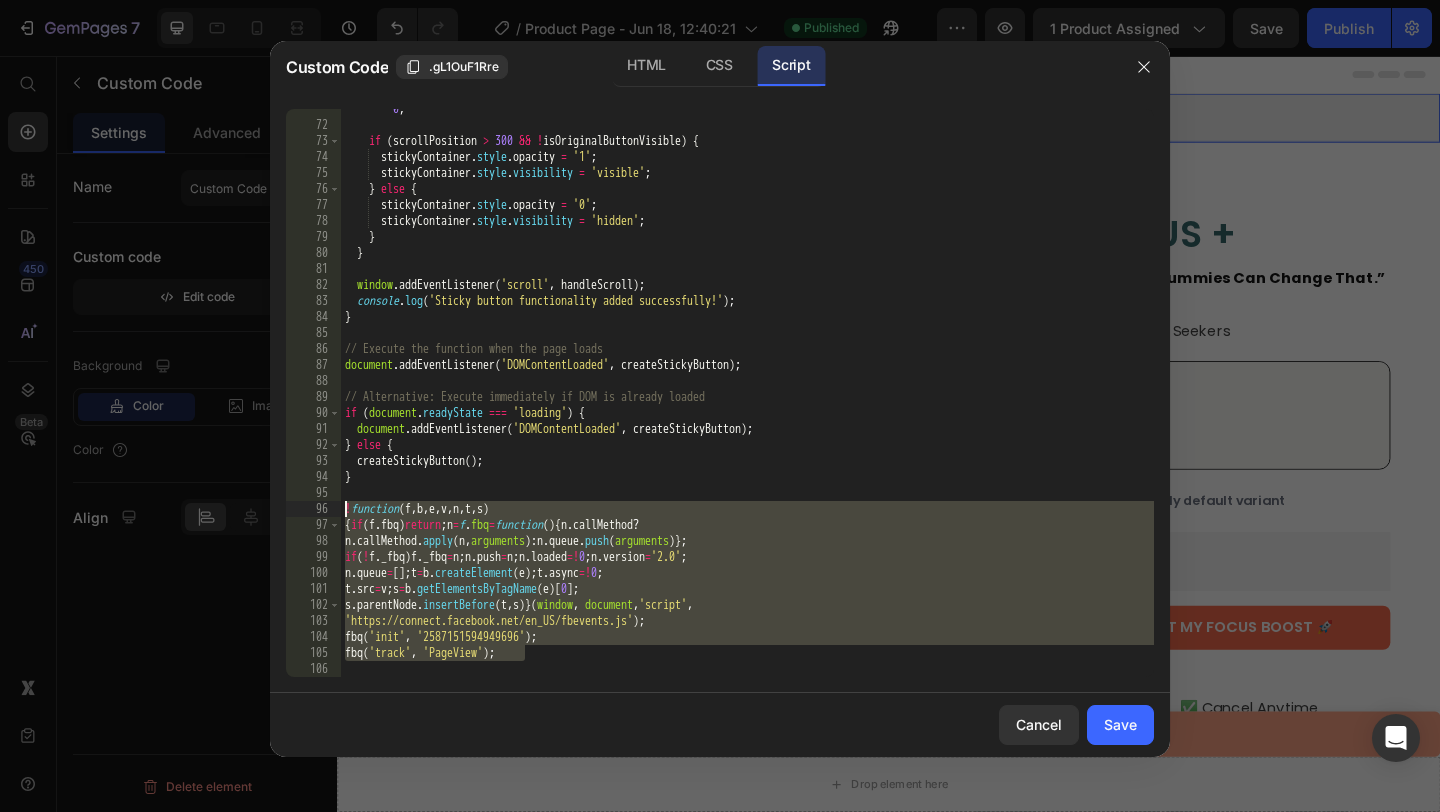 drag, startPoint x: 540, startPoint y: 657, endPoint x: 340, endPoint y: 514, distance: 245.86378 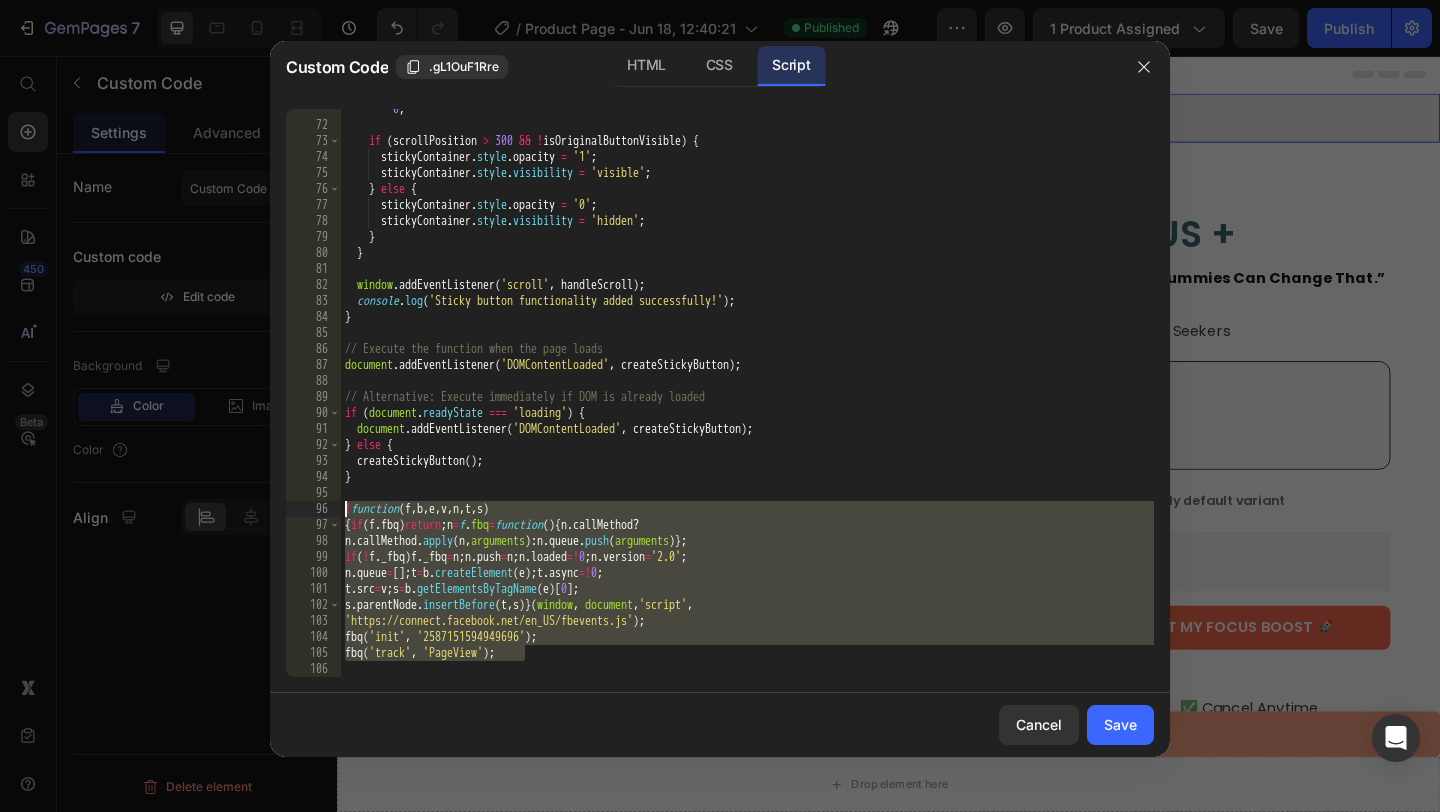 type 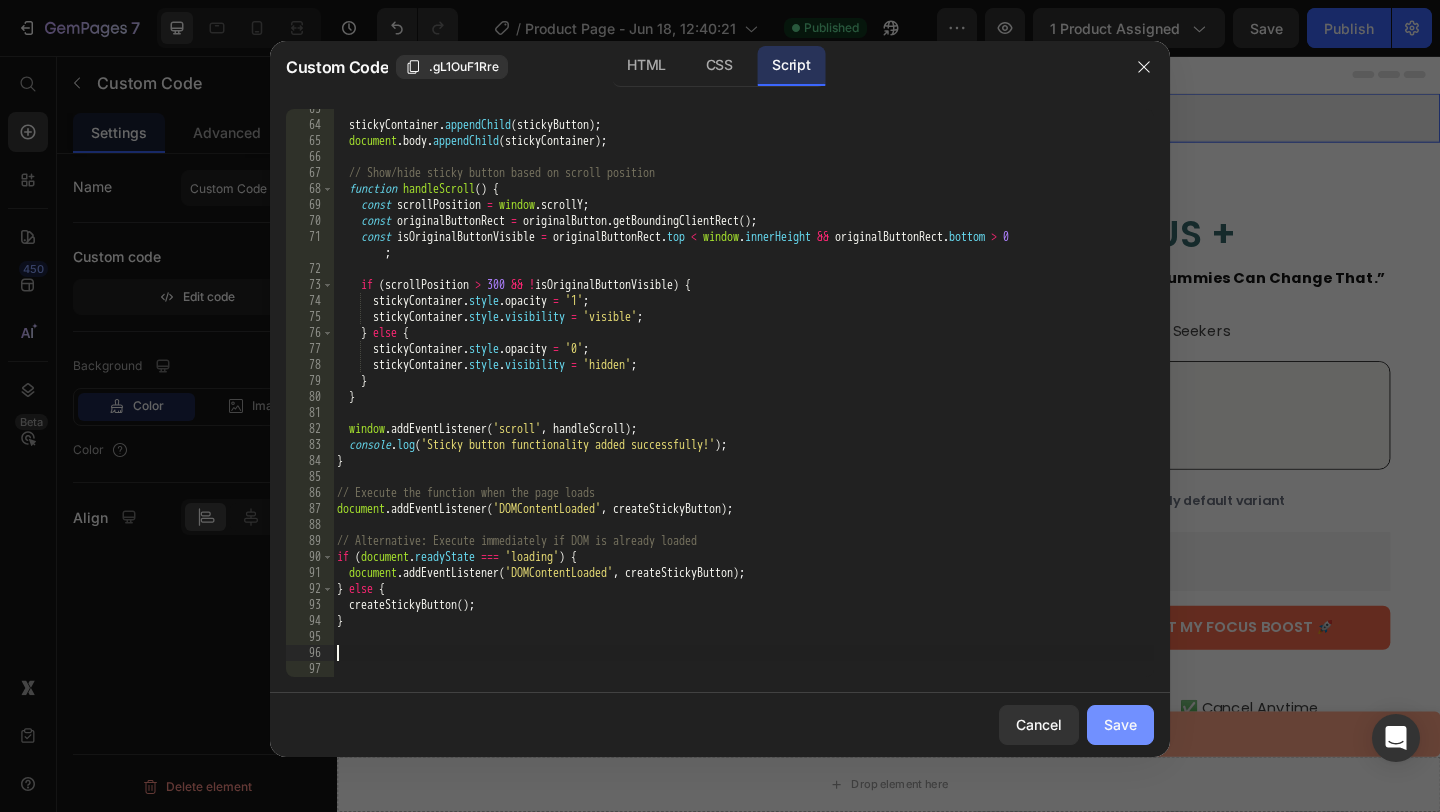 click on "Save" 